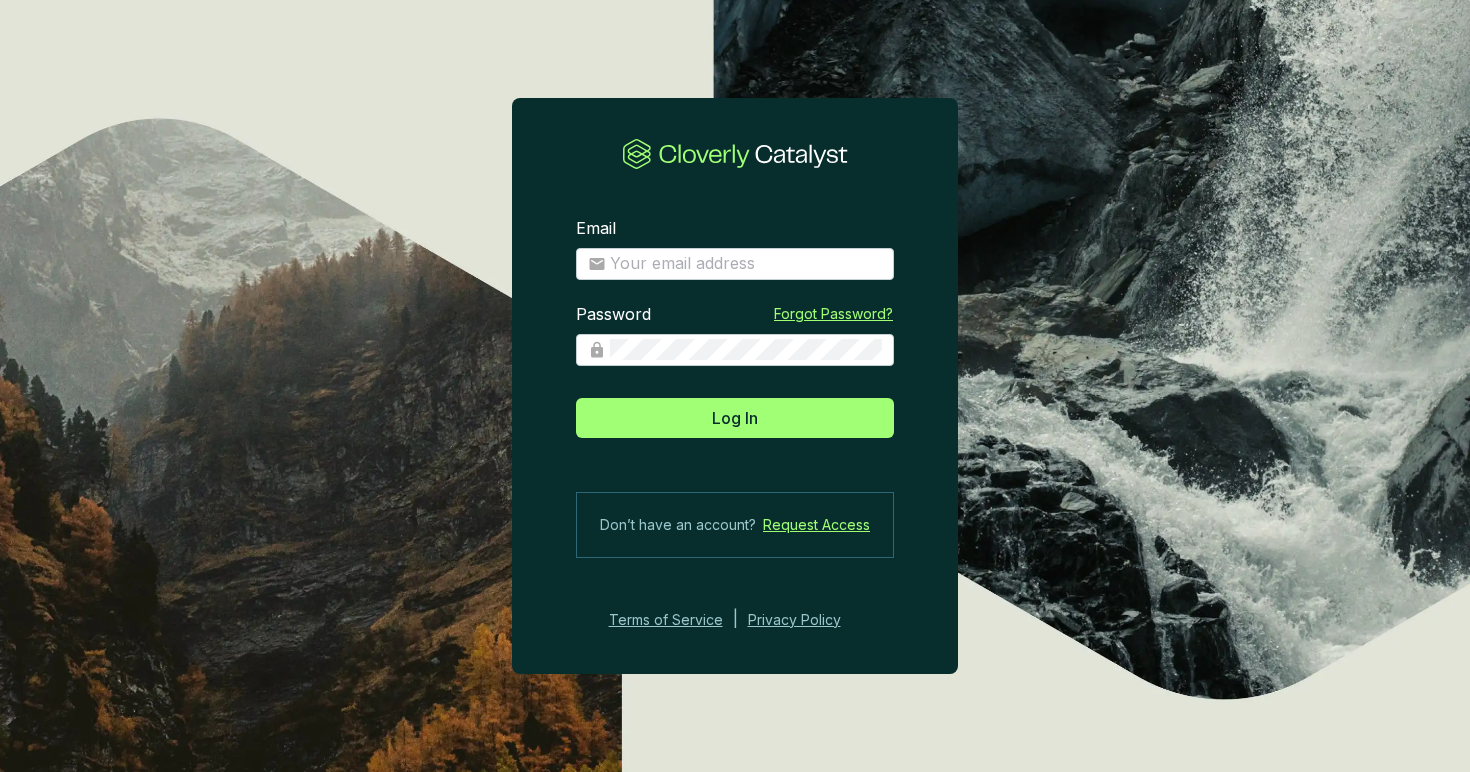 scroll, scrollTop: 0, scrollLeft: 0, axis: both 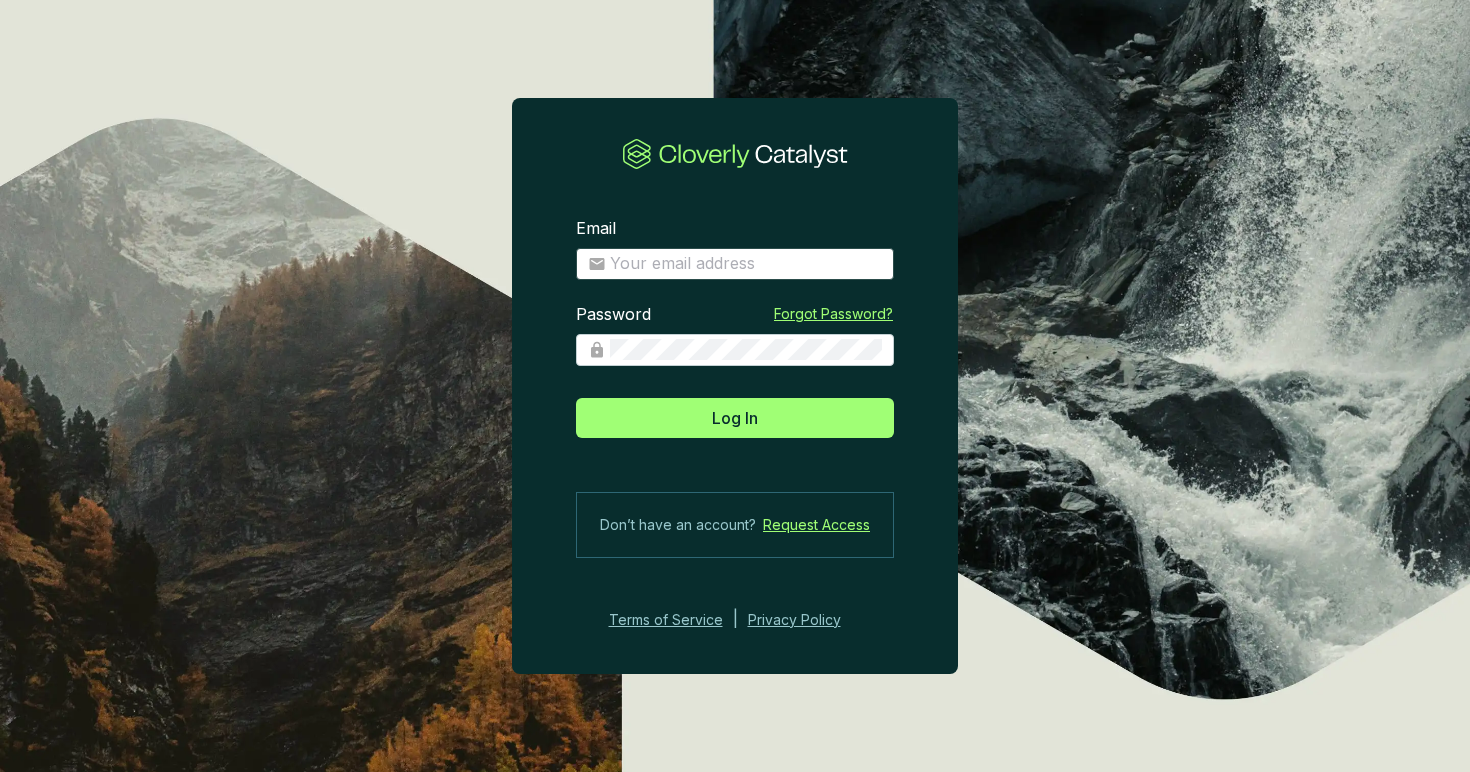 click at bounding box center [735, 264] 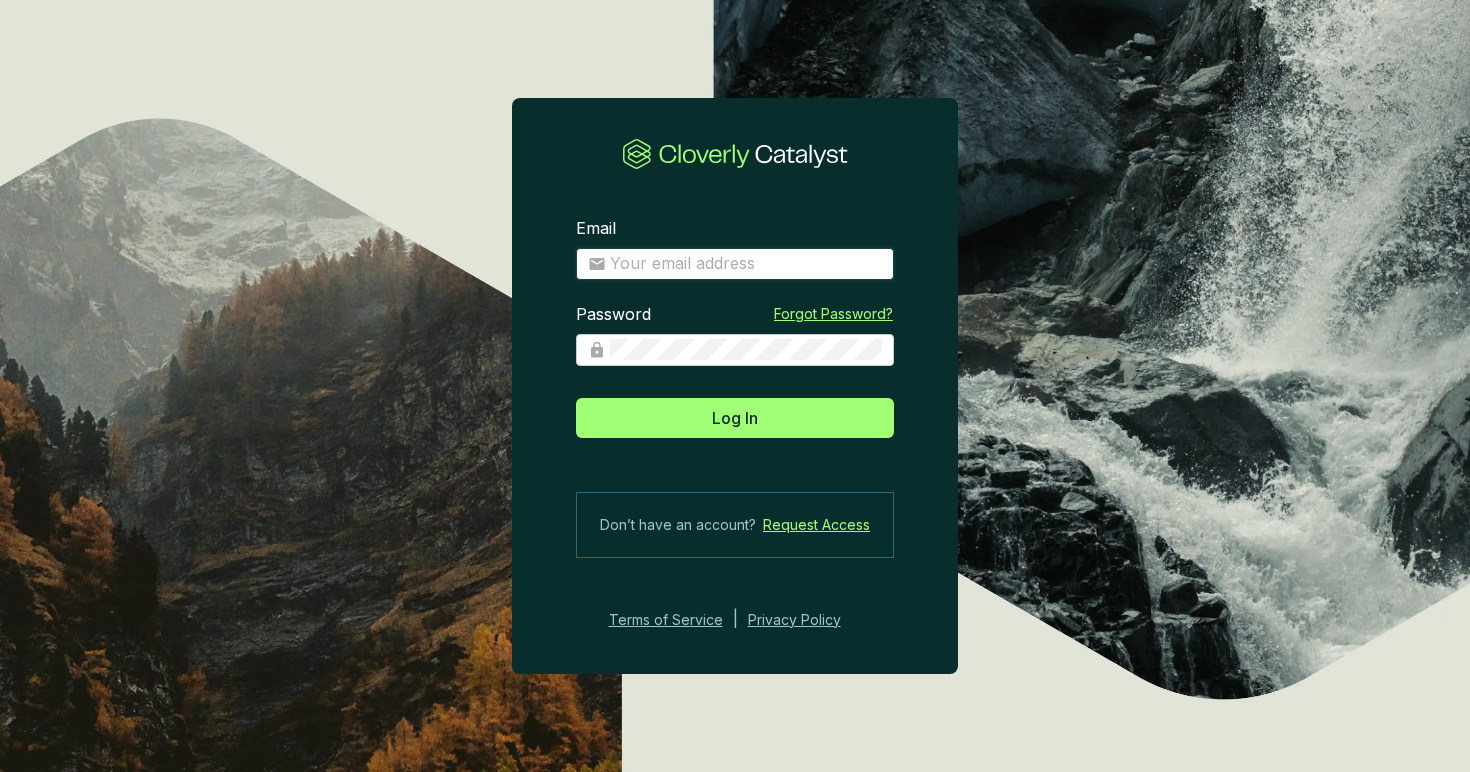 click on "Email" at bounding box center [746, 264] 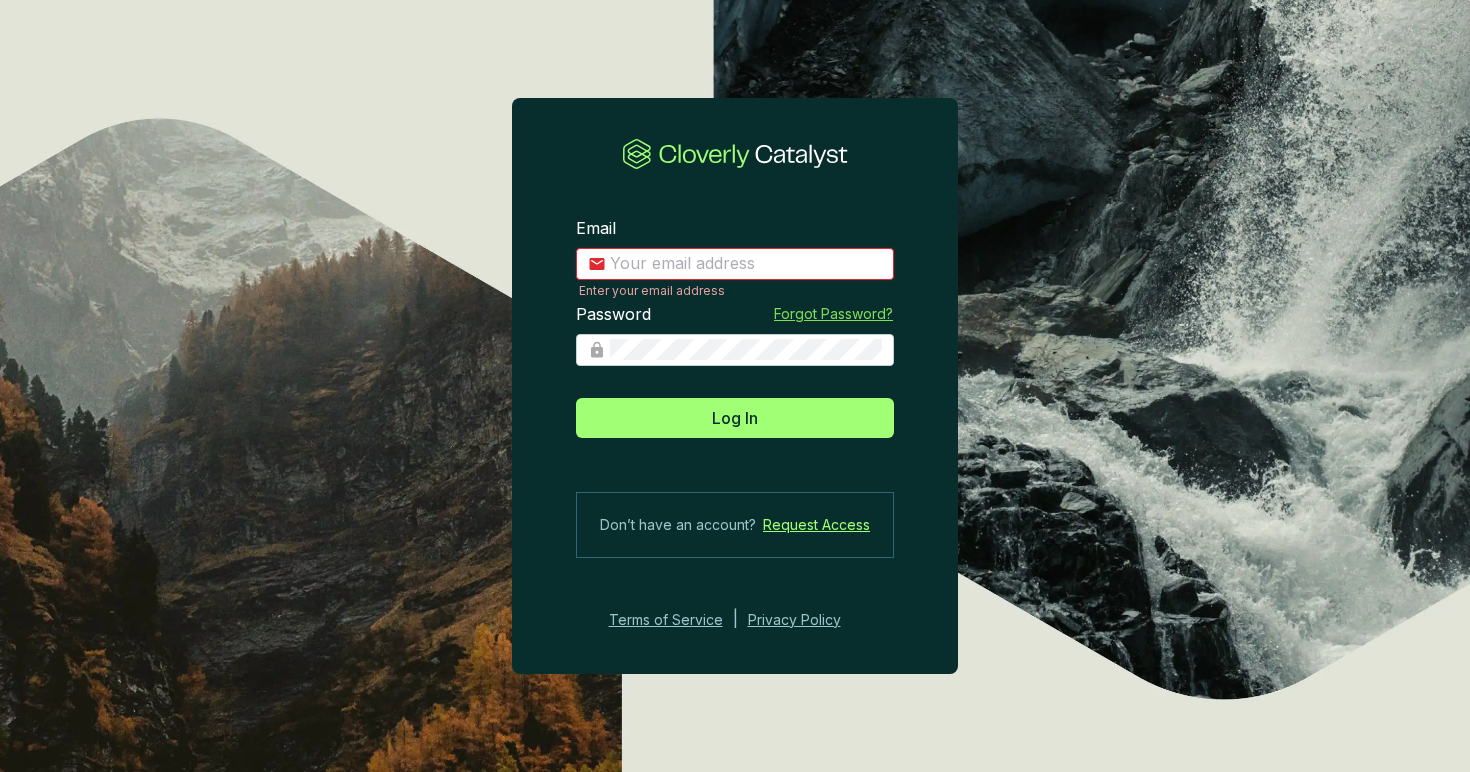 type on "[PERSON_NAME][EMAIL_ADDRESS][DOMAIN_NAME]" 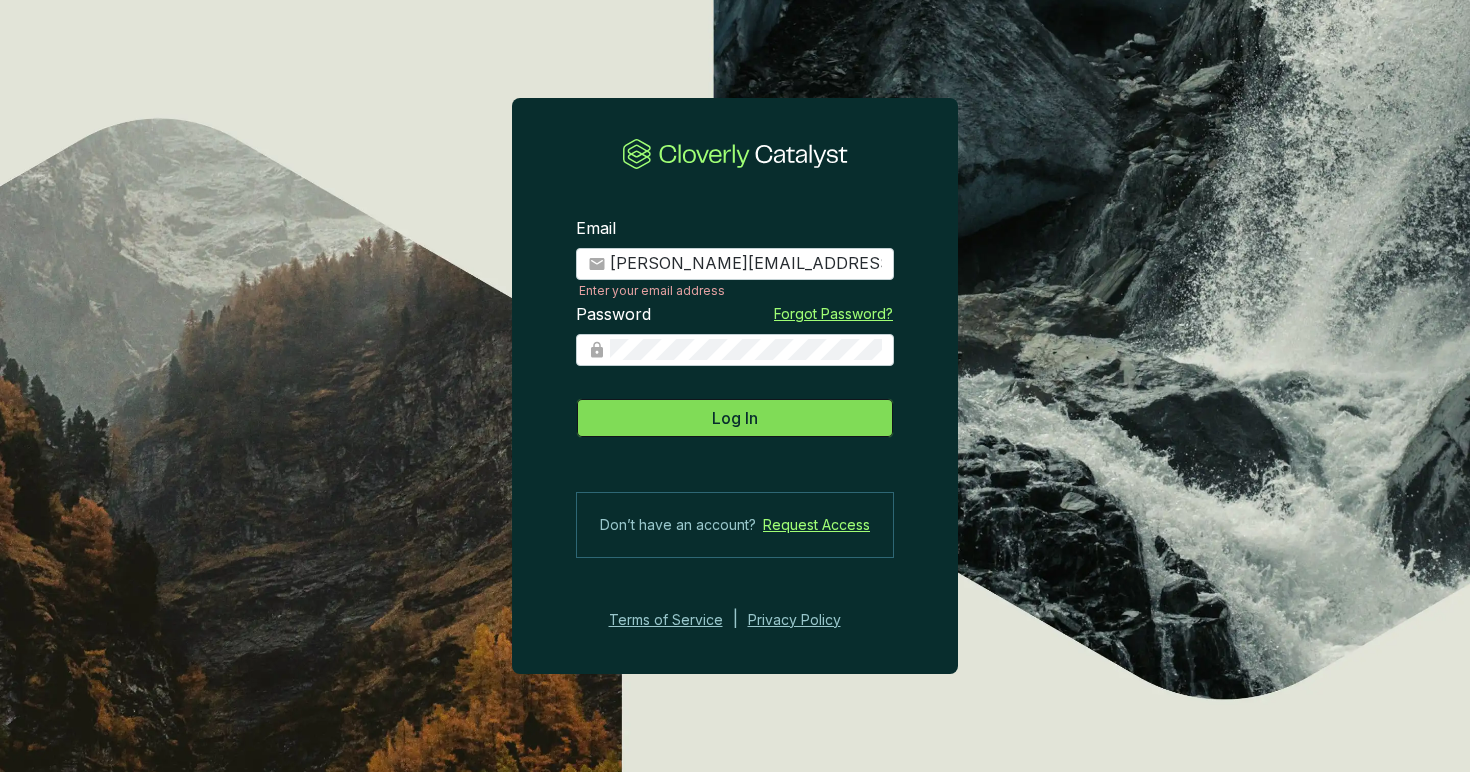 click on "Log In" at bounding box center (735, 418) 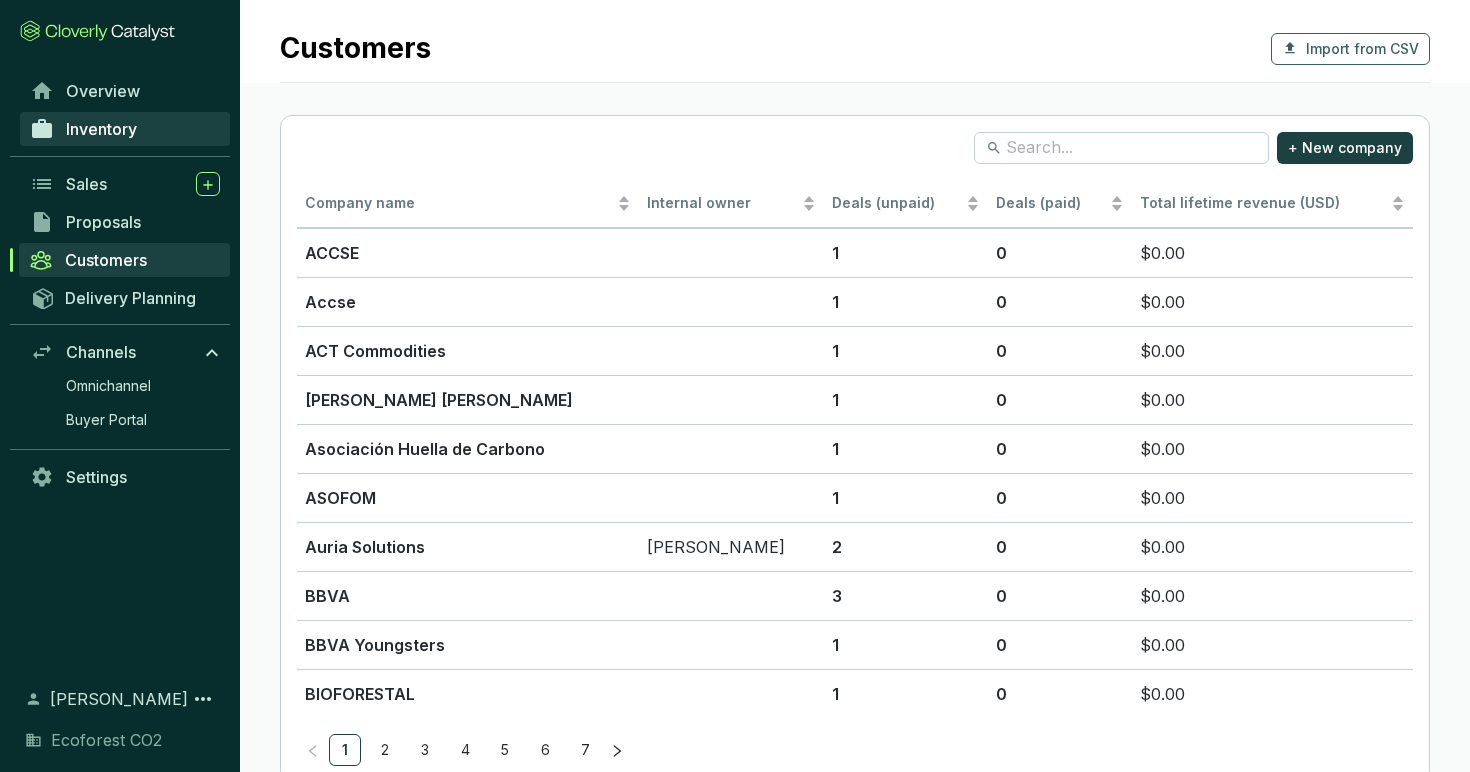 click on "Inventory" at bounding box center [125, 129] 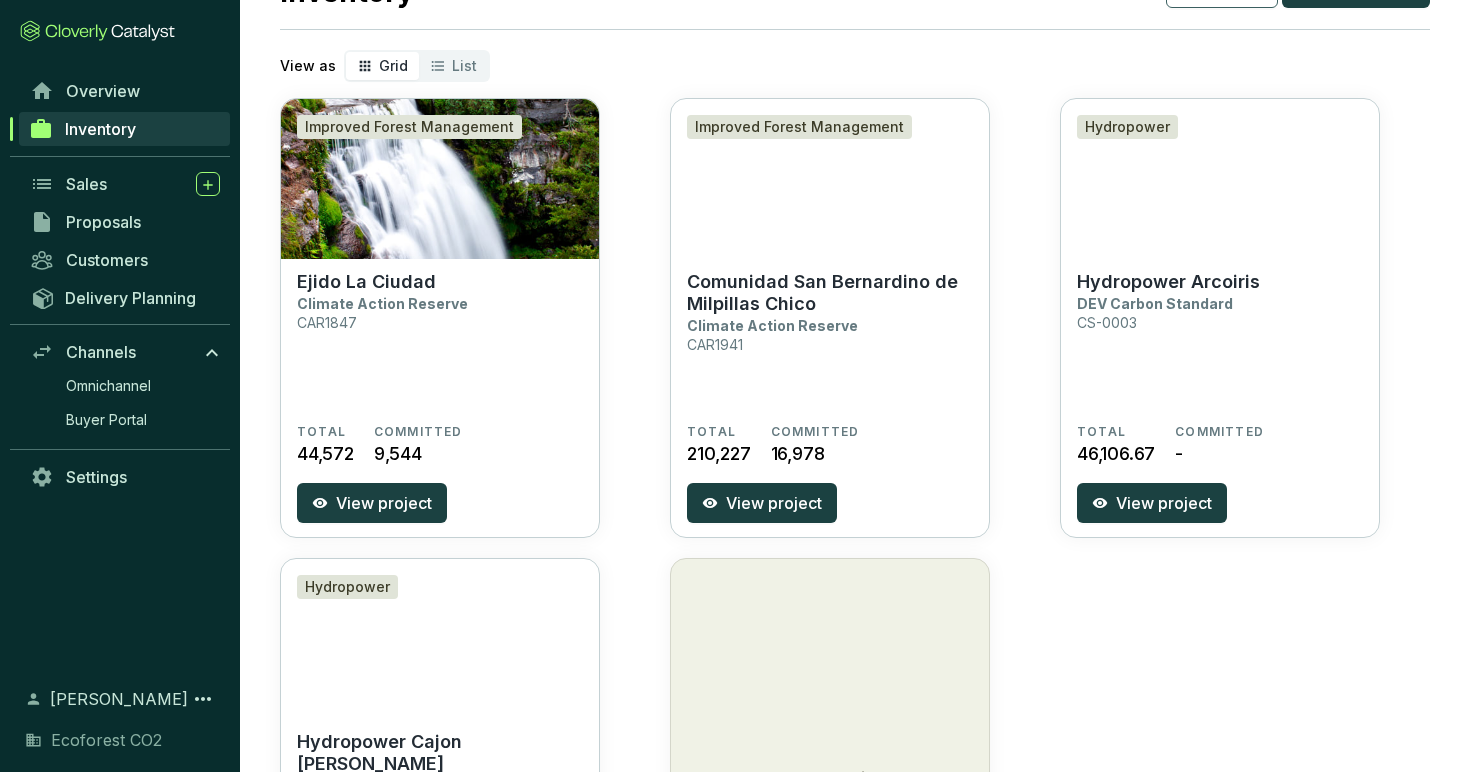scroll, scrollTop: 83, scrollLeft: 0, axis: vertical 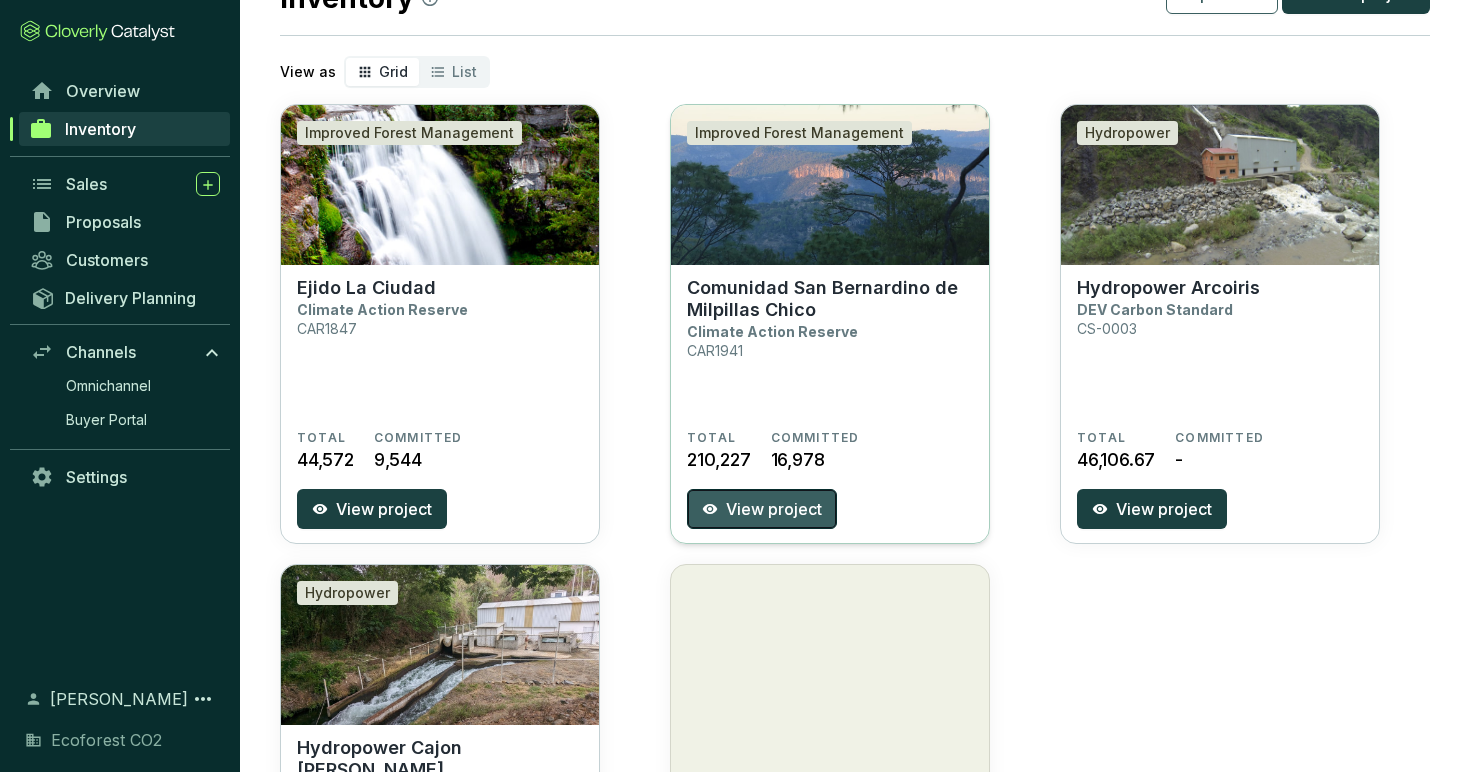 click on "View project" at bounding box center (774, 509) 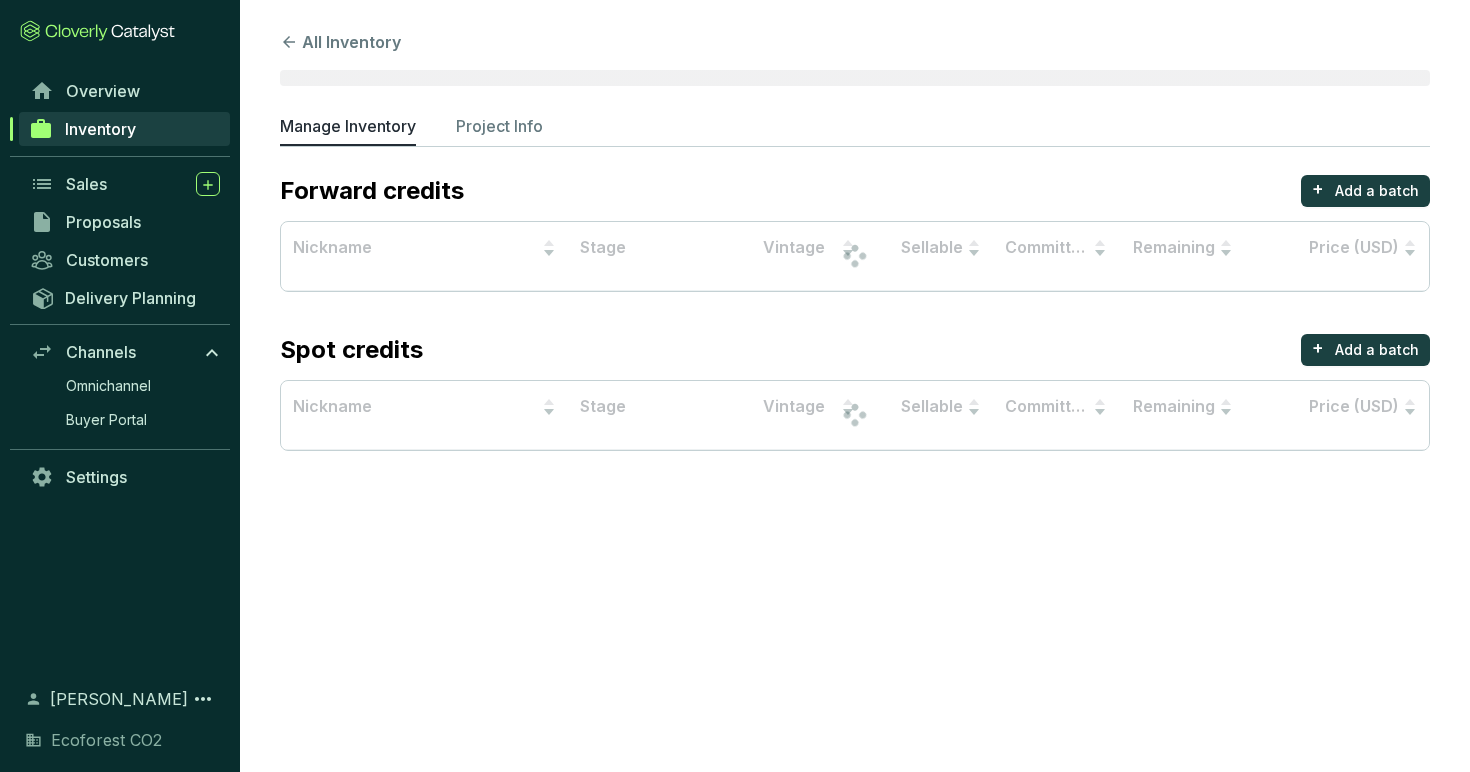 scroll, scrollTop: 0, scrollLeft: 0, axis: both 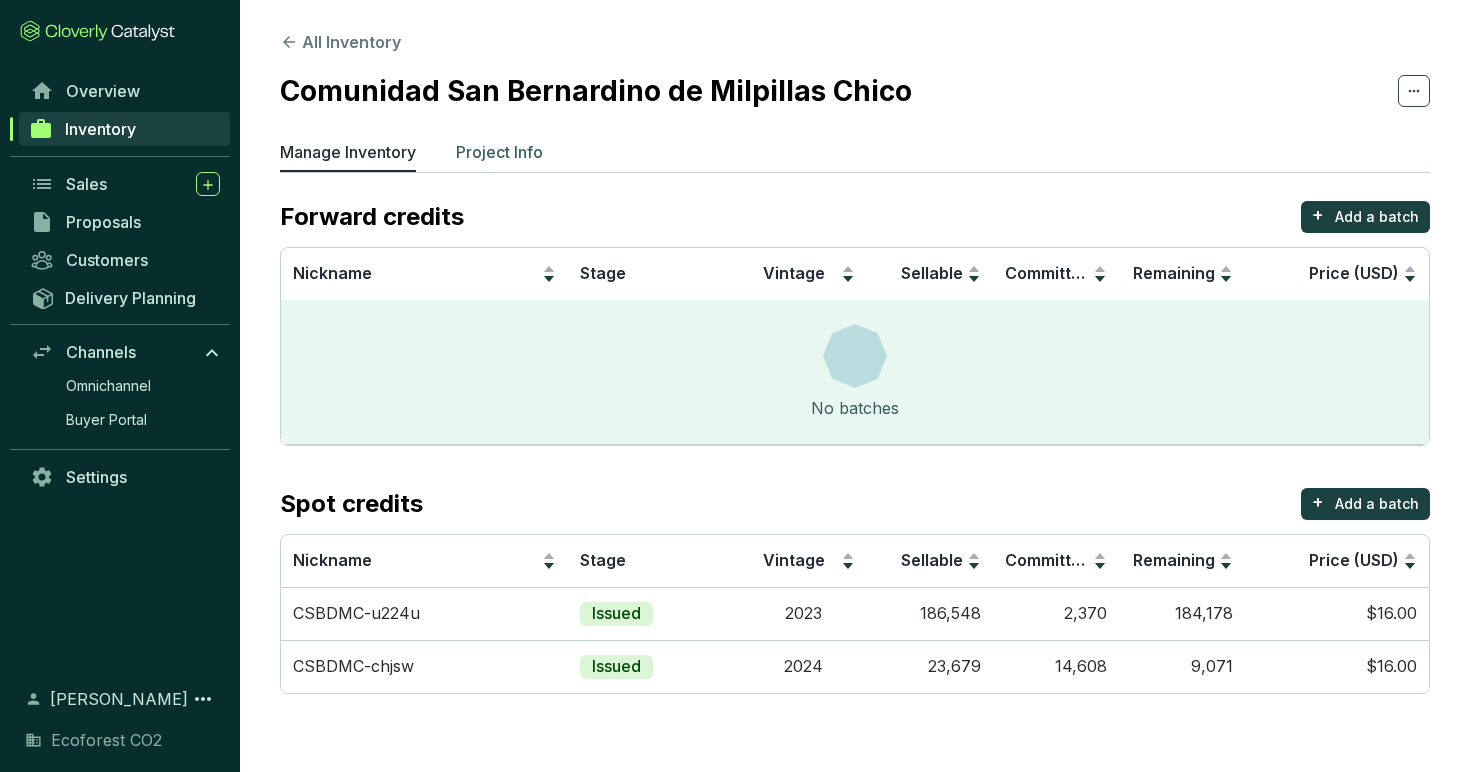click on "Project Info" at bounding box center [499, 152] 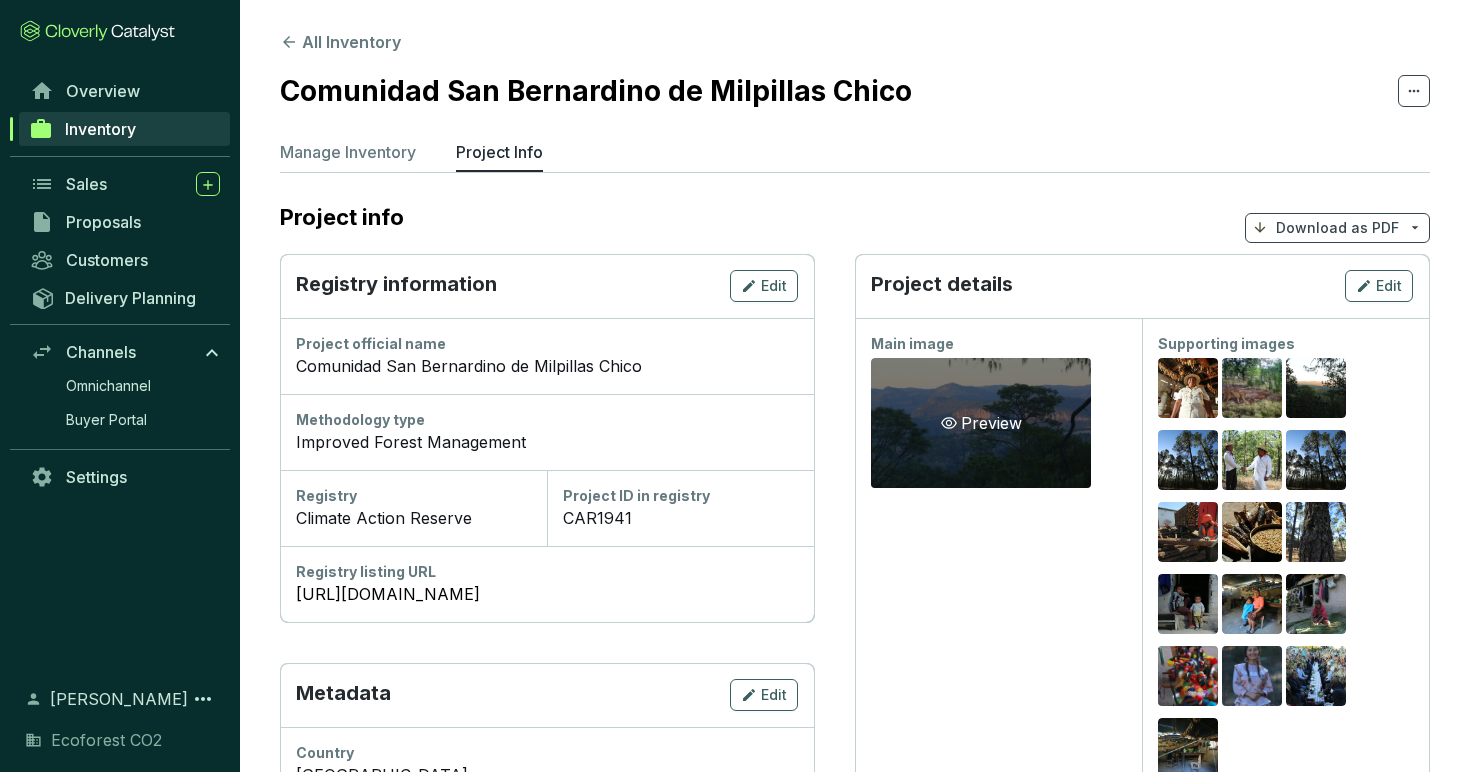 click on "Preview" at bounding box center [981, 423] 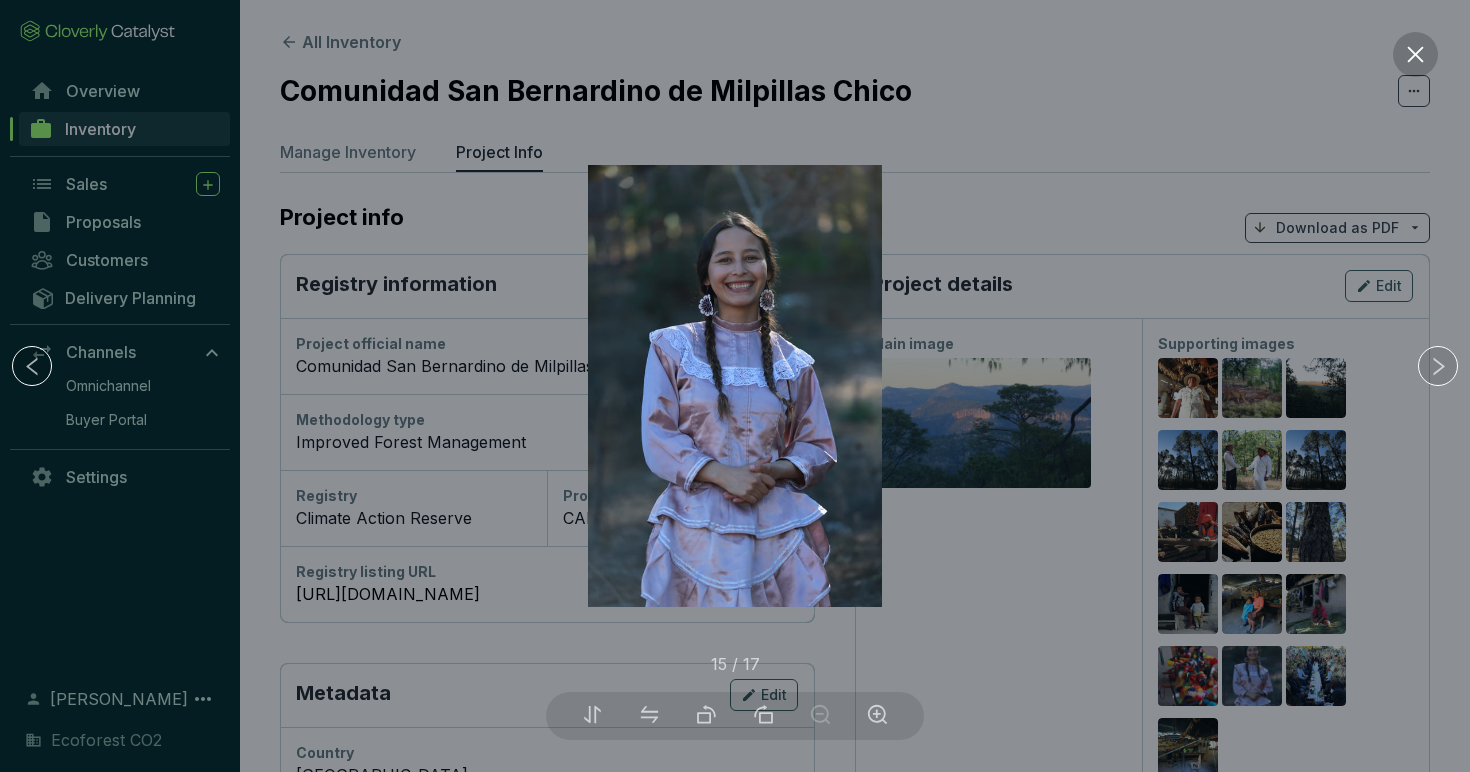 click 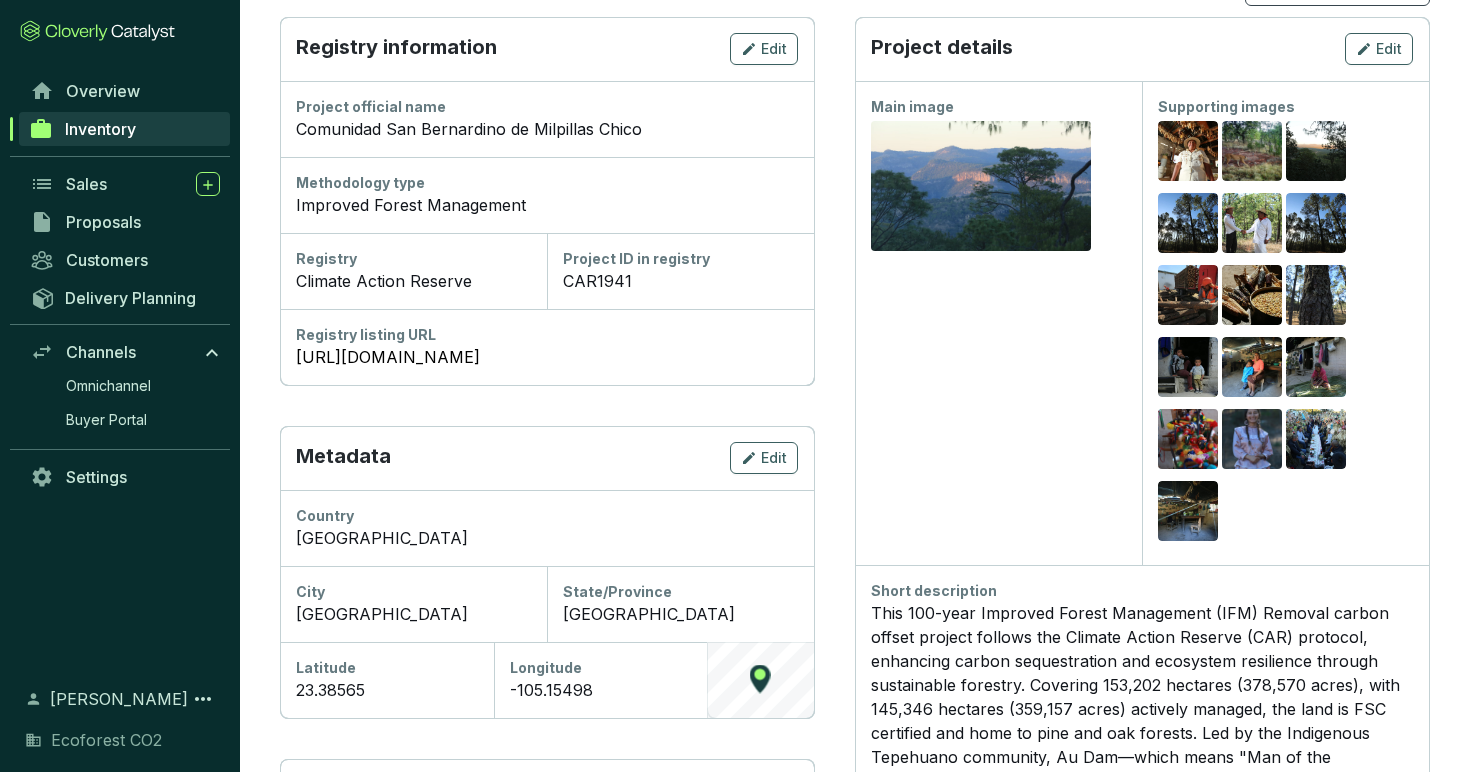 scroll, scrollTop: 223, scrollLeft: 0, axis: vertical 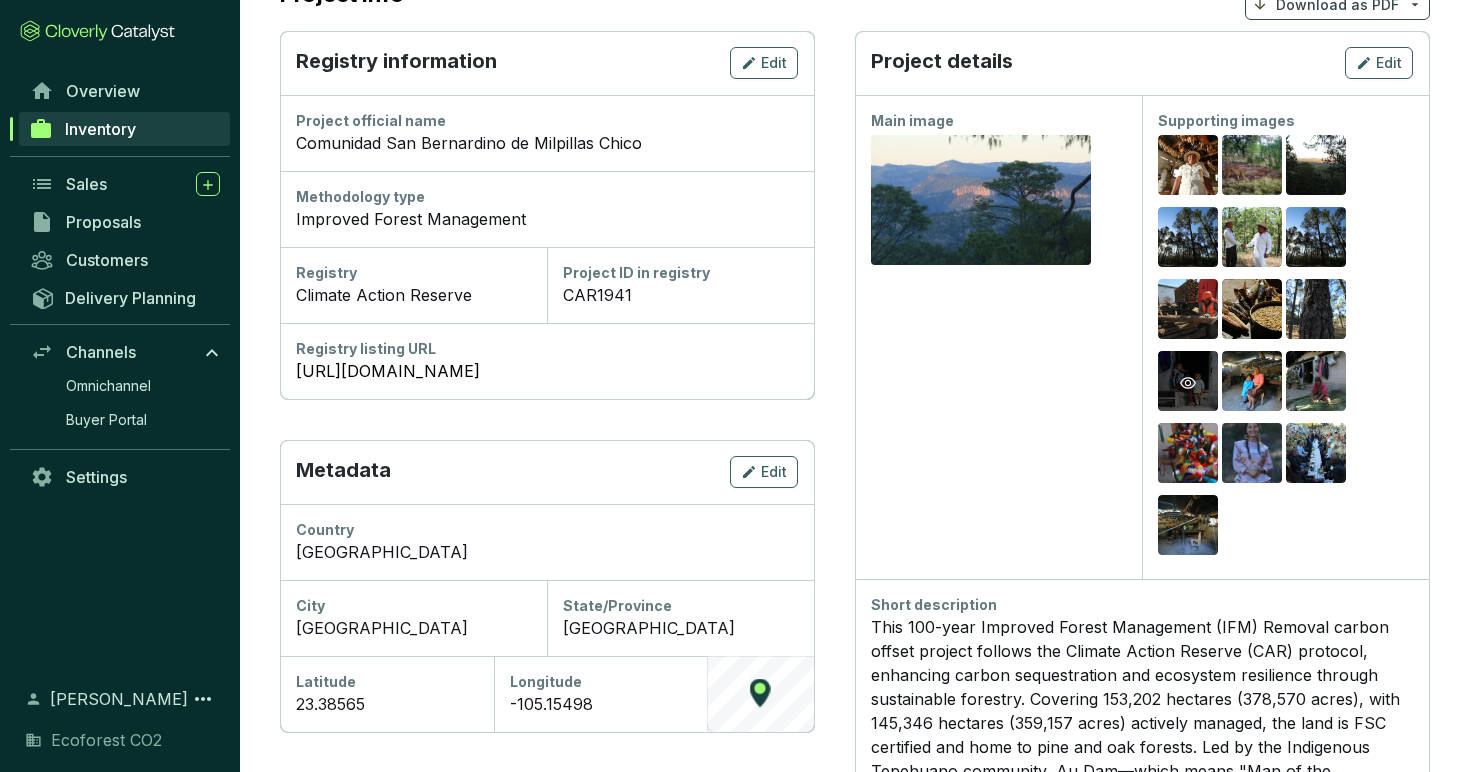 click 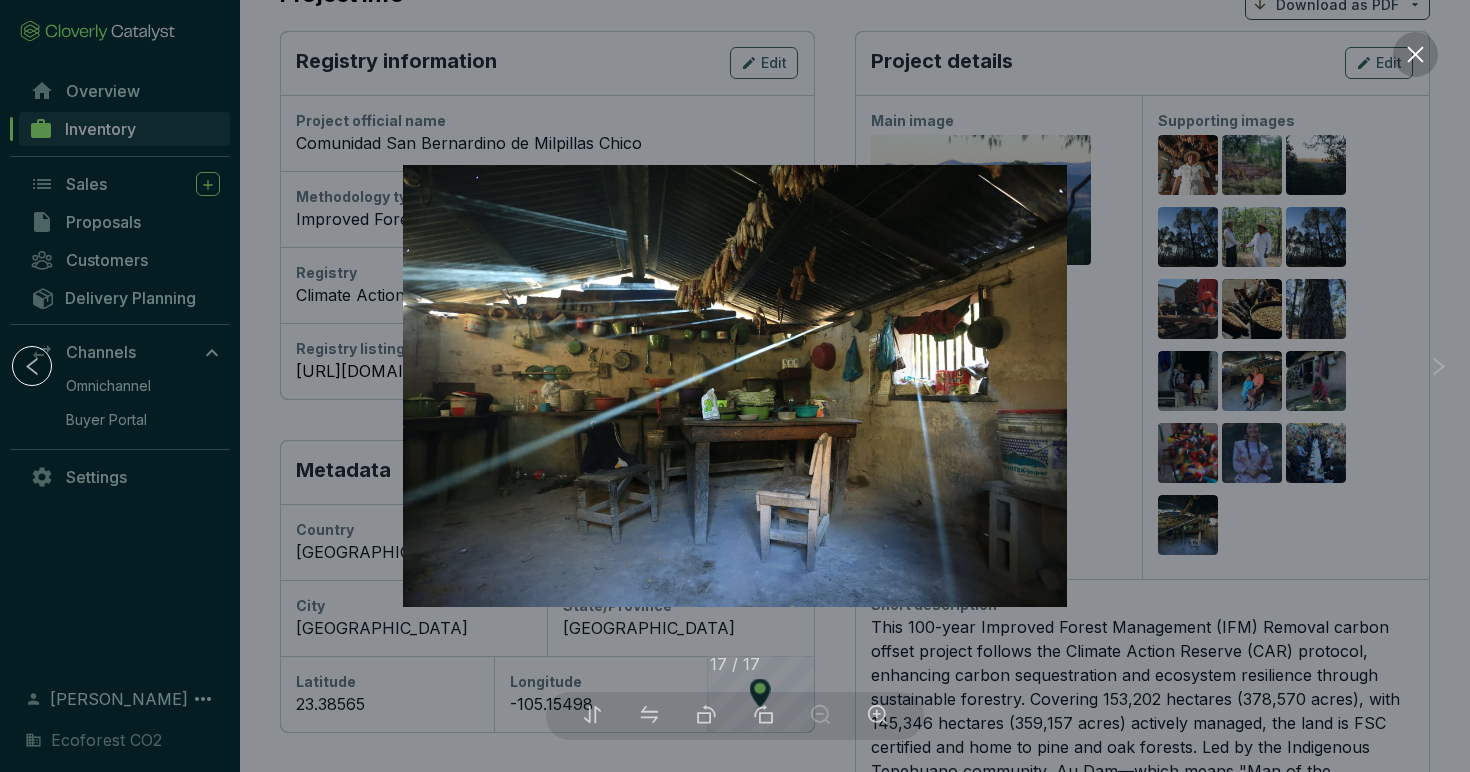 click 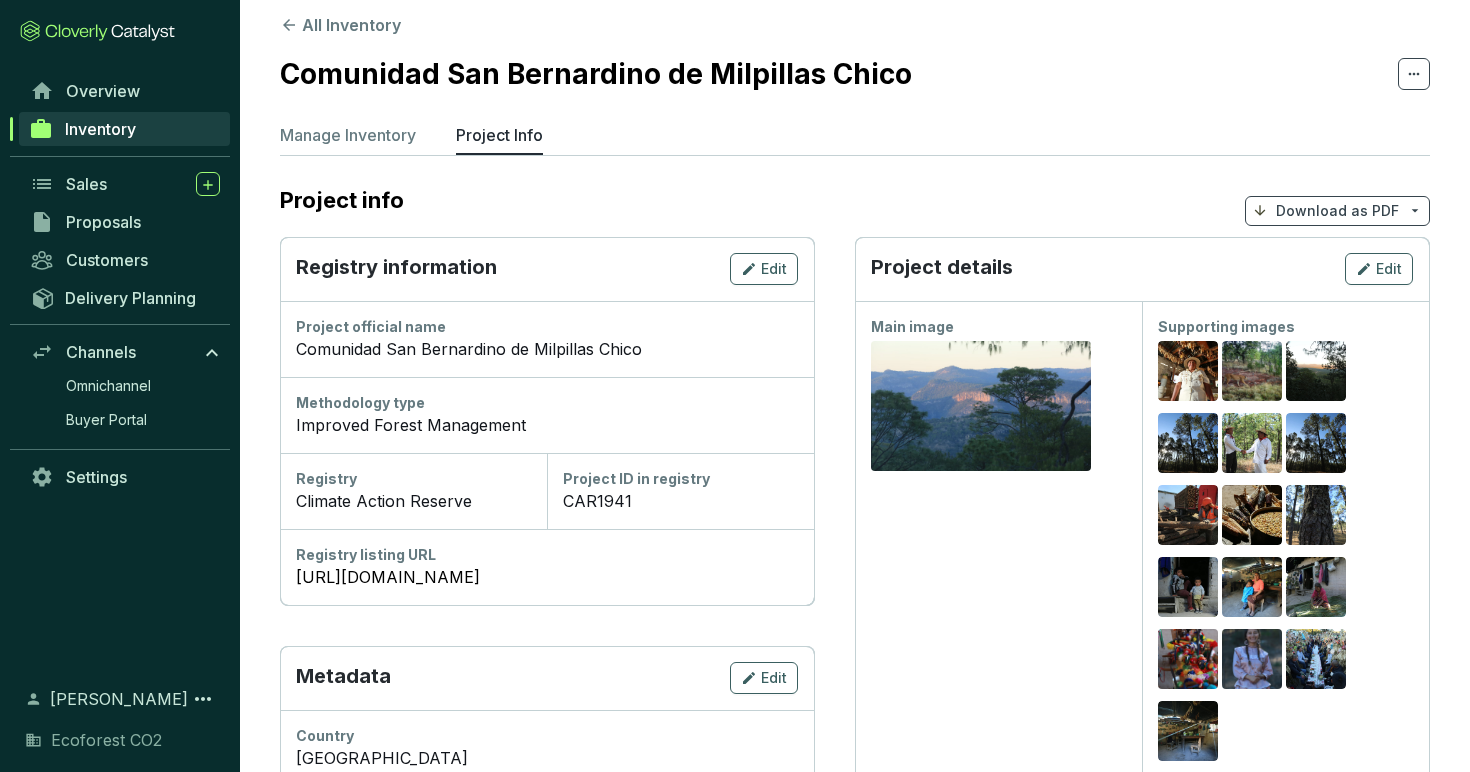 scroll, scrollTop: 0, scrollLeft: 0, axis: both 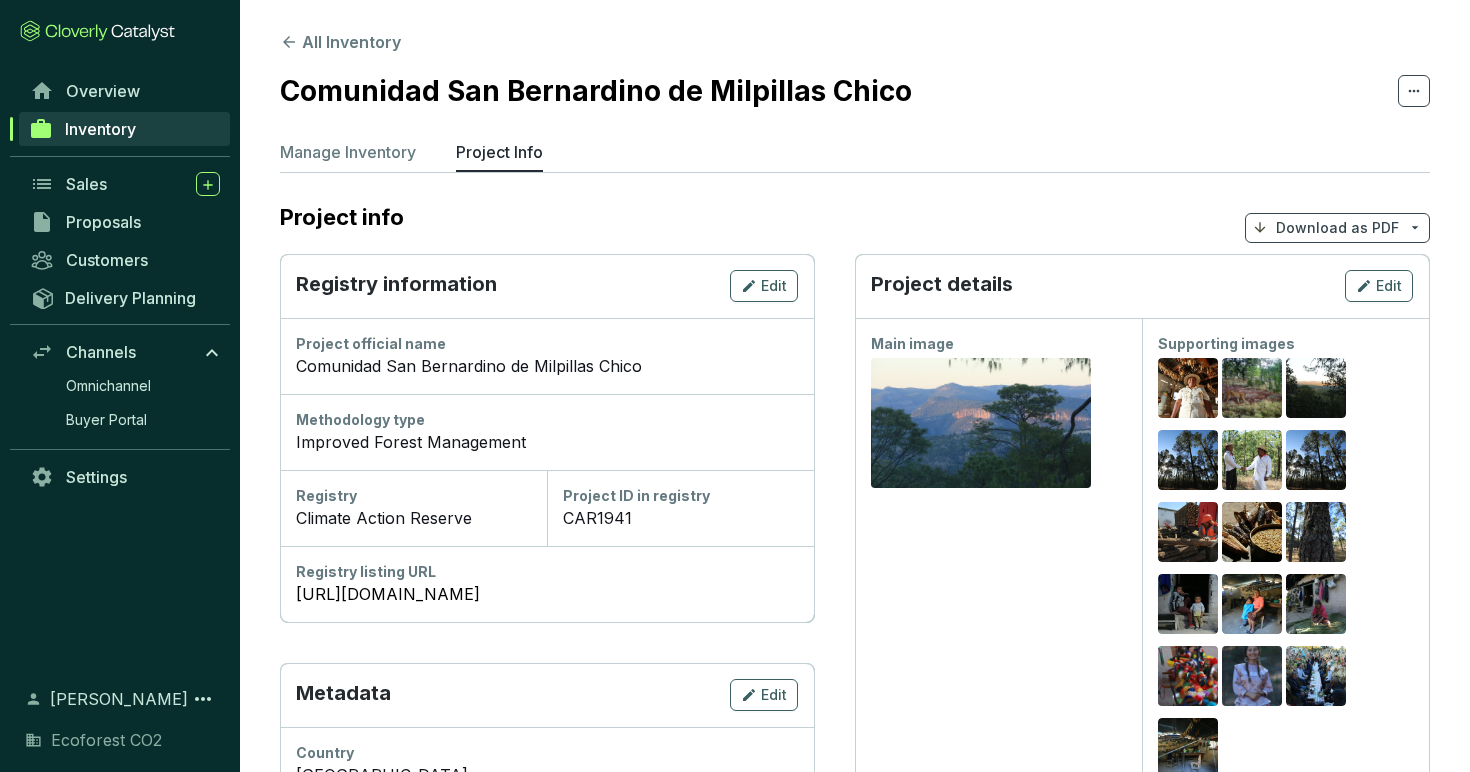 click on "All Inventory Comunidad [GEOGRAPHIC_DATA] Chico Manage Inventory Project Info Project info   Download as PDF Registry information Edit Project official name Comunidad [GEOGRAPHIC_DATA] de Milpillas Chico Methodology type Improved Forest Management Registry Climate Action Reserve Project ID in registry CAR1941 Registry listing URL [URL][DOMAIN_NAME] Metadata Edit Country [GEOGRAPHIC_DATA] [GEOGRAPHIC_DATA]/Province [GEOGRAPHIC_DATA] [GEOGRAPHIC_DATA] © Mapbox   © OpenStreetMap   Improve this map Impact Claims Edit United Nations SDGs SDG 1 - No Poverty SDG 2 - Zero Hunger SDG 3 - Good Health and Well-Being SDG 4 - Quality Education SDG 5 - Gender Equality SDG 6 - Clean Water and Sanitation SDG 7 - Affordable and Clean Energy SDG 9 - Industry, Innovation and Infrastructure SDG 13 - Climate Action SDG 15 - Life On Land Mechanism Removal Removal time period 99 years or less Supporting Documents Edit Private documents ( 0 ) Public documents ( 2 ) Edit" at bounding box center (855, 3413) 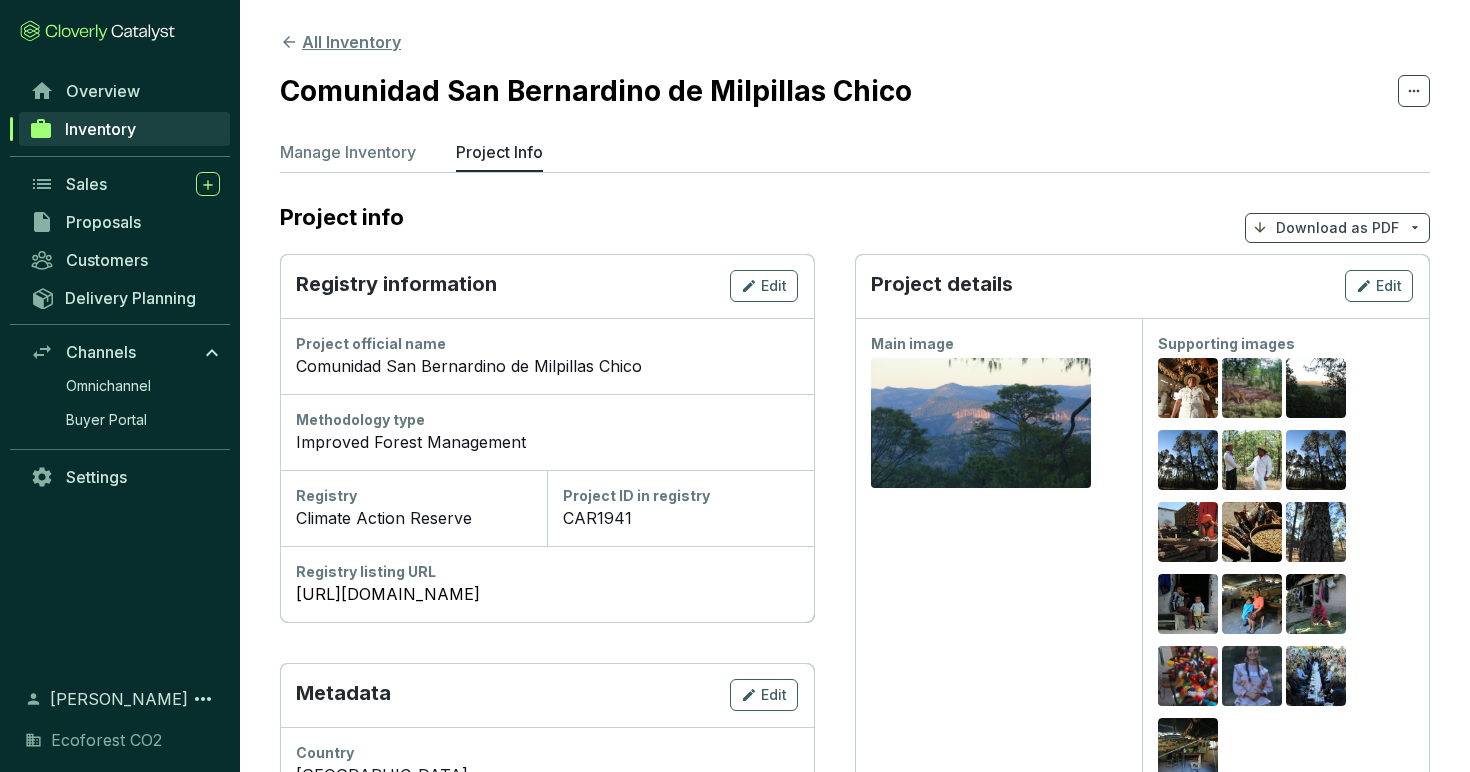 click 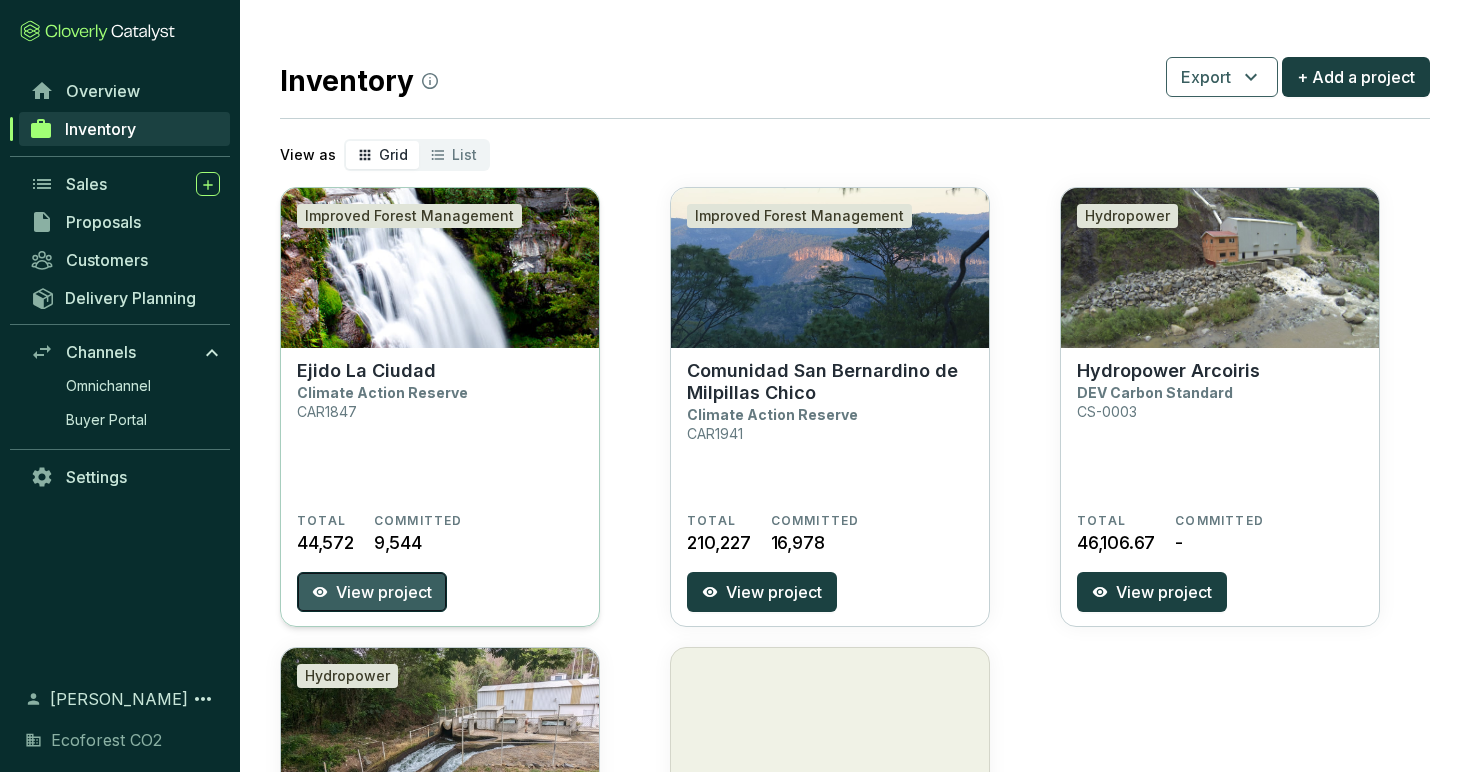 click on "View project" at bounding box center [384, 592] 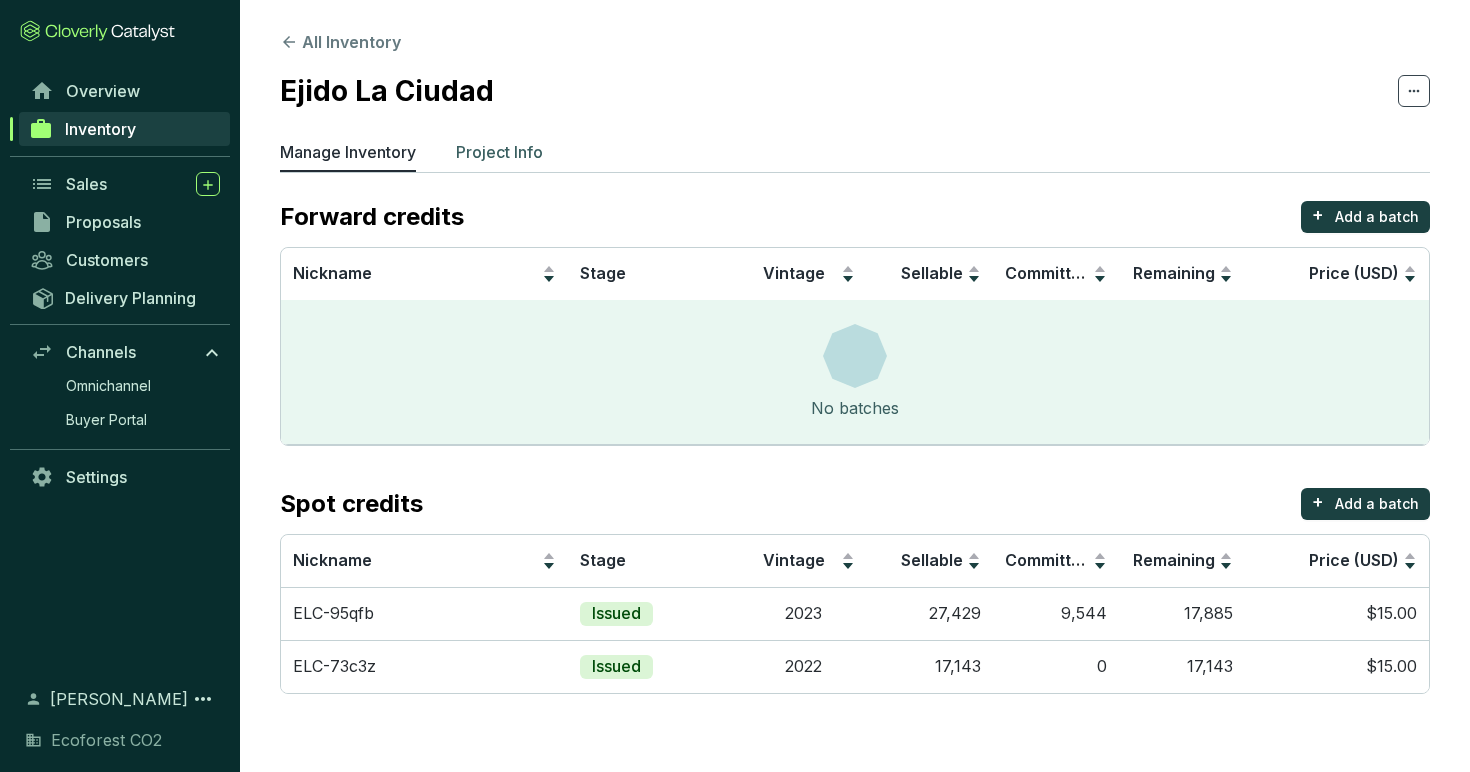click on "Project Info" at bounding box center [499, 152] 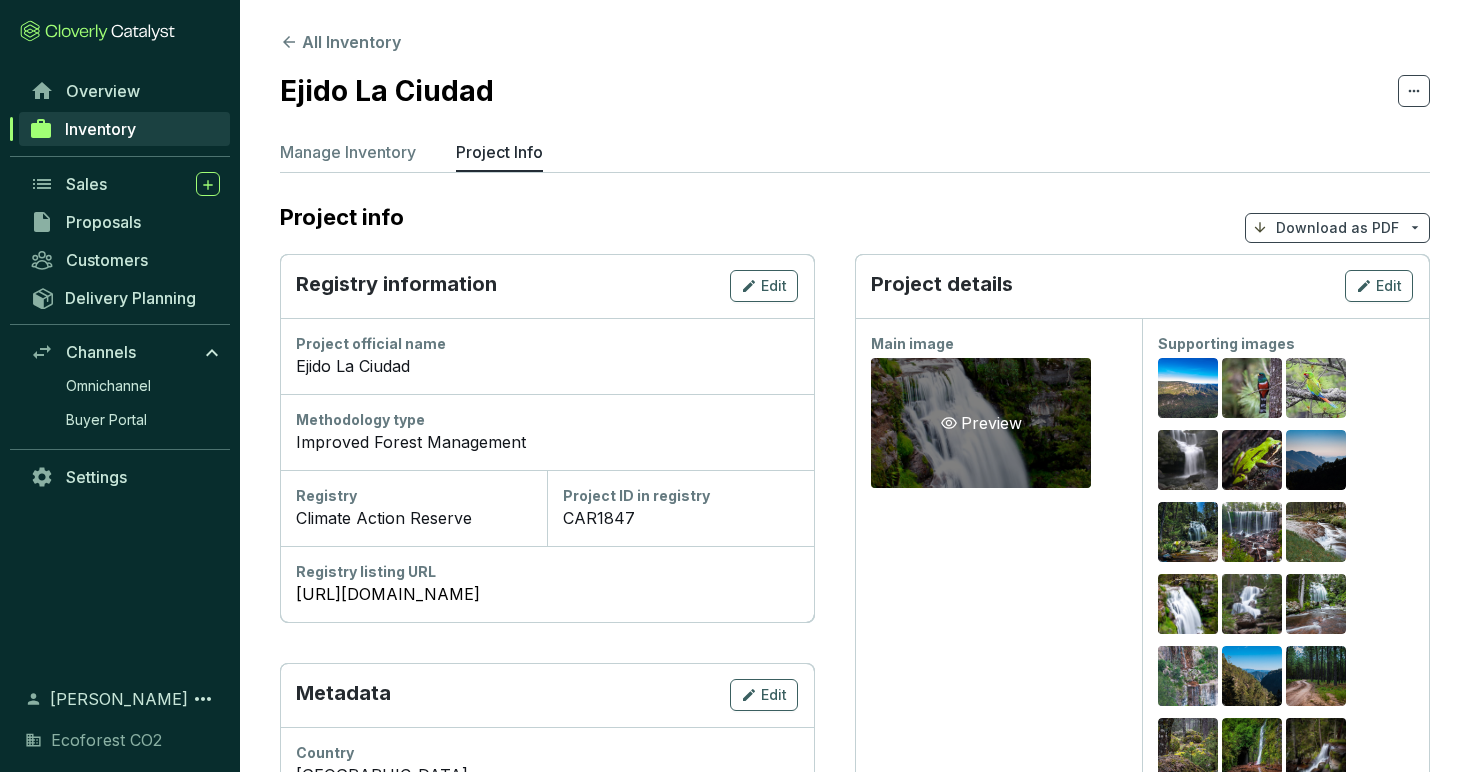 click on "Preview" at bounding box center (981, 423) 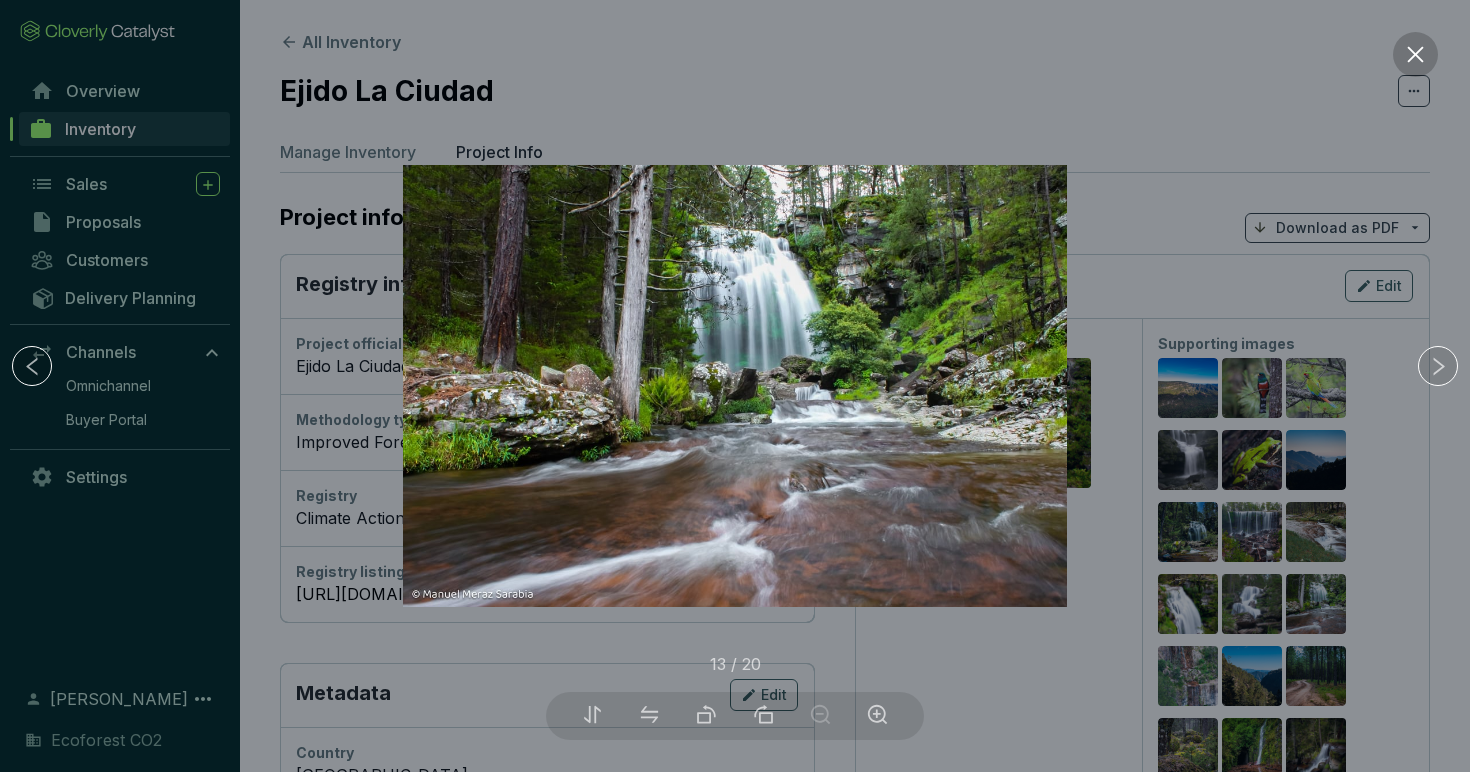 click at bounding box center [1415, 54] 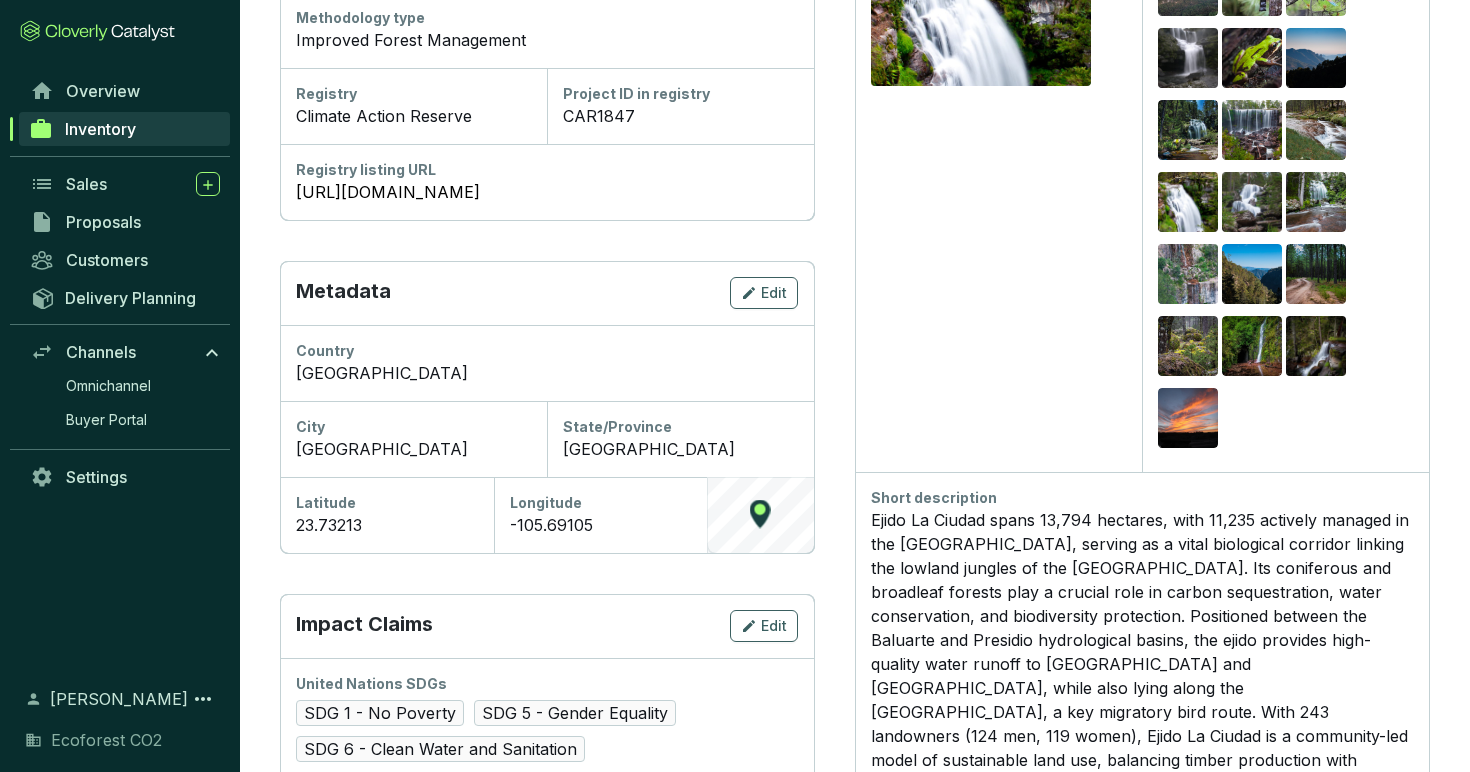 scroll, scrollTop: 347, scrollLeft: 0, axis: vertical 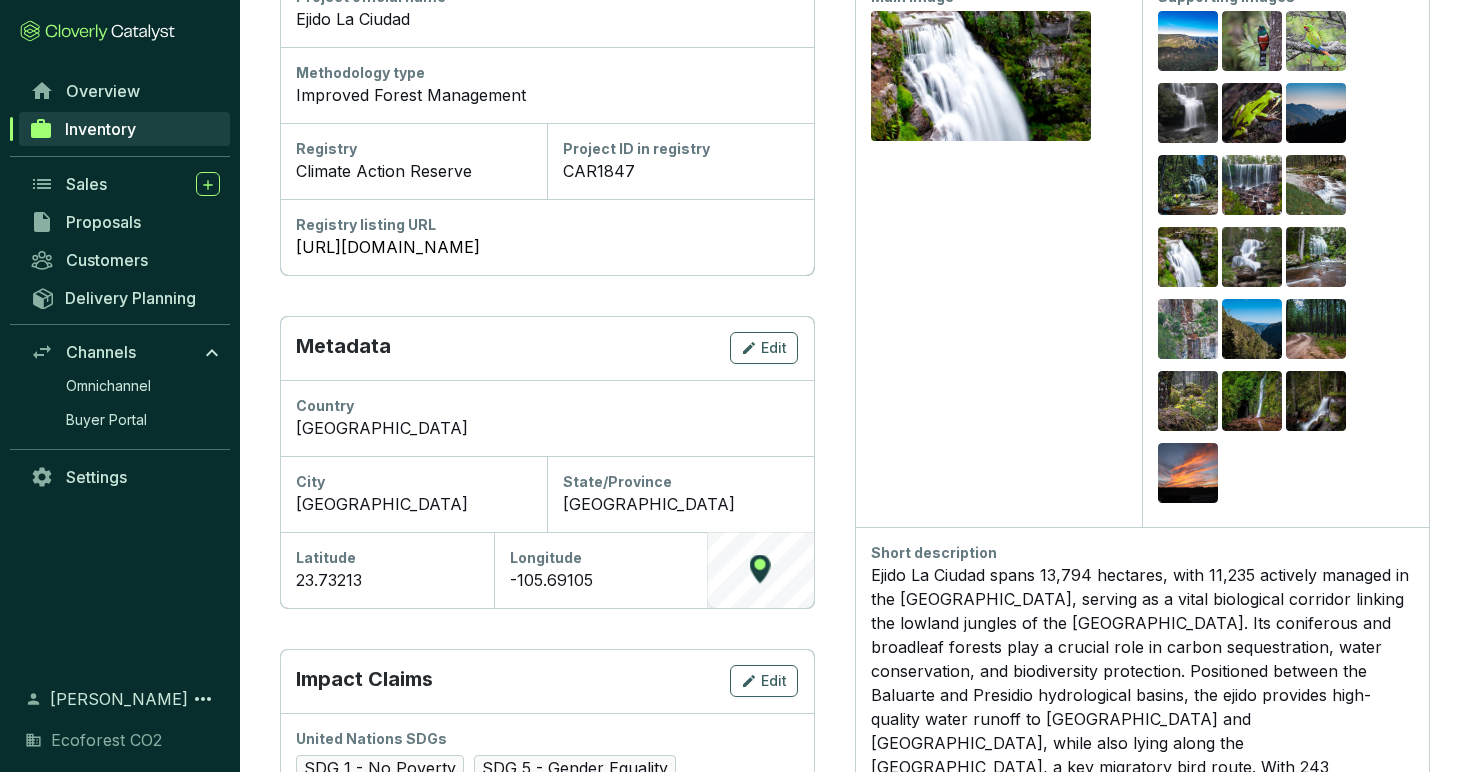 click on "Inventory" at bounding box center (124, 129) 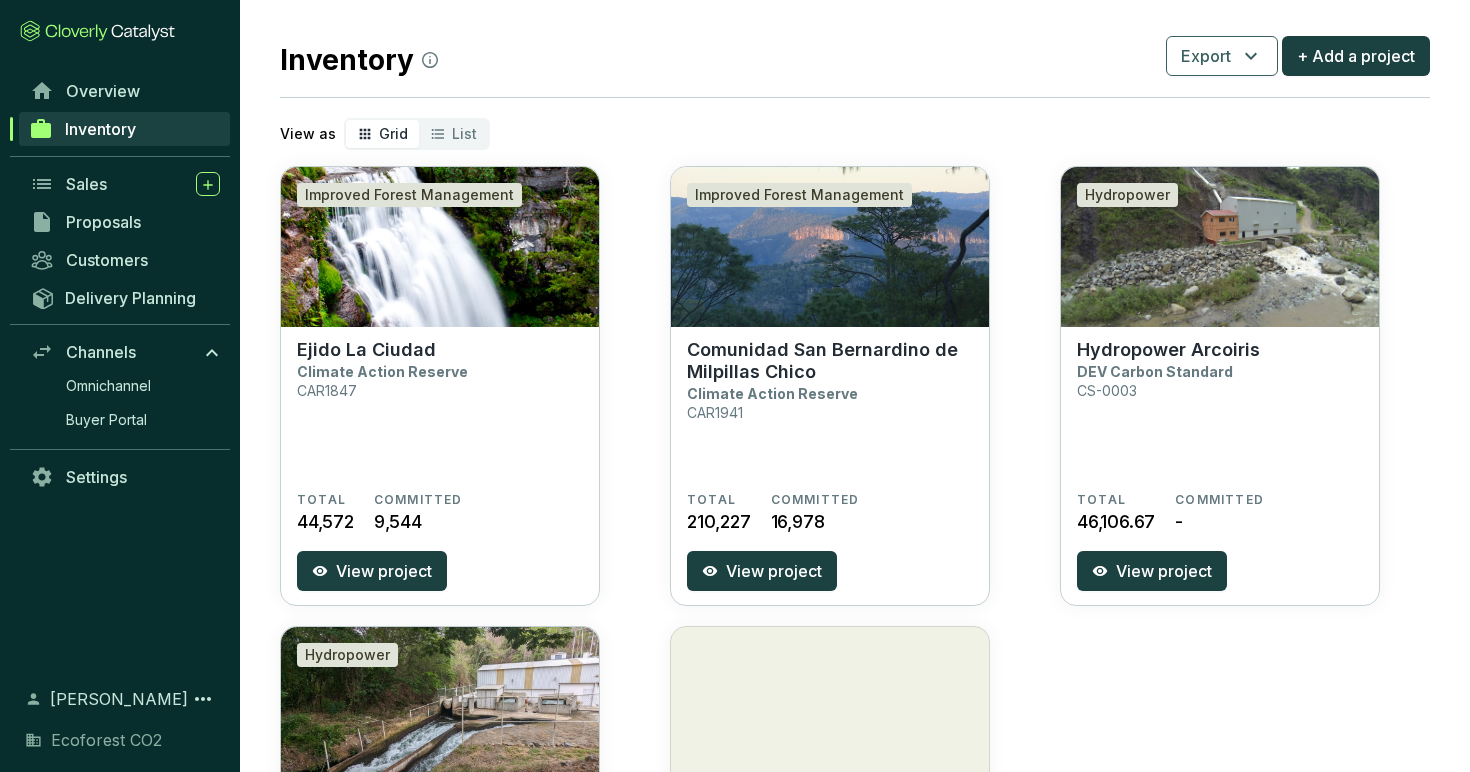 scroll, scrollTop: 22, scrollLeft: 0, axis: vertical 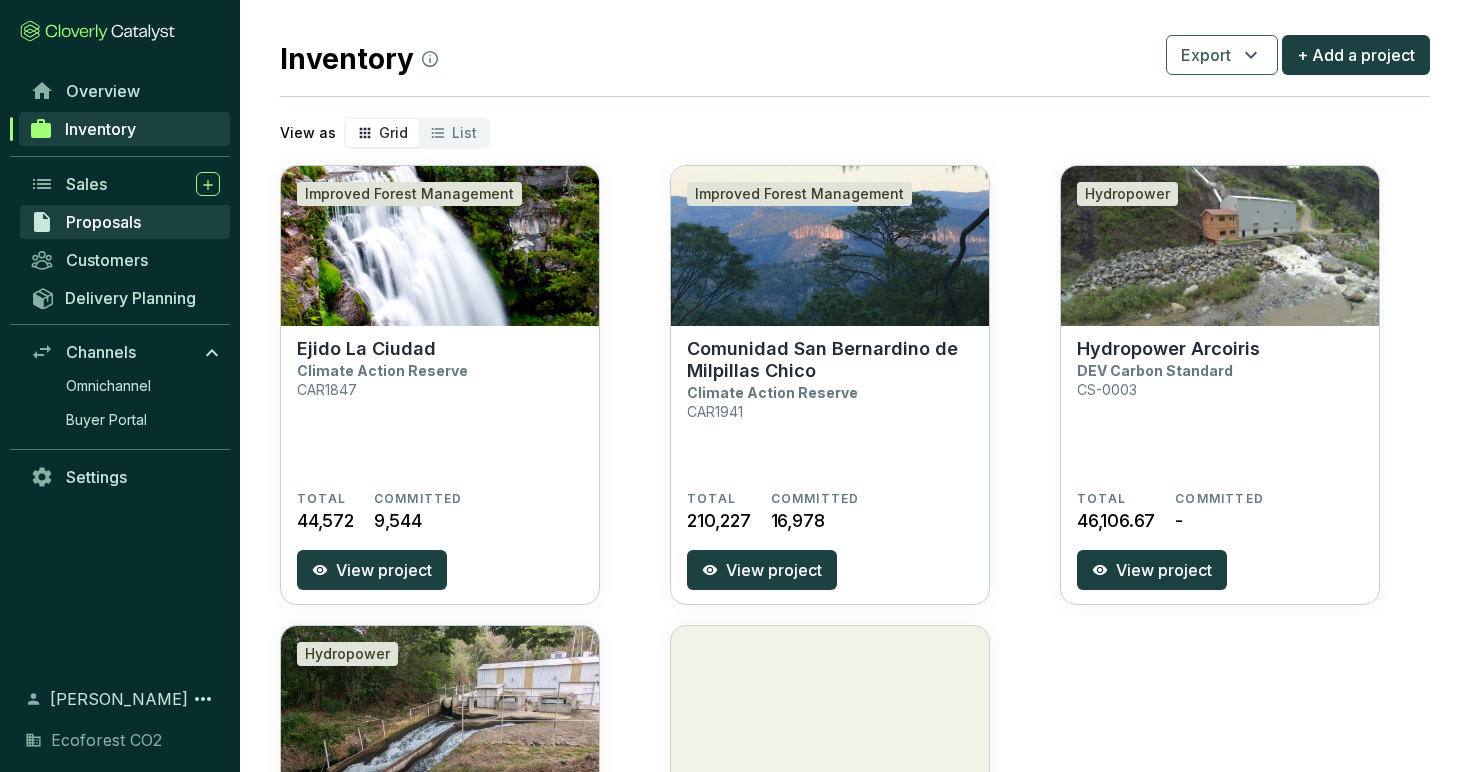 click on "Proposals" at bounding box center (125, 222) 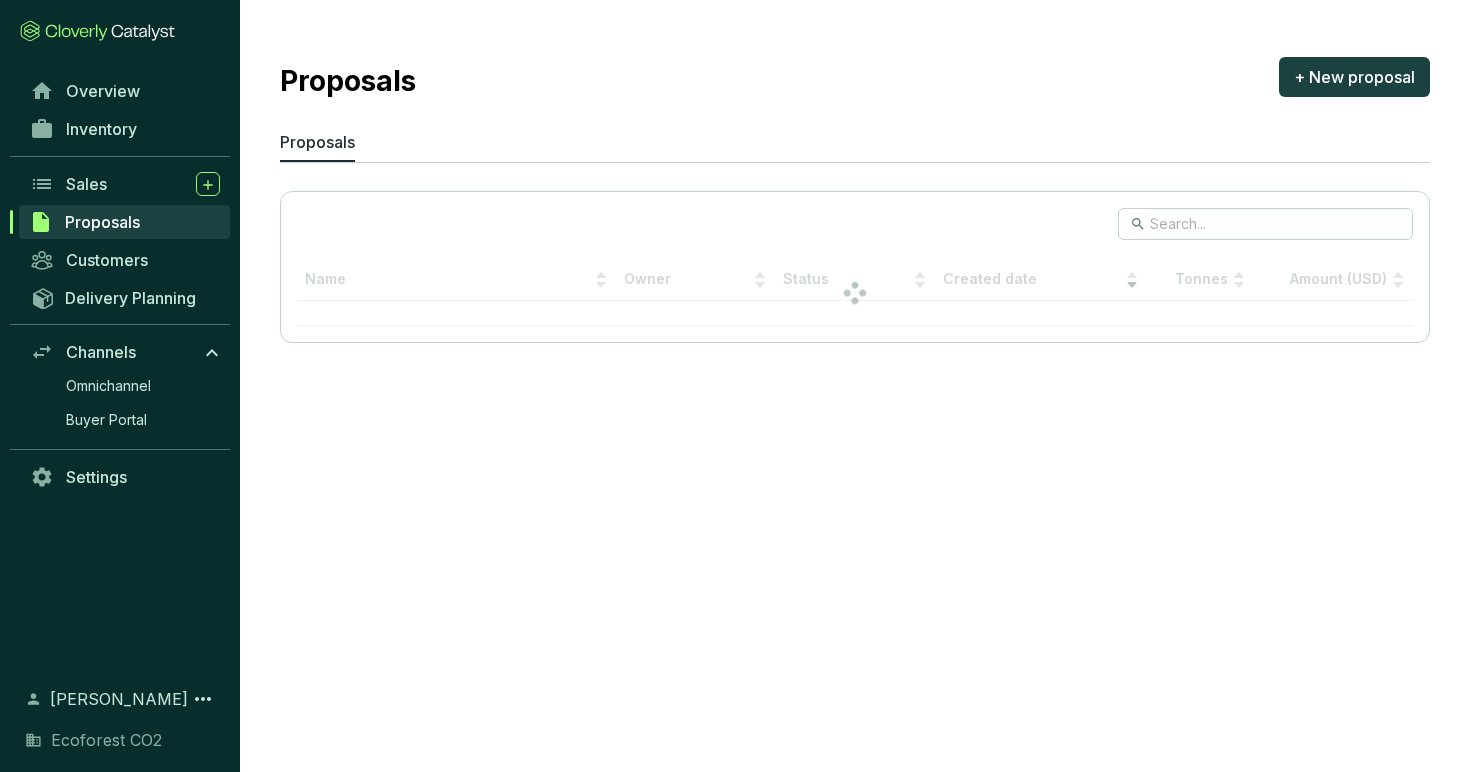 scroll, scrollTop: 0, scrollLeft: 0, axis: both 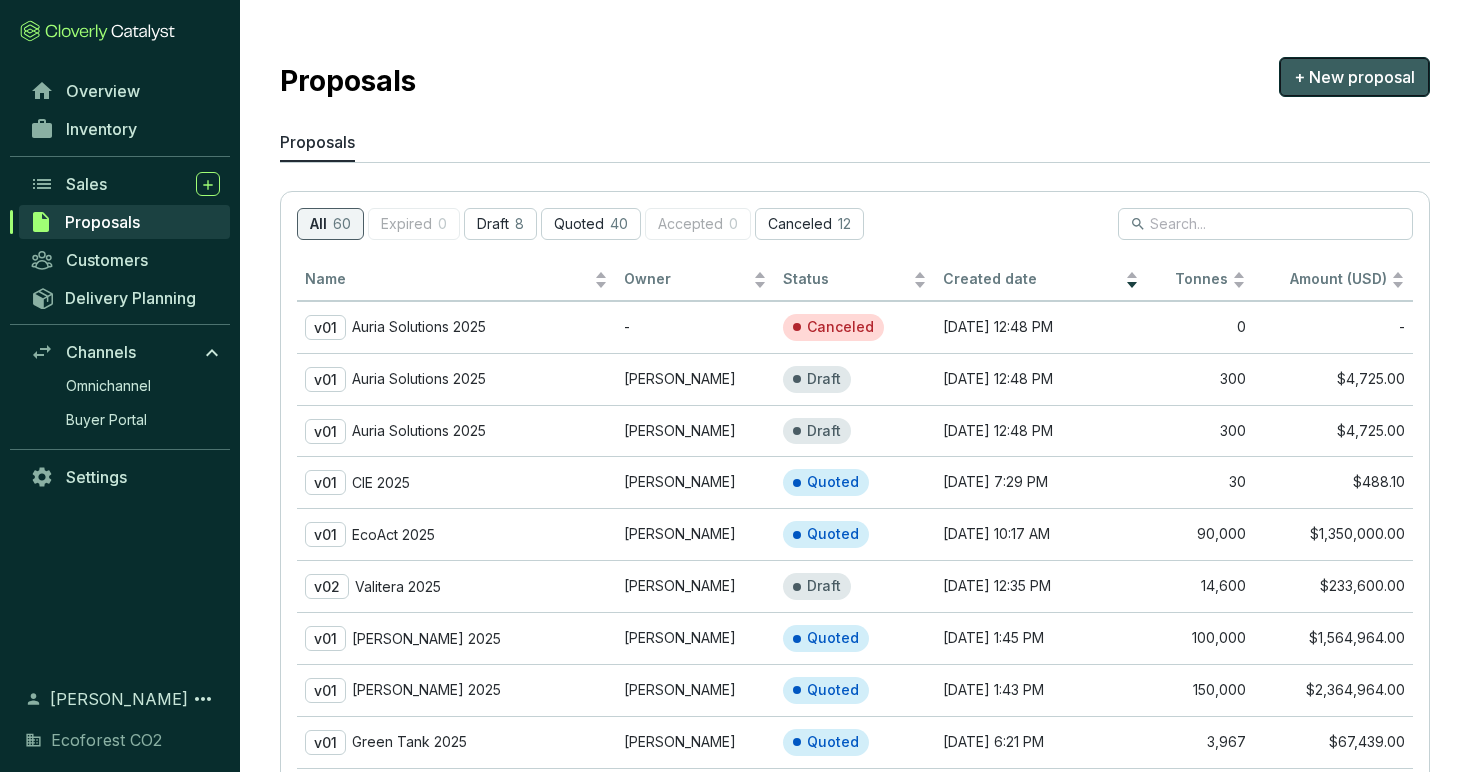 click on "+ New proposal" at bounding box center (1354, 77) 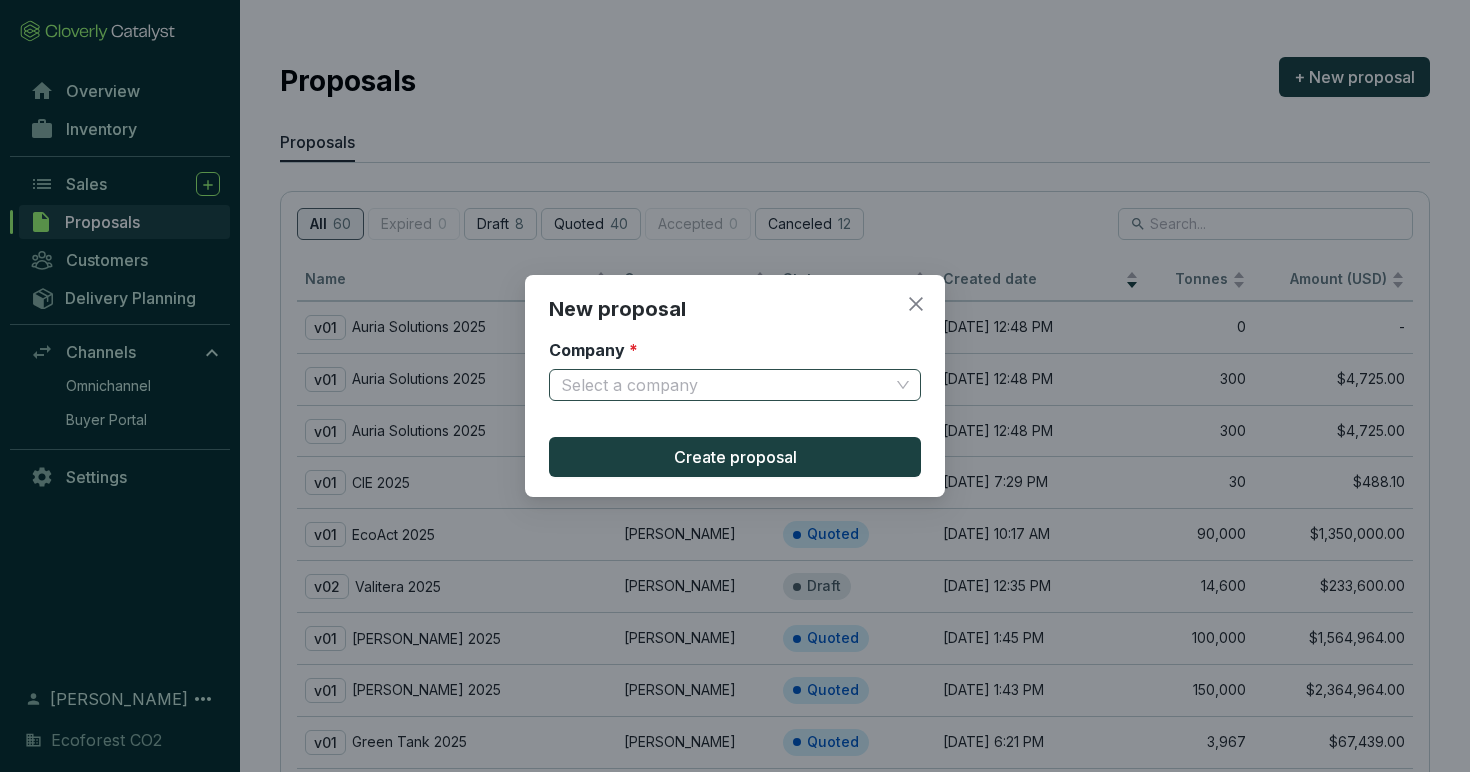 click on "Company   *" at bounding box center (725, 385) 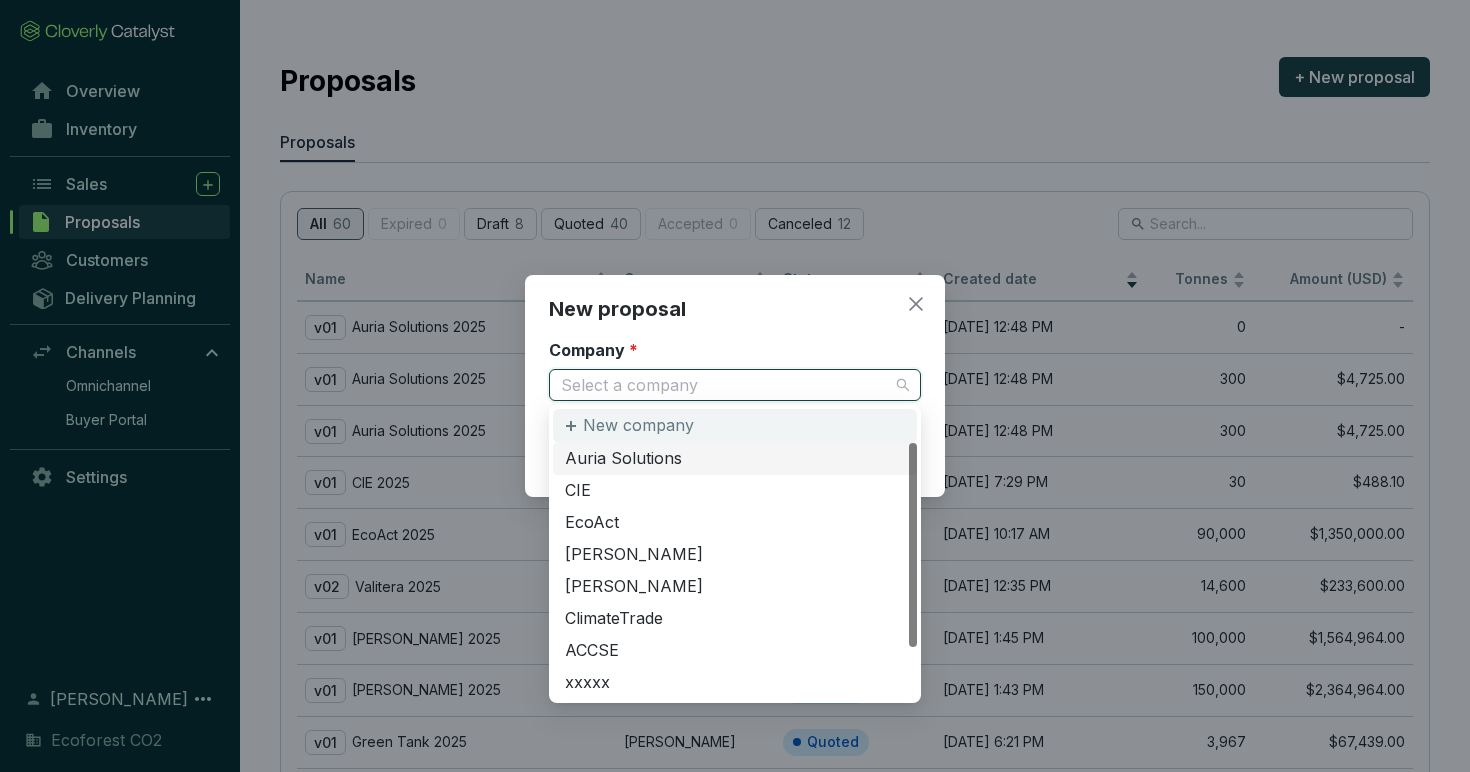click on "New company" at bounding box center (638, 426) 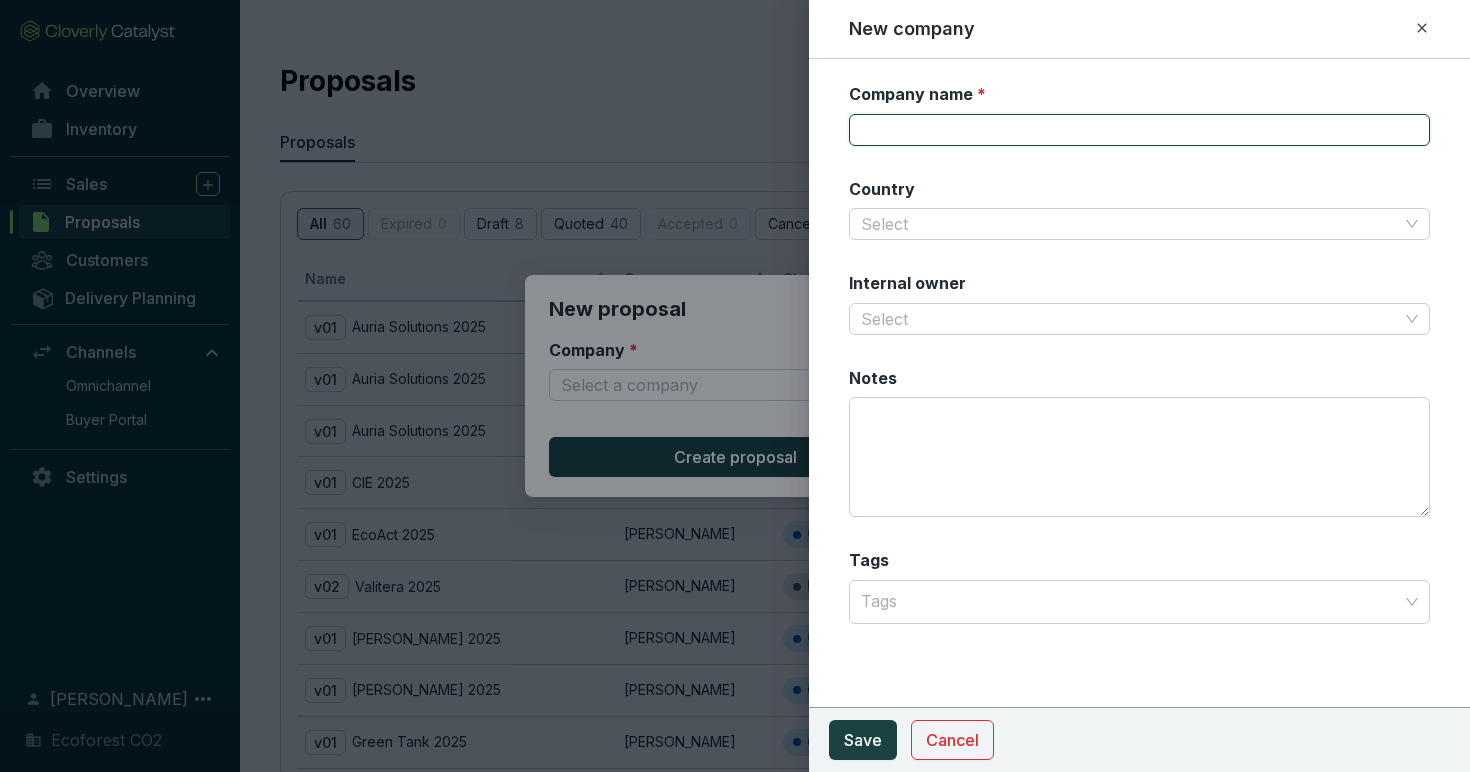 click on "Company name   *" at bounding box center [1140, 130] 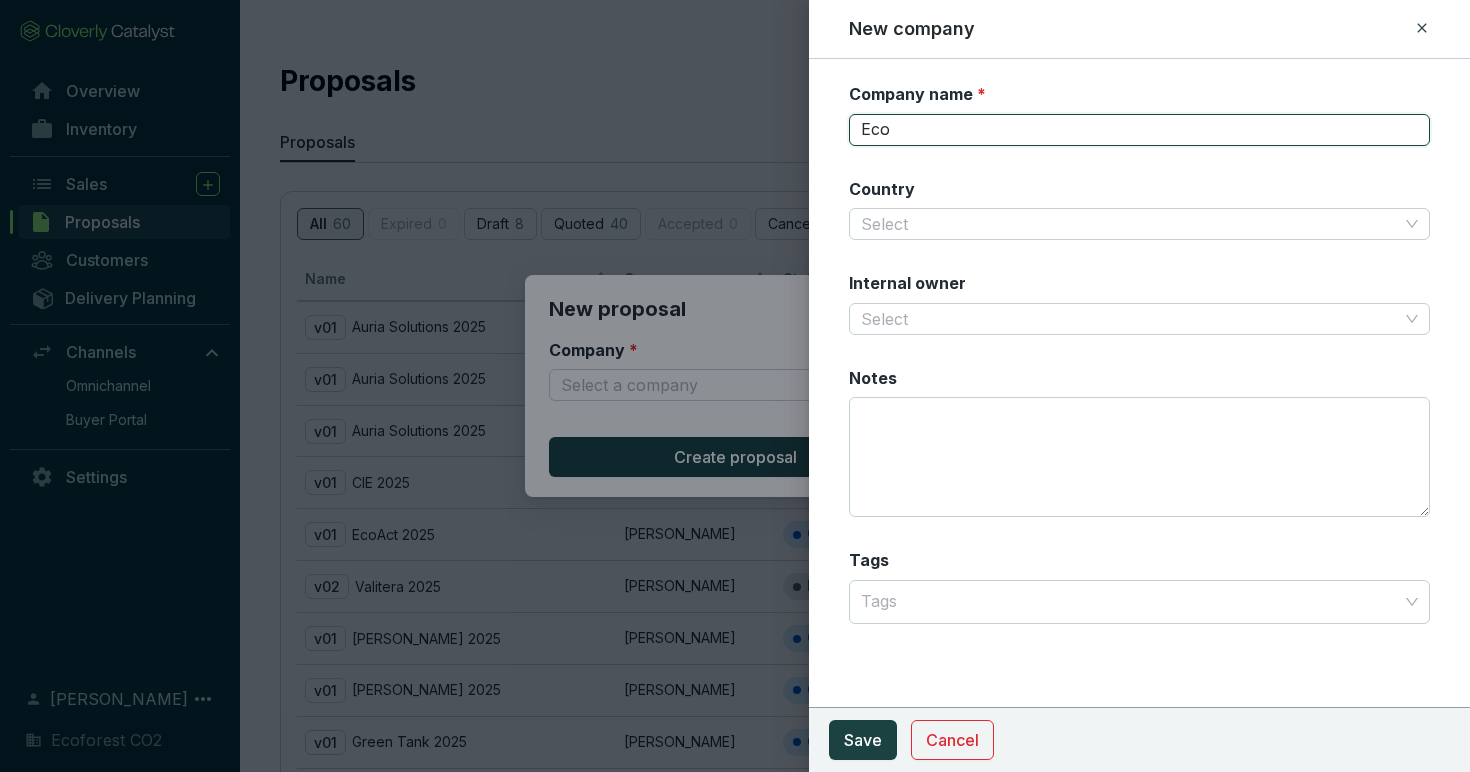 type on "EcoAct" 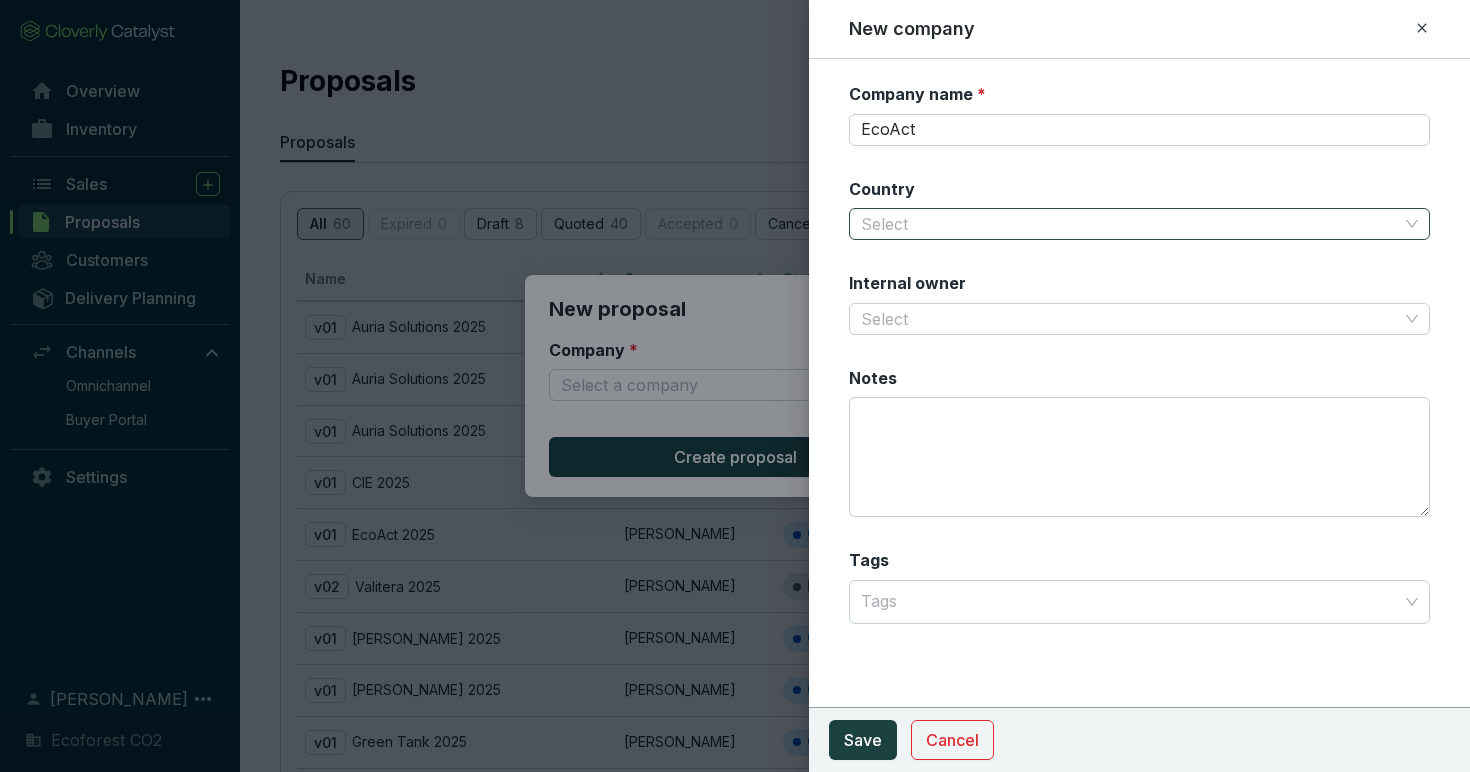 click on "Country" at bounding box center (1130, 224) 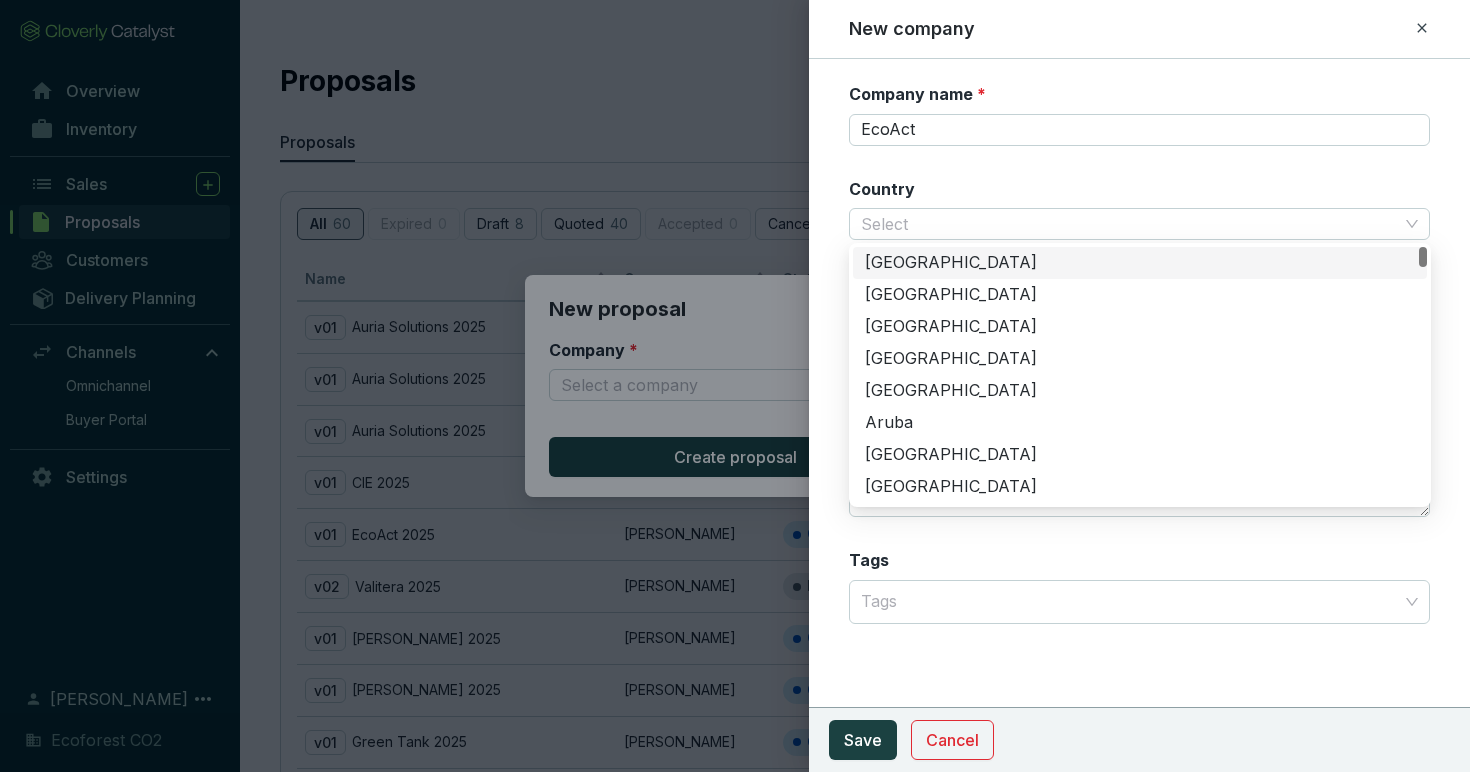 click at bounding box center [735, 386] 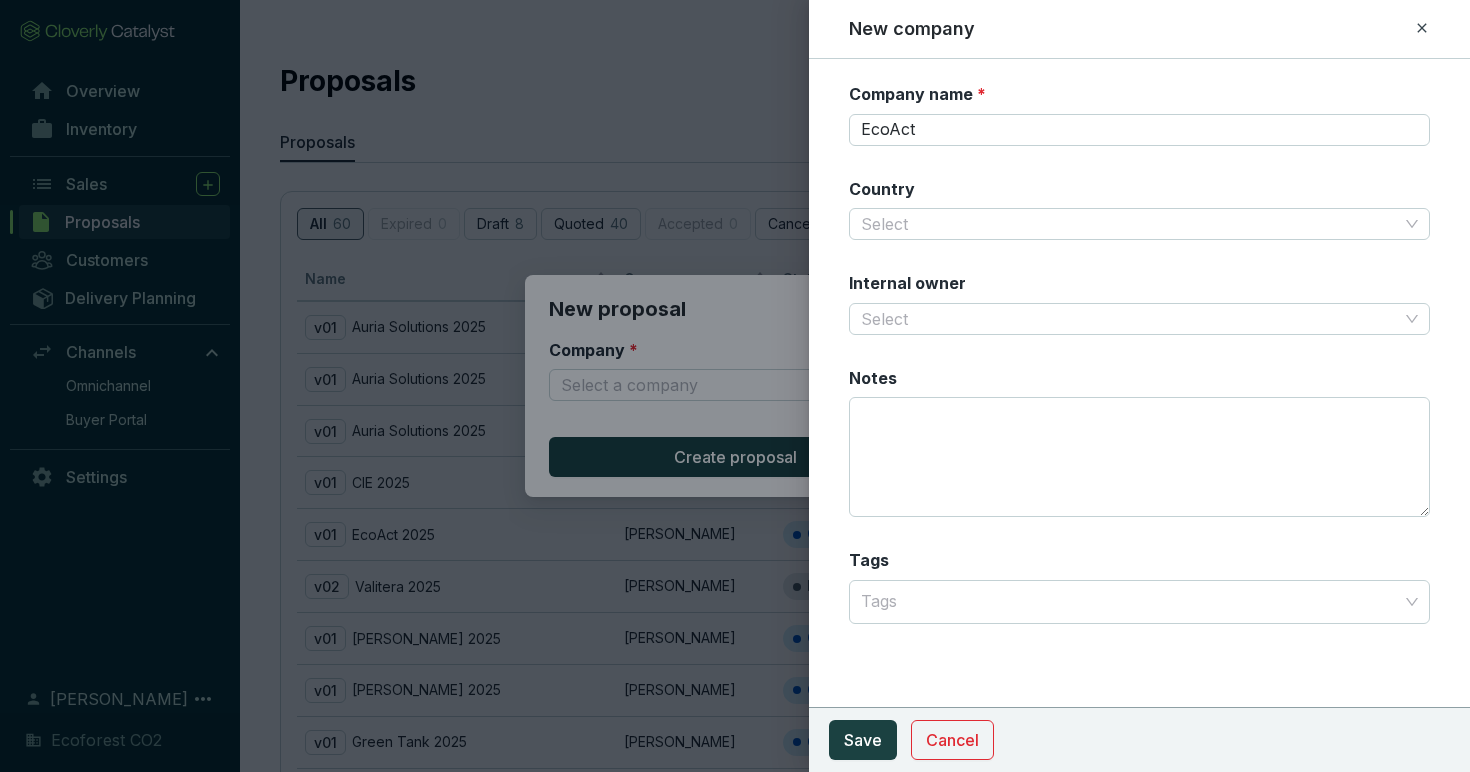 click at bounding box center (735, 386) 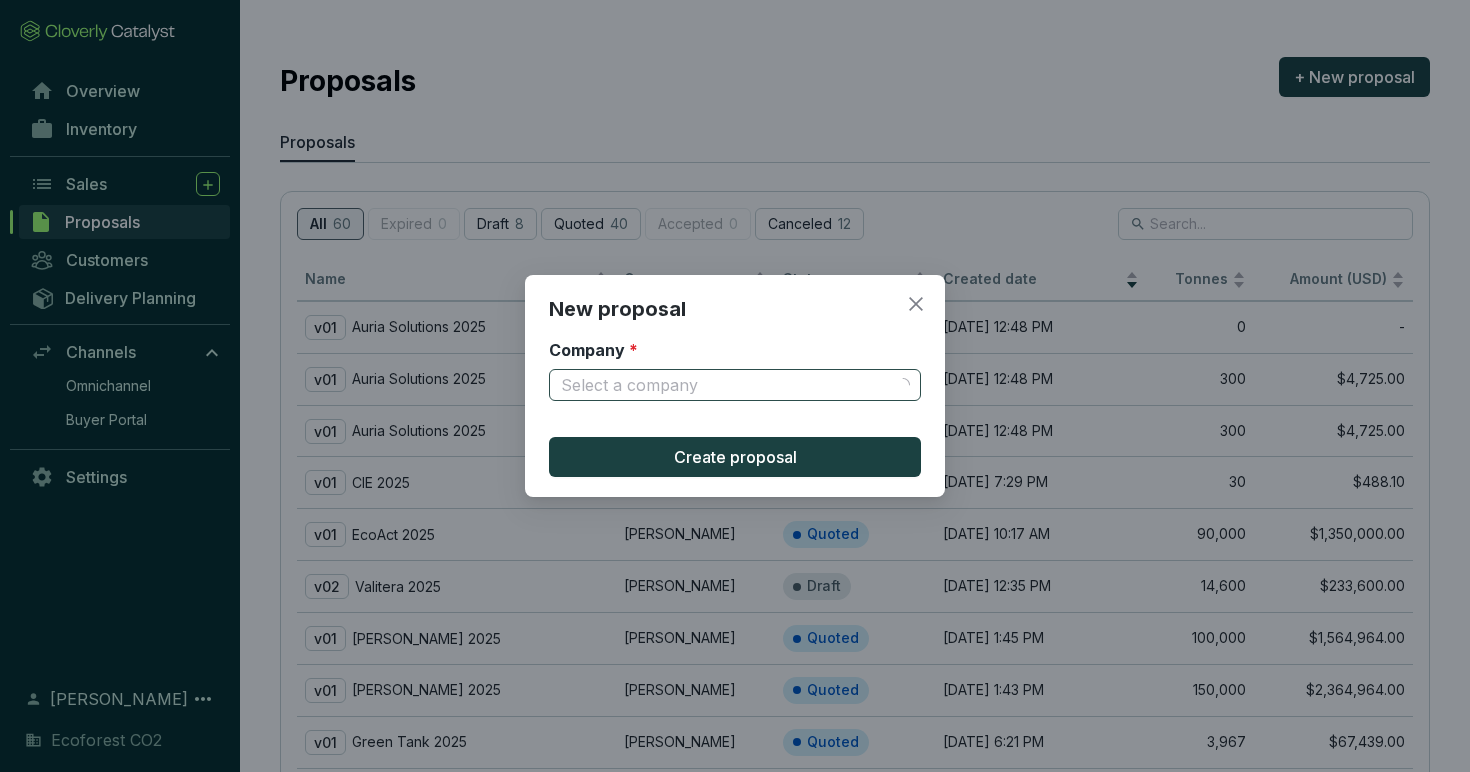 click on "Company   *" at bounding box center (725, 385) 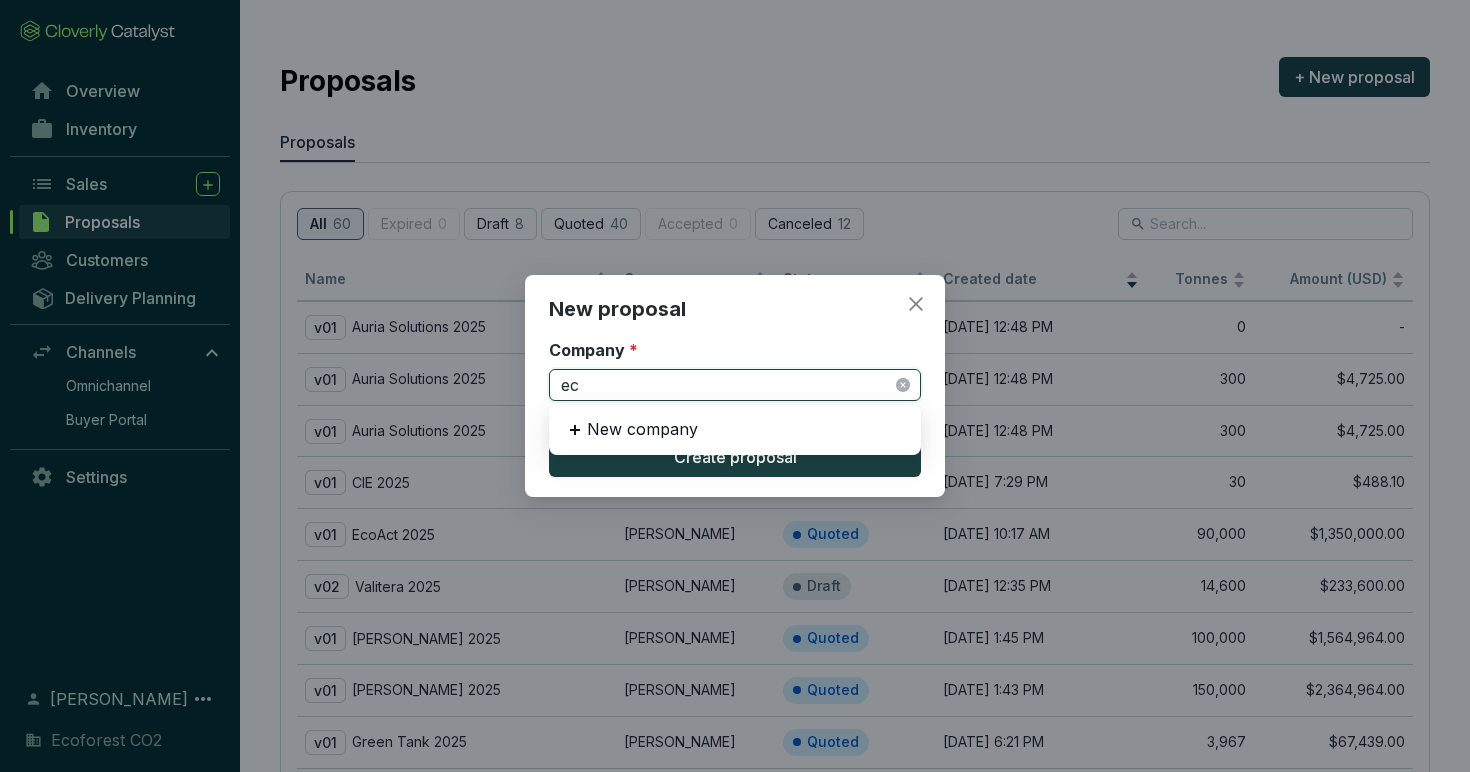 type on "e" 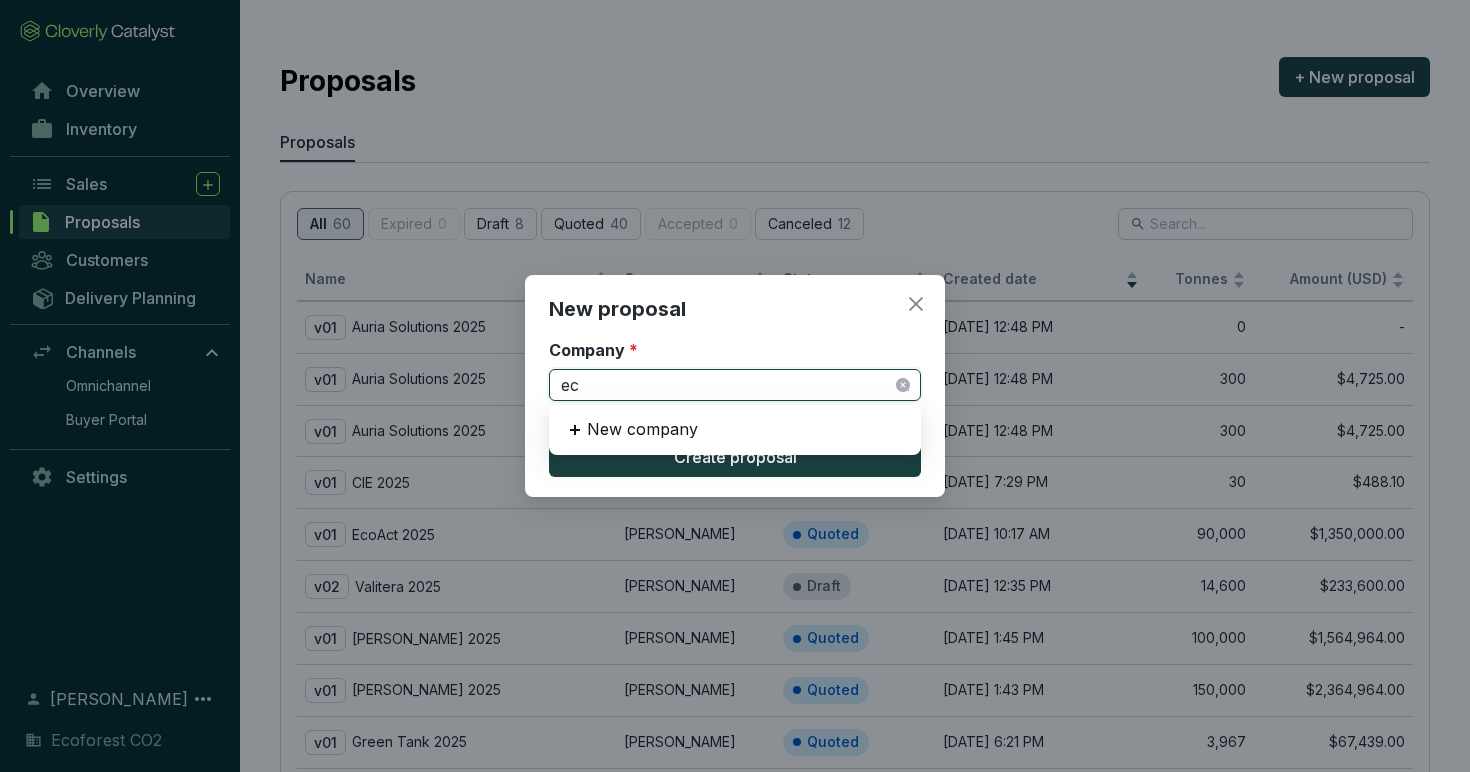type on "eco" 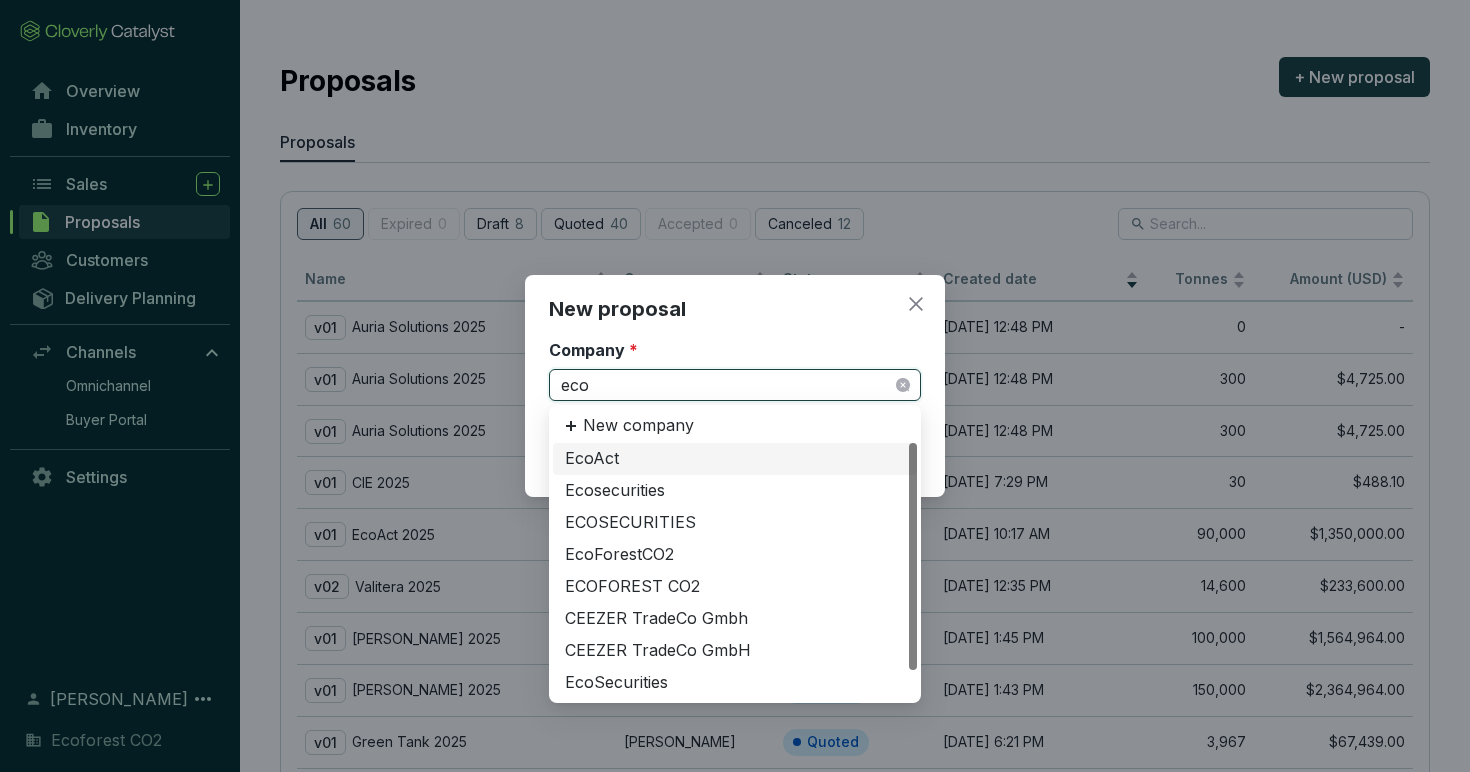 click on "EcoAct" at bounding box center [735, 459] 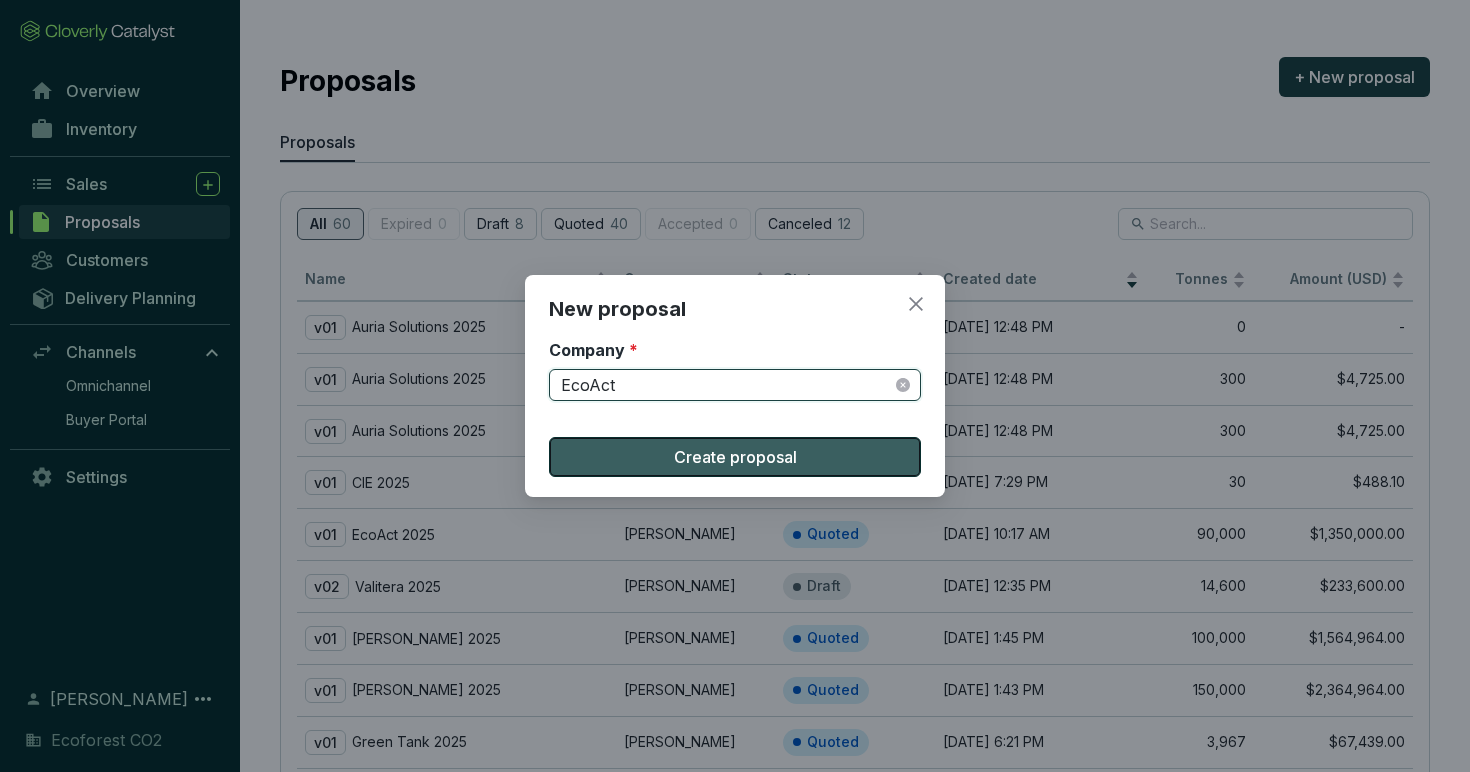 click on "Create proposal" at bounding box center (735, 457) 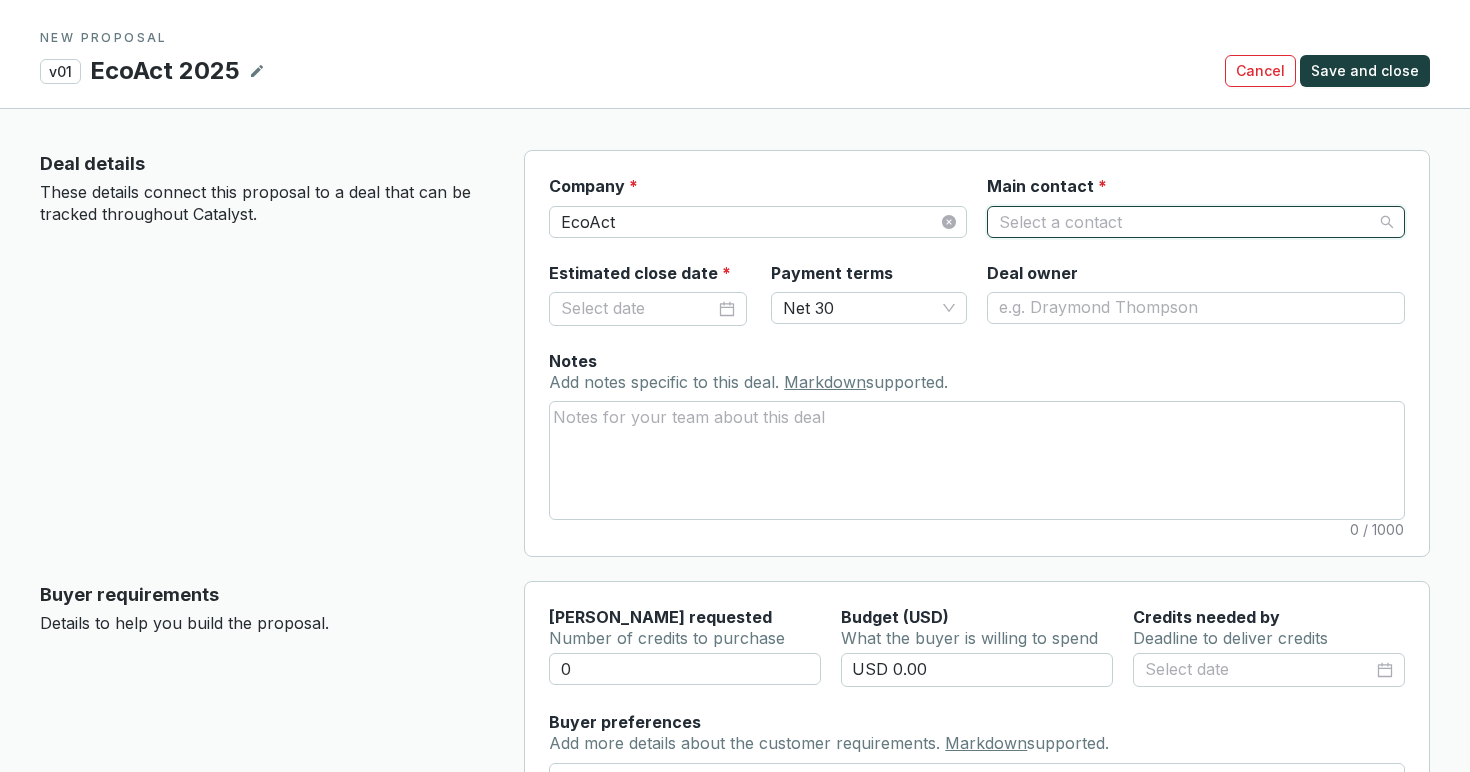 click on "Main contact   *" at bounding box center (1186, 222) 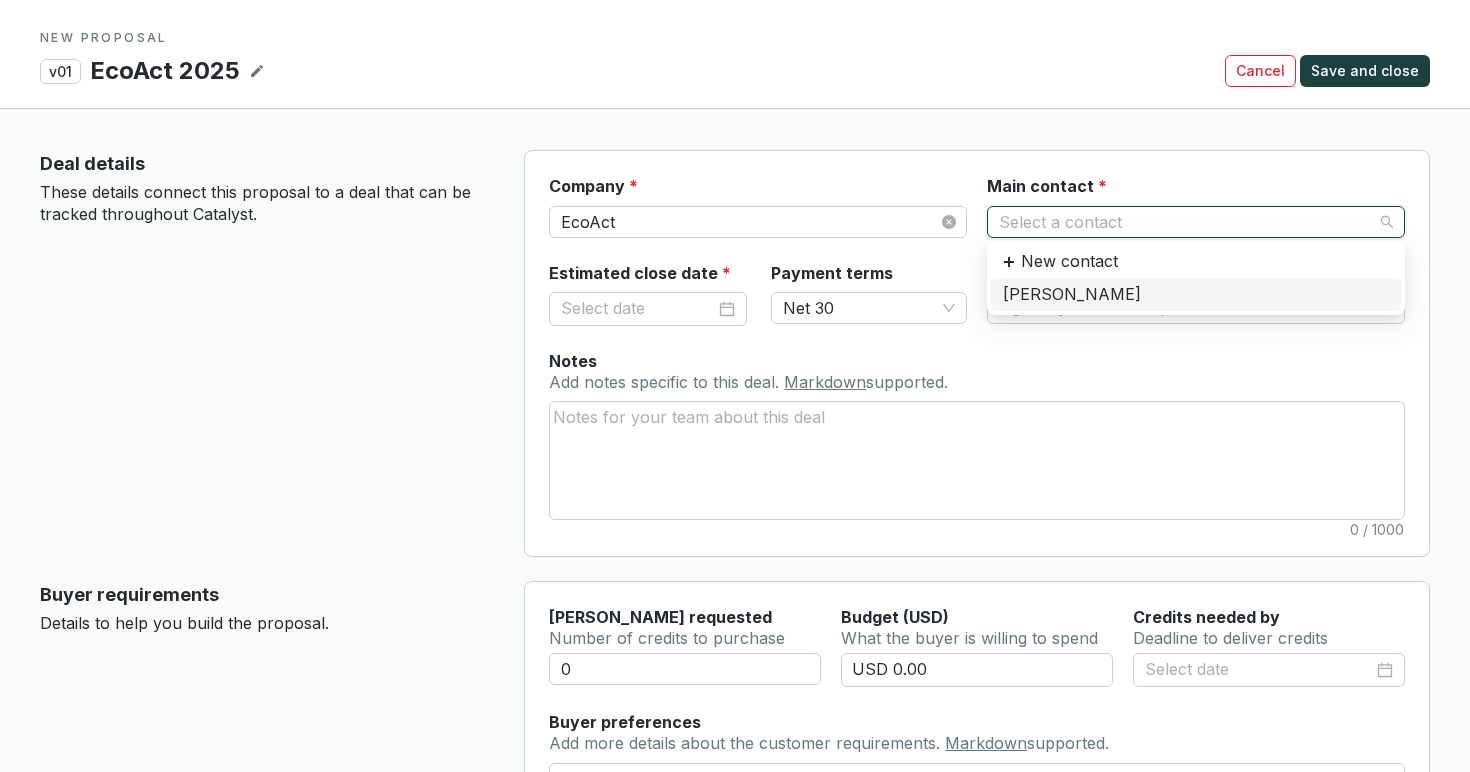 click on "Main contact   *" at bounding box center [1186, 222] 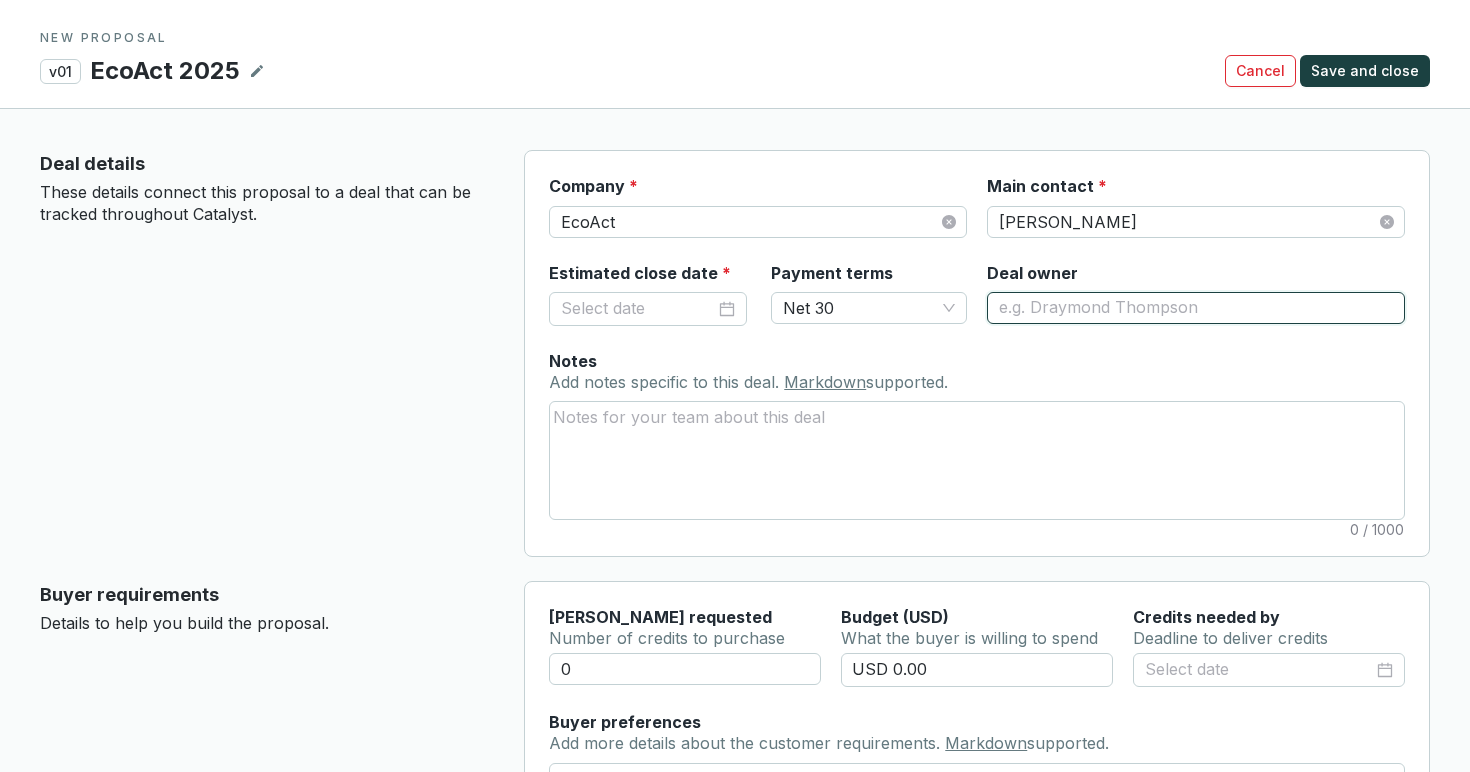 click on "Deal owner" at bounding box center [1196, 308] 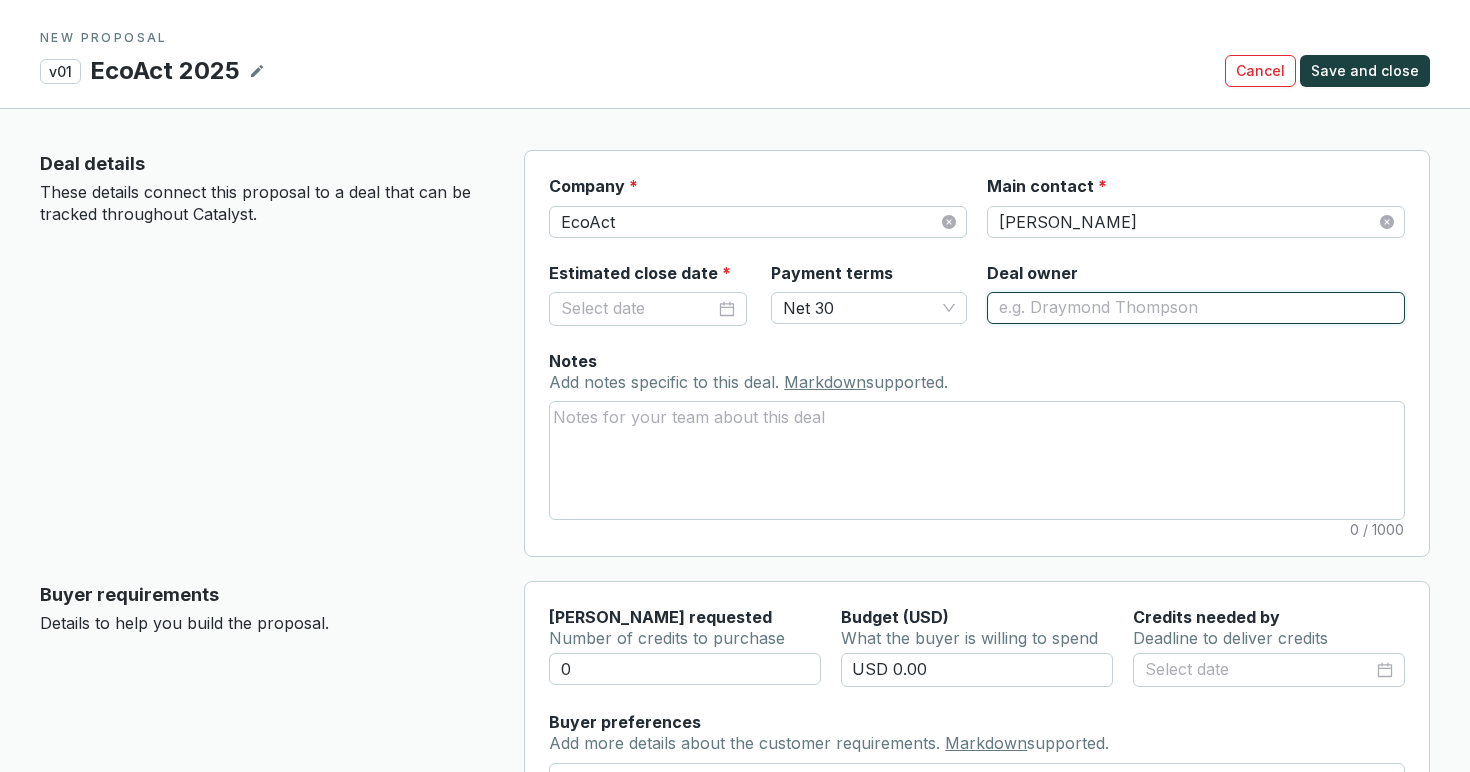 type on "[PERSON_NAME]" 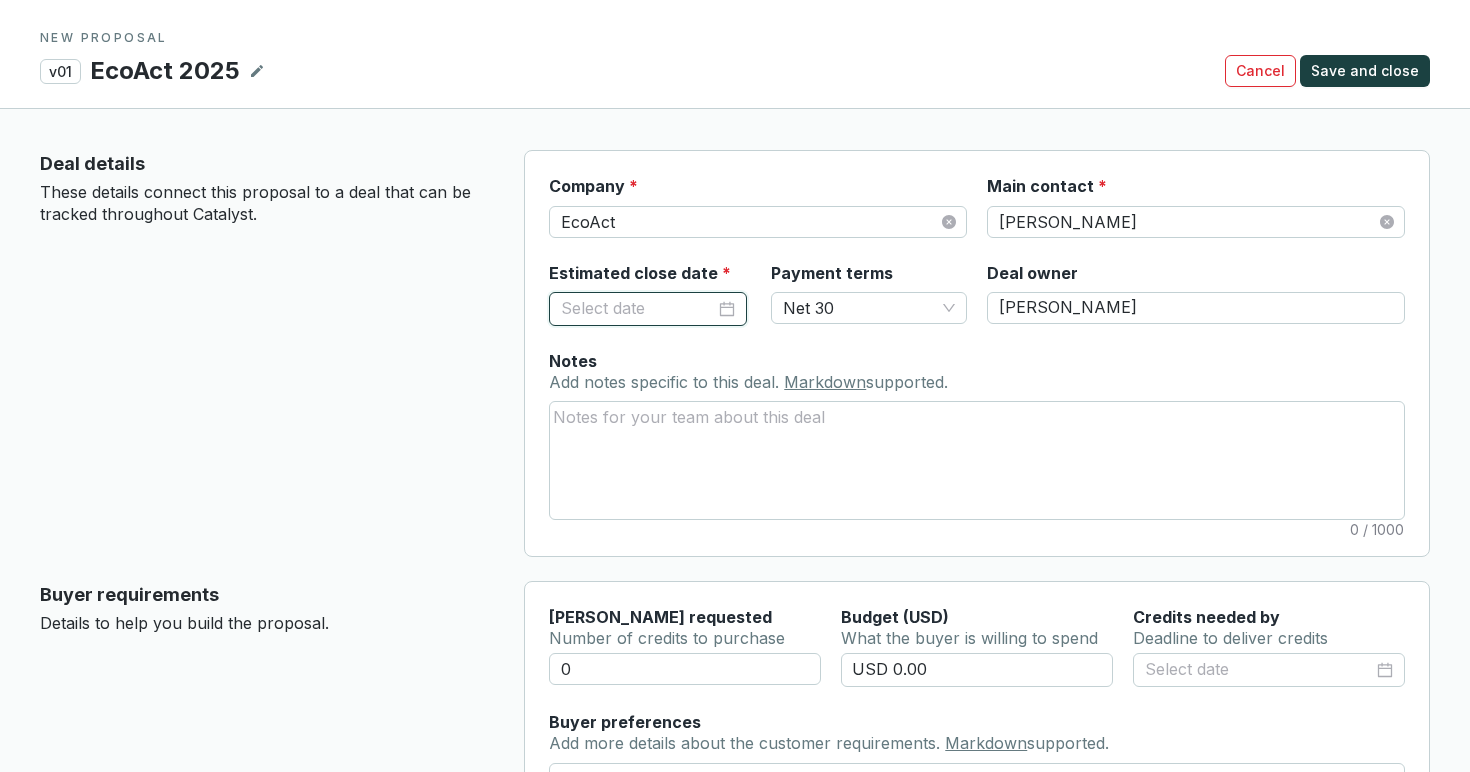 click on "Estimated close date   *" at bounding box center [638, 309] 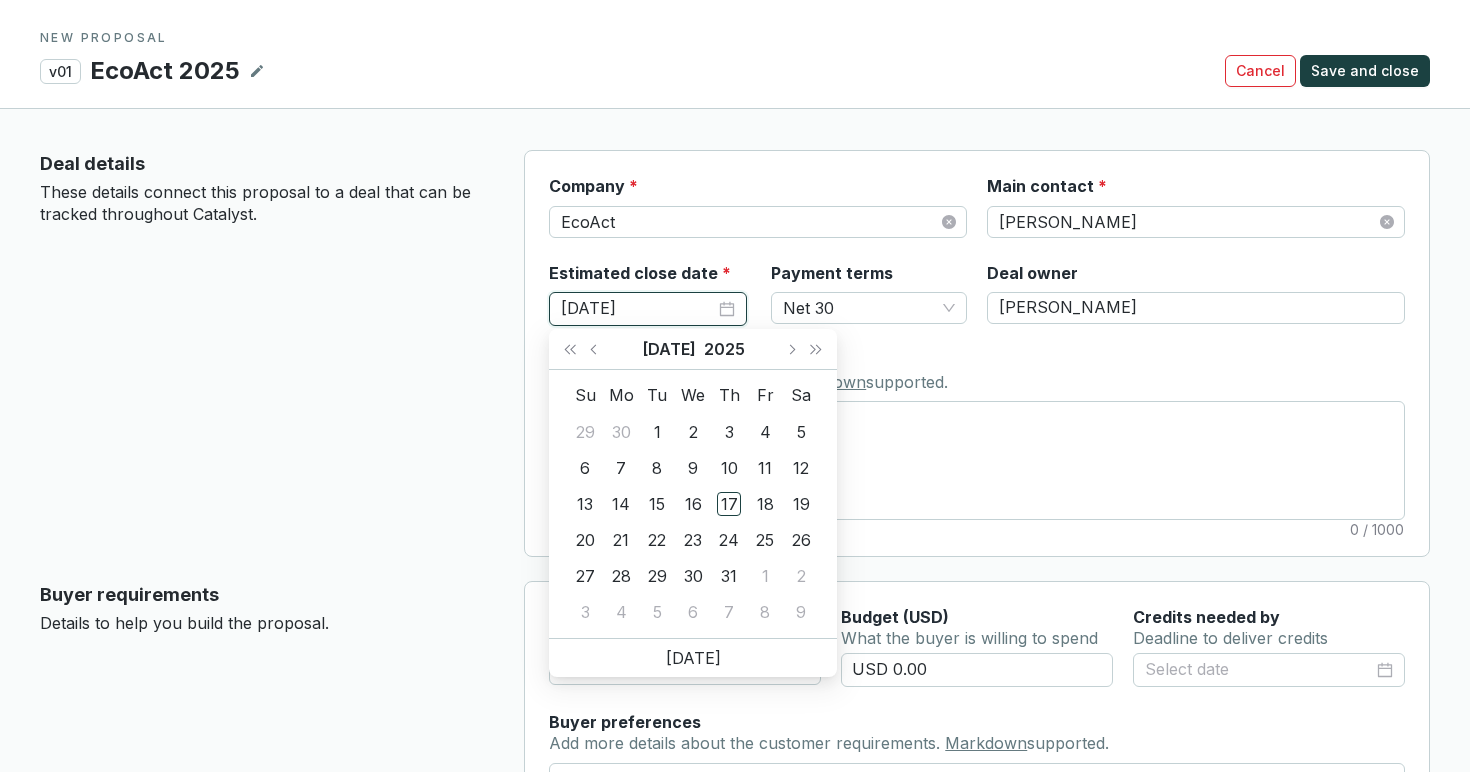 type on "[DATE]" 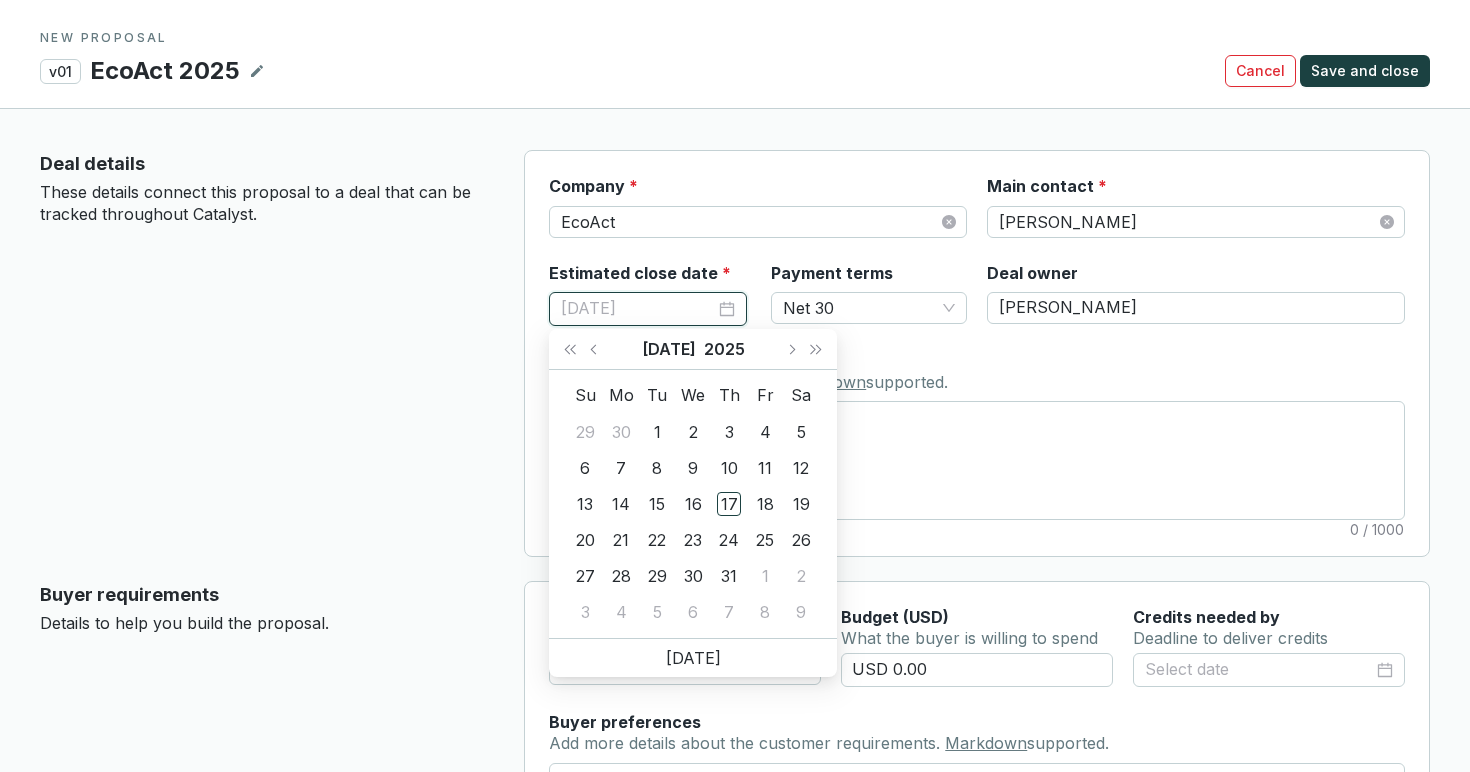 type on "[DATE]" 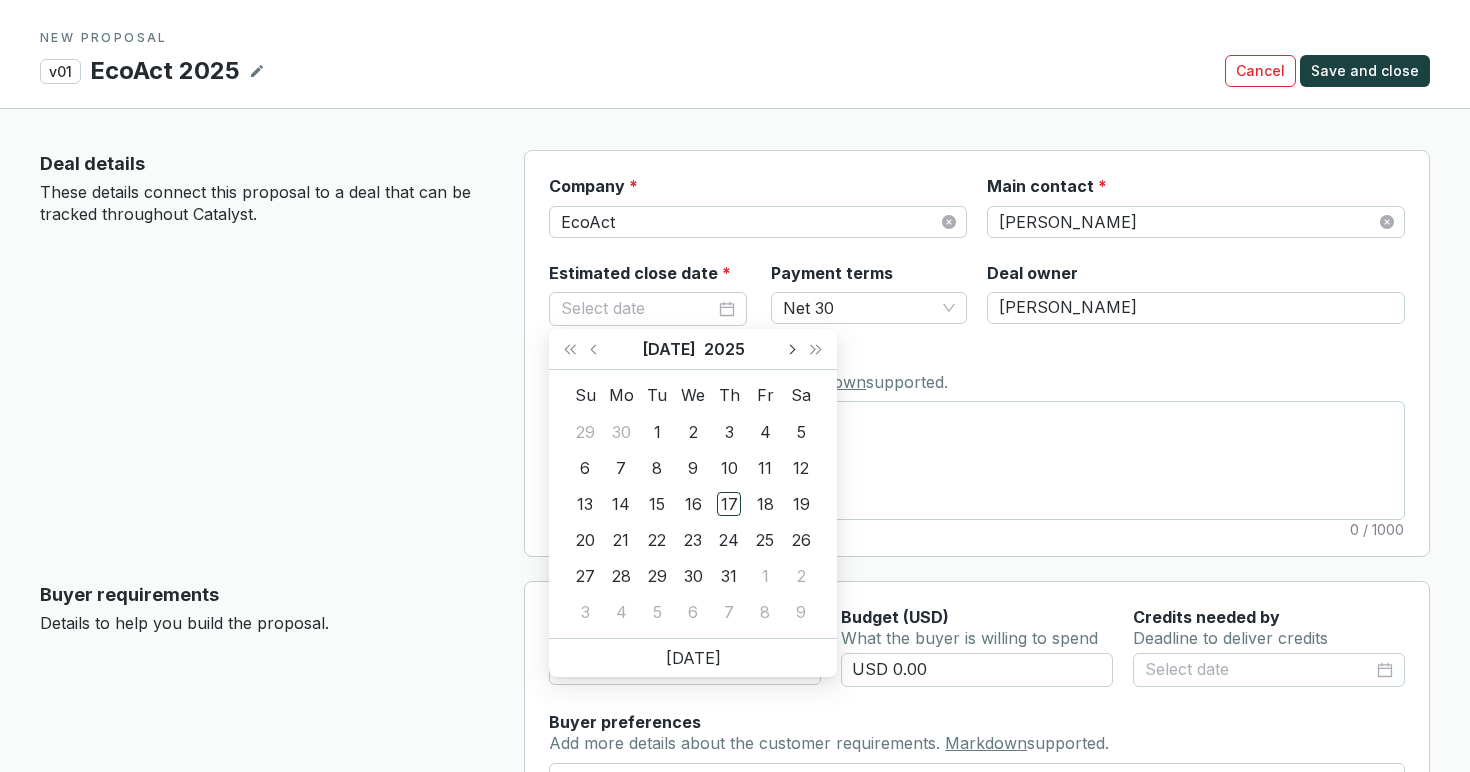 click at bounding box center [791, 349] 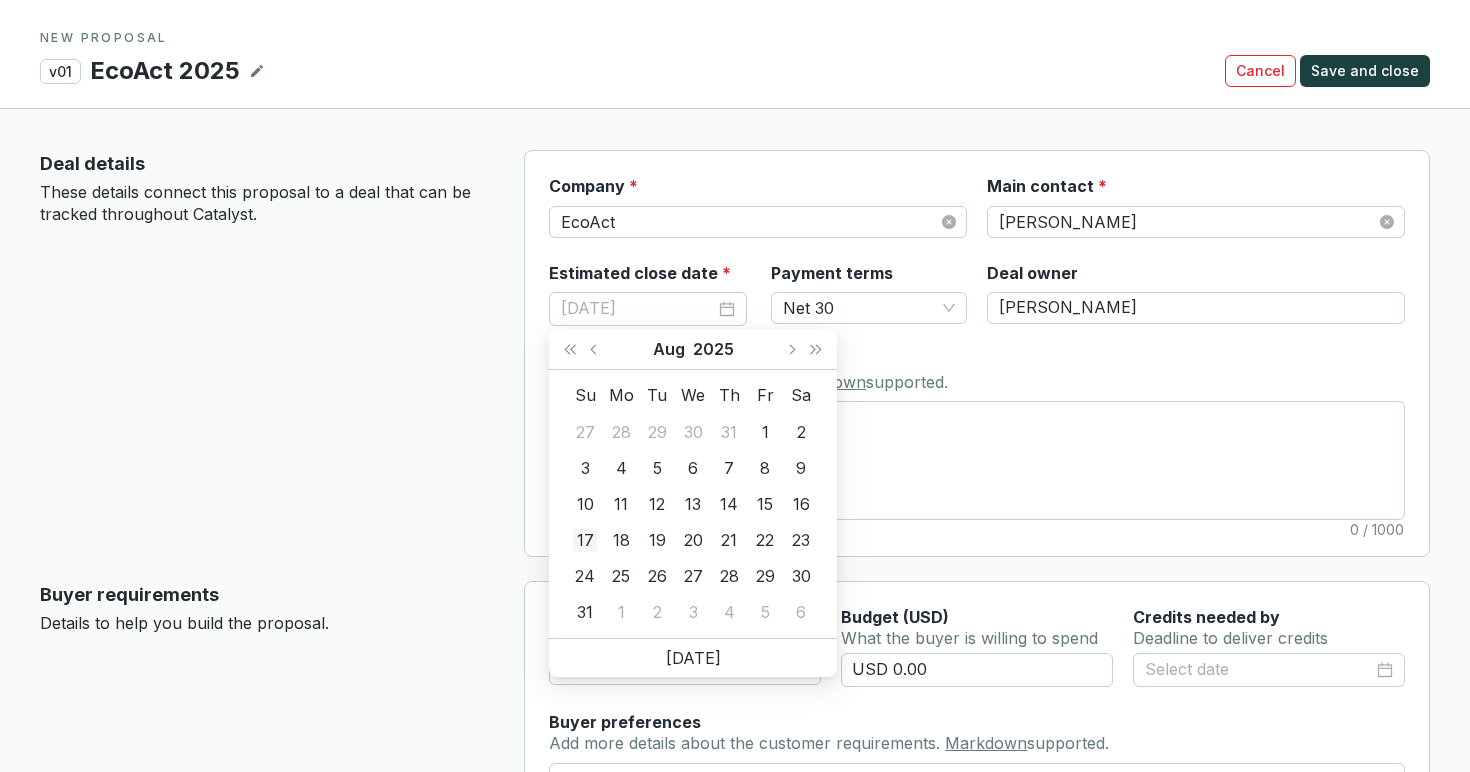 type on "[DATE]" 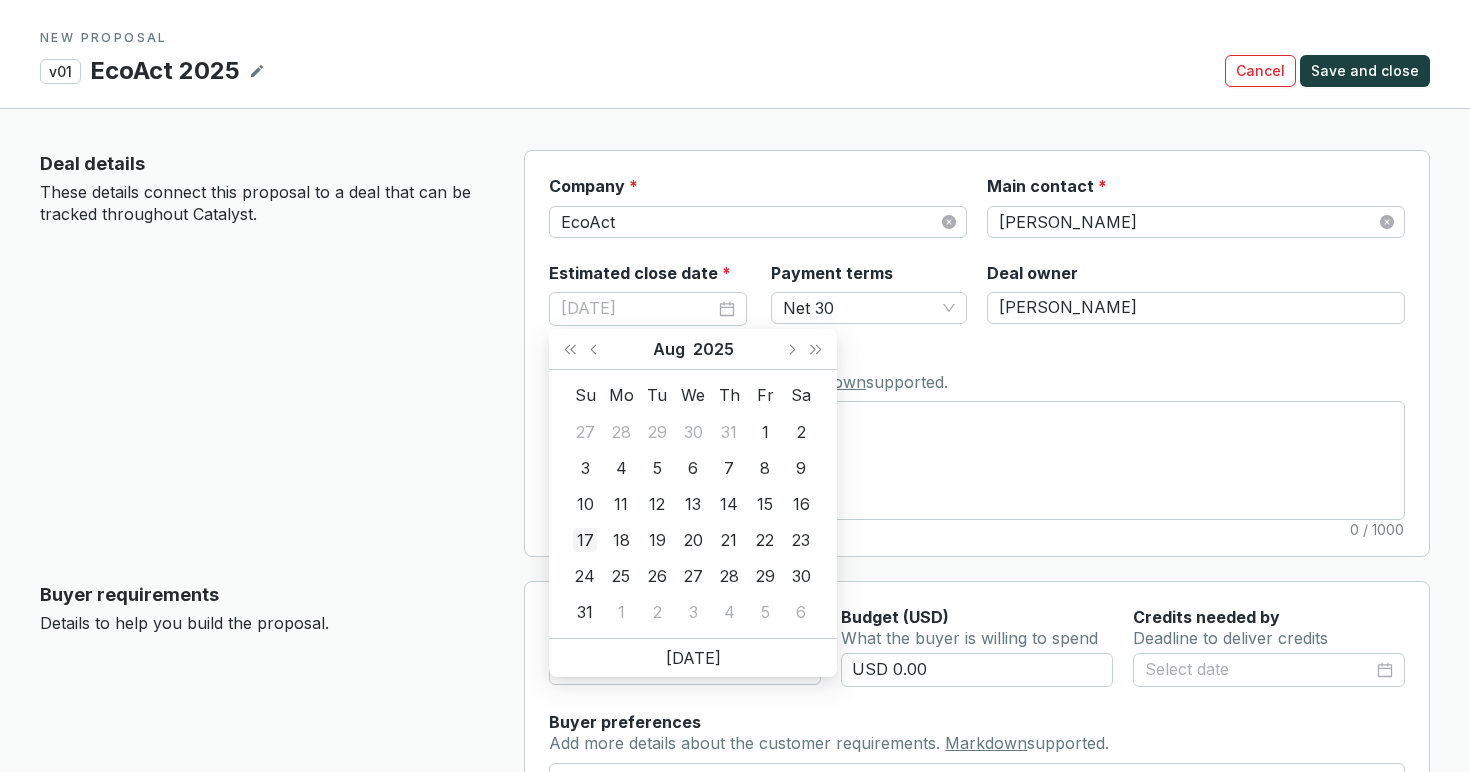 click on "17" at bounding box center (585, 540) 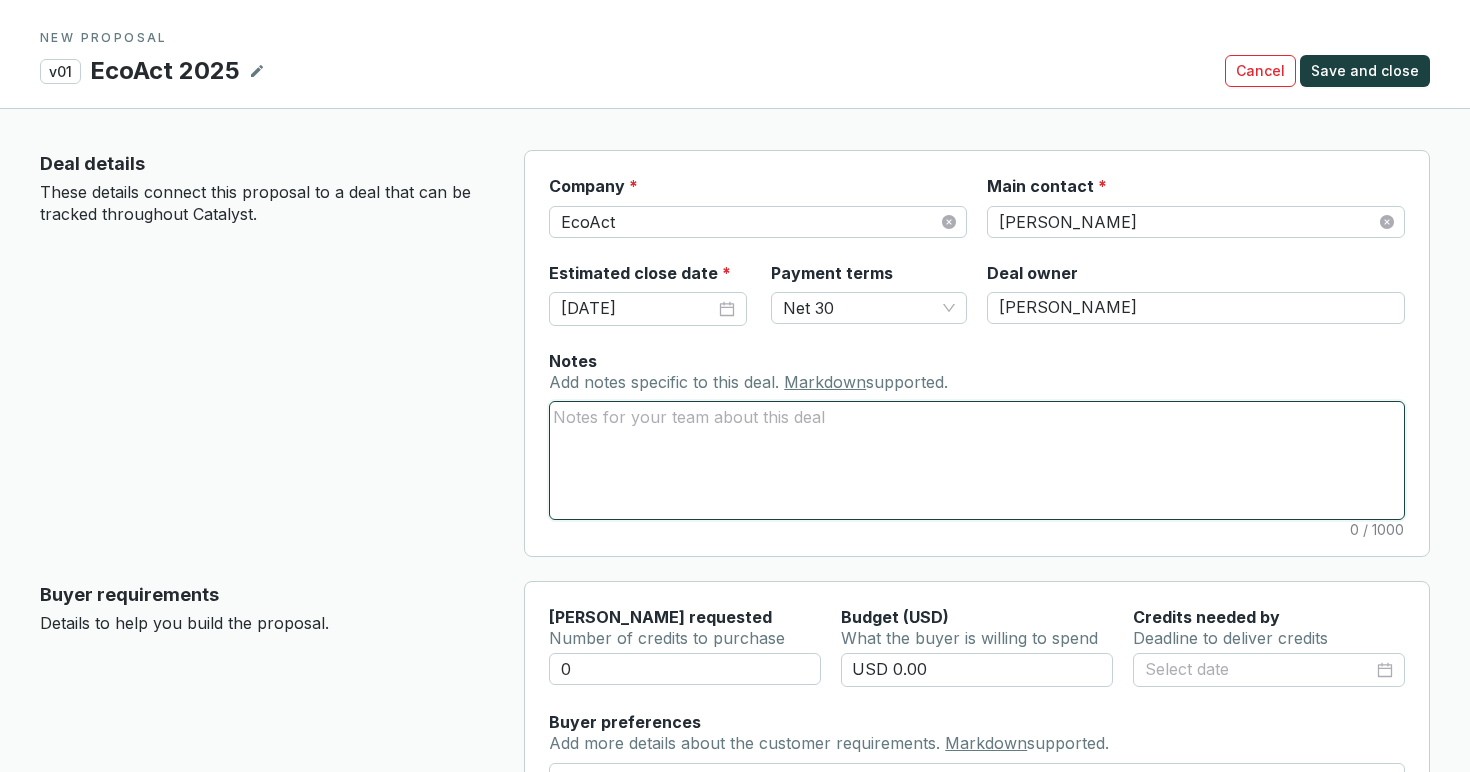 click on "Notes   Add notes specific to this deal.   Markdown  supported." at bounding box center (977, 460) 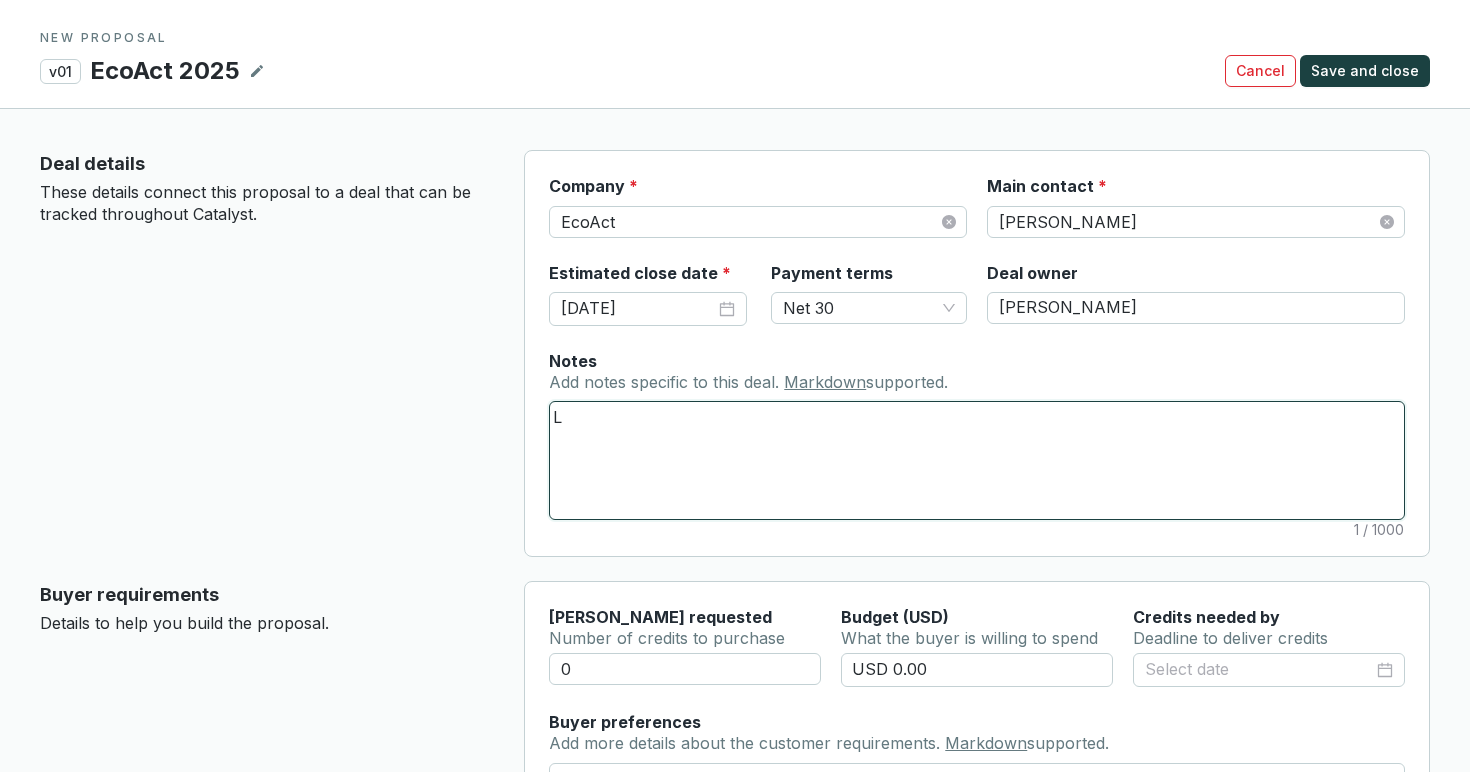 type 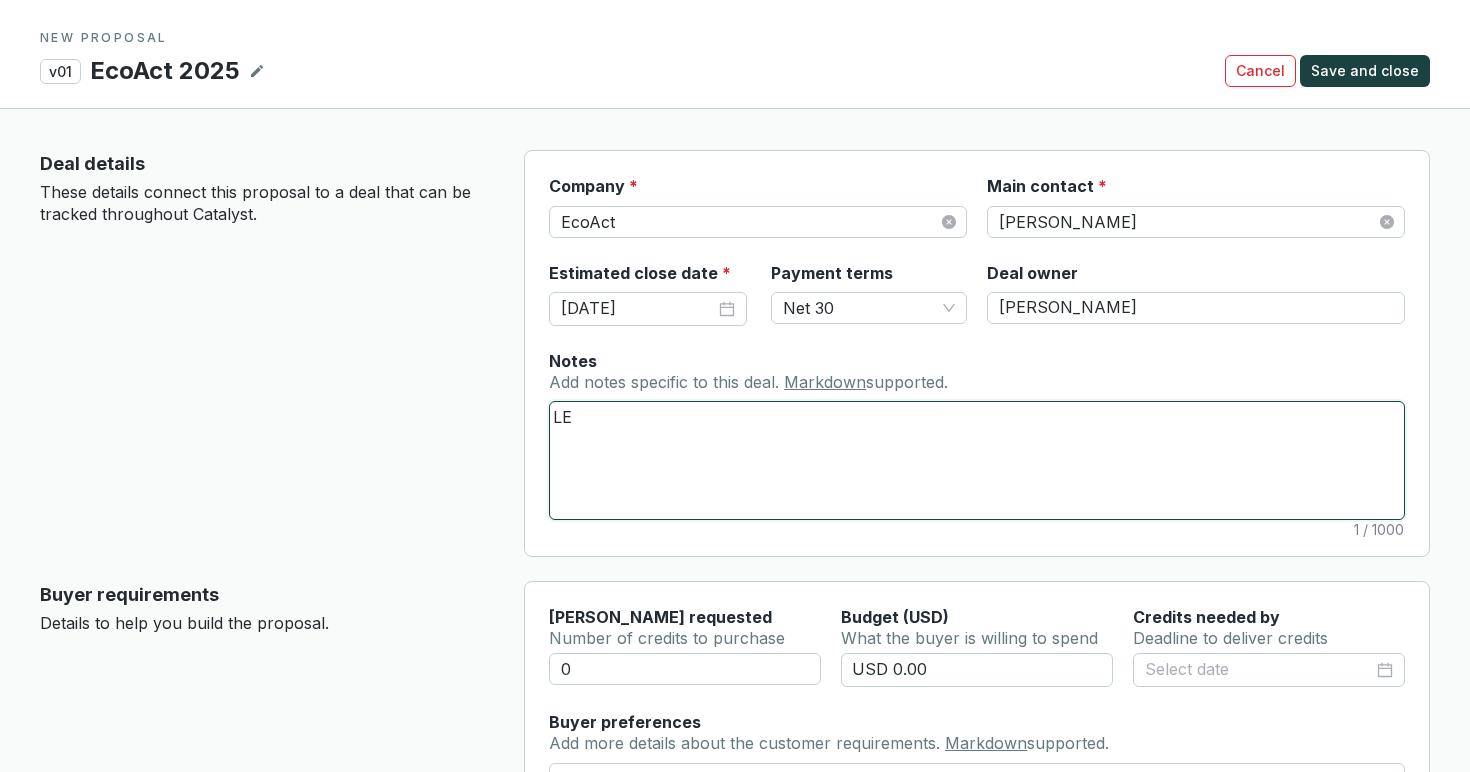 type 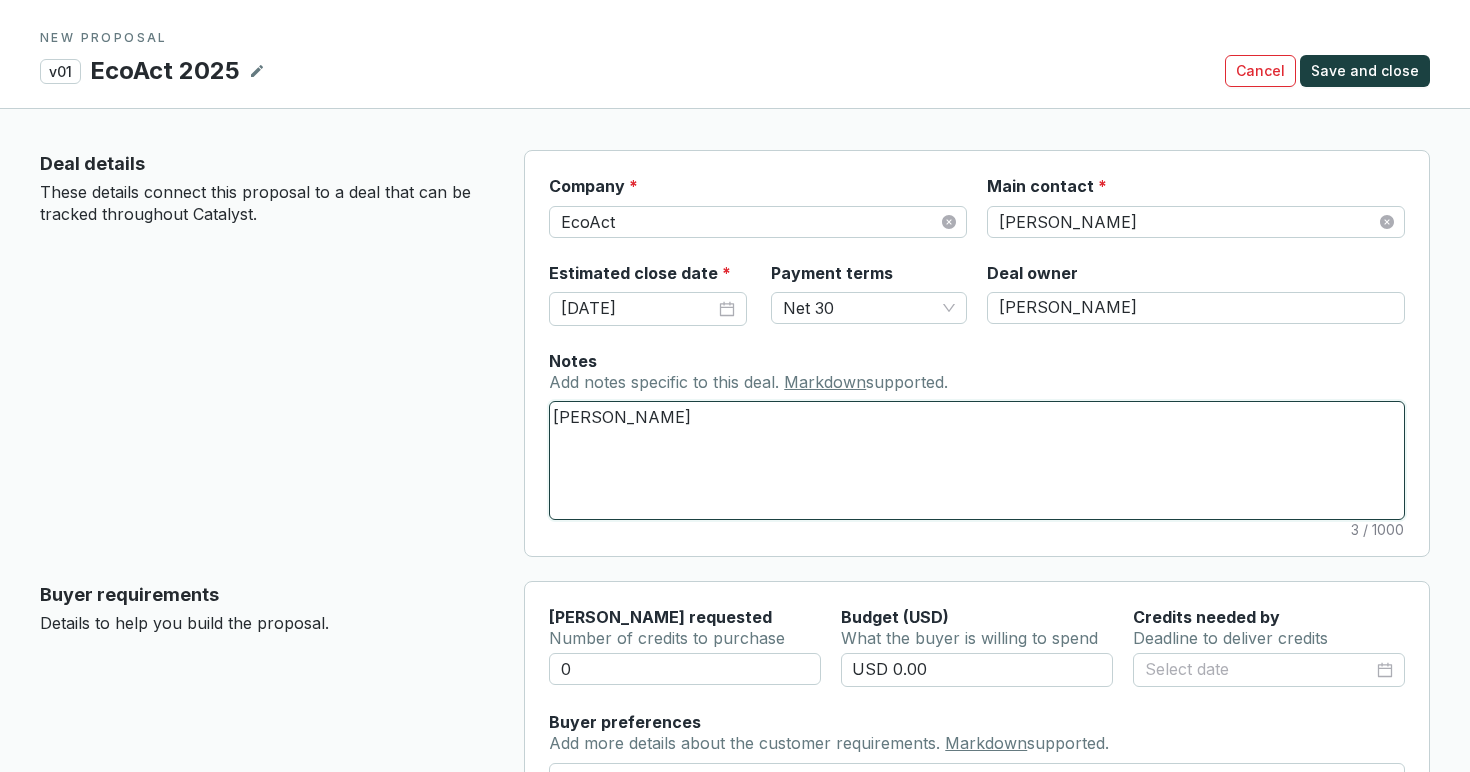 type 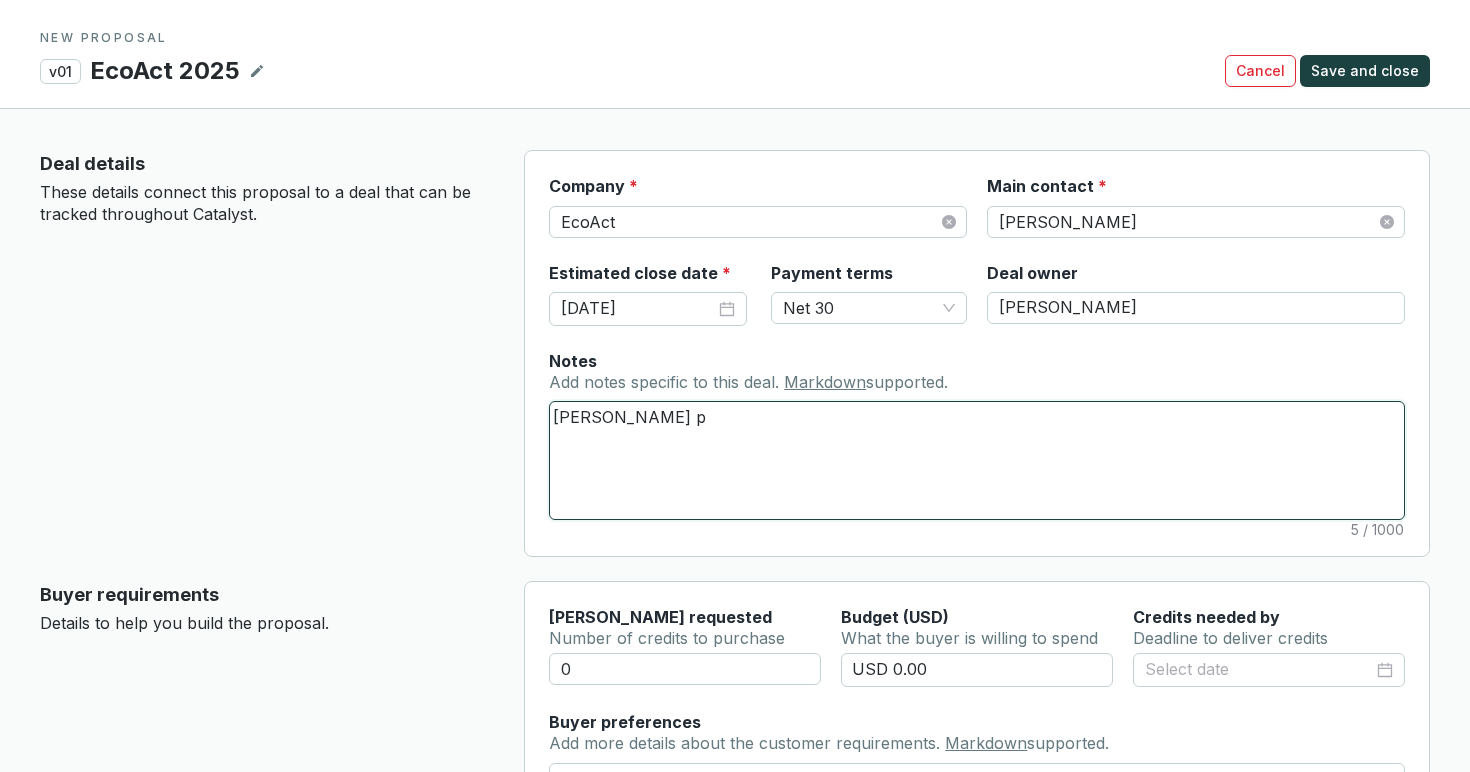 type 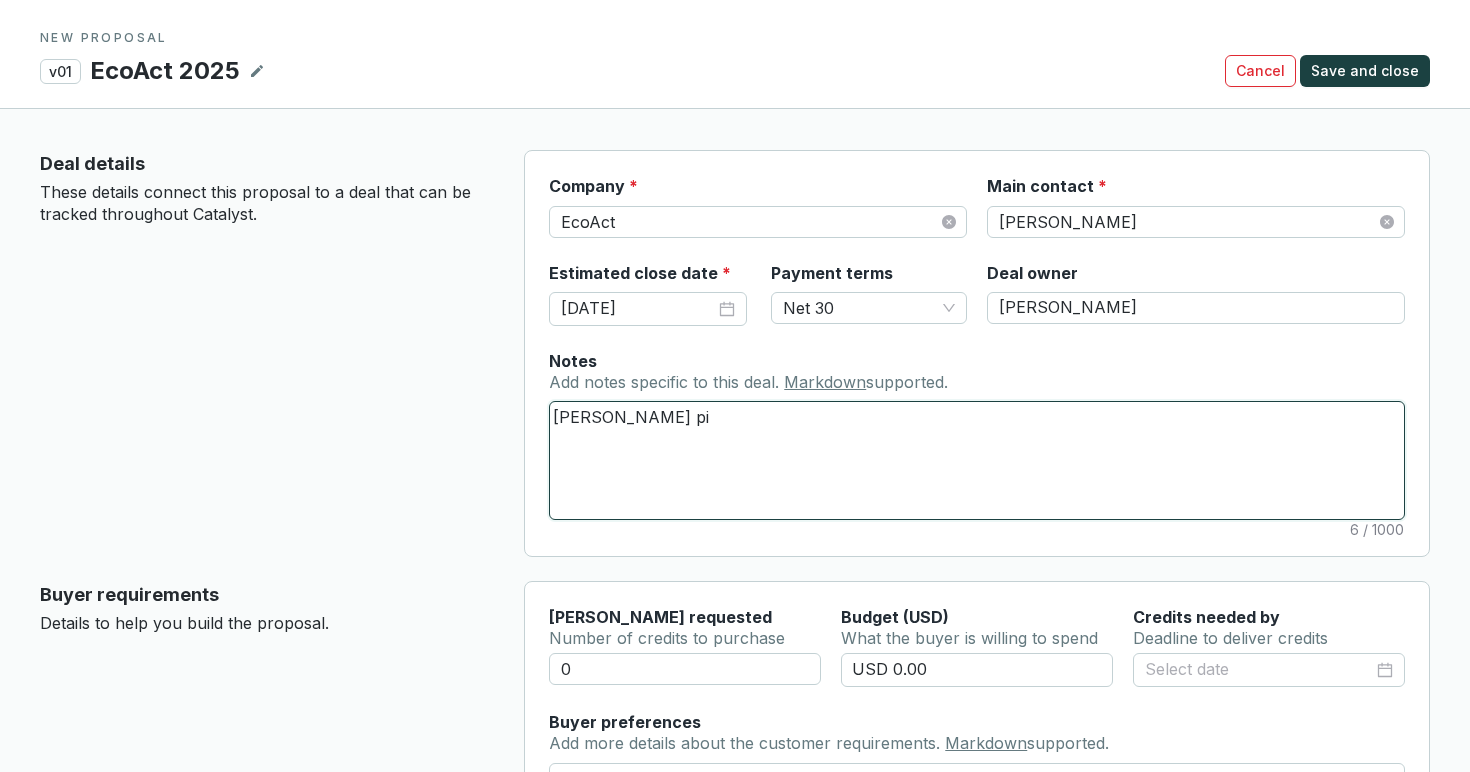 type 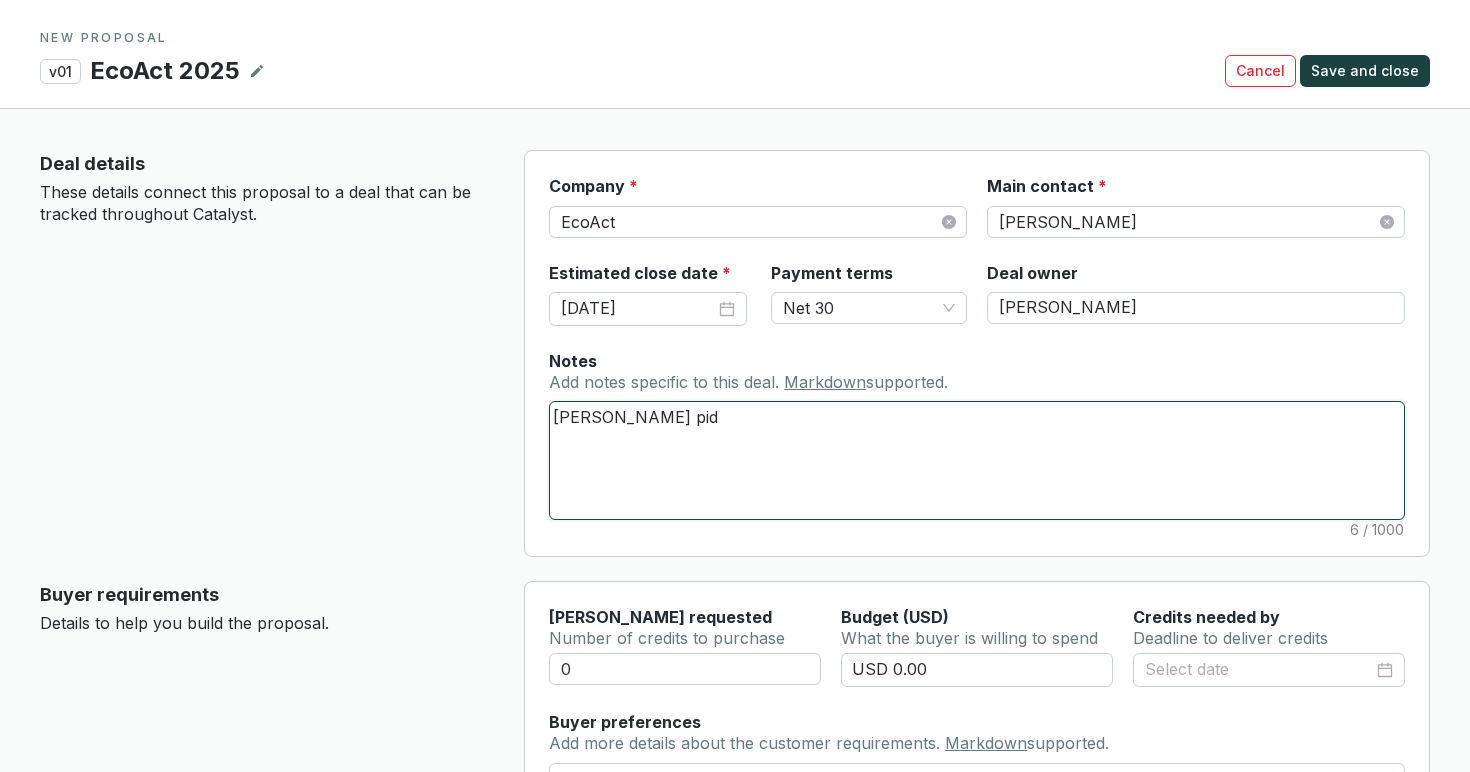 type 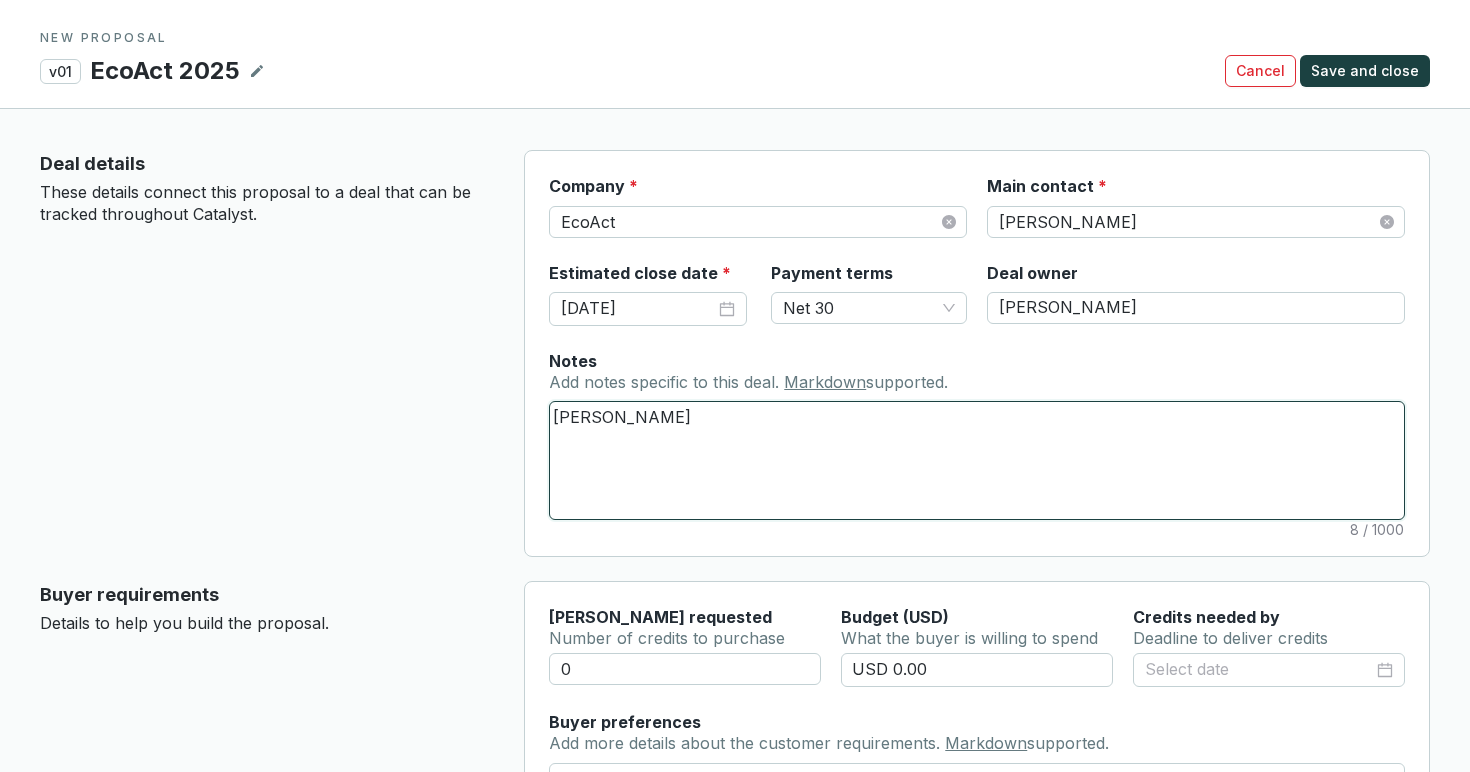 type 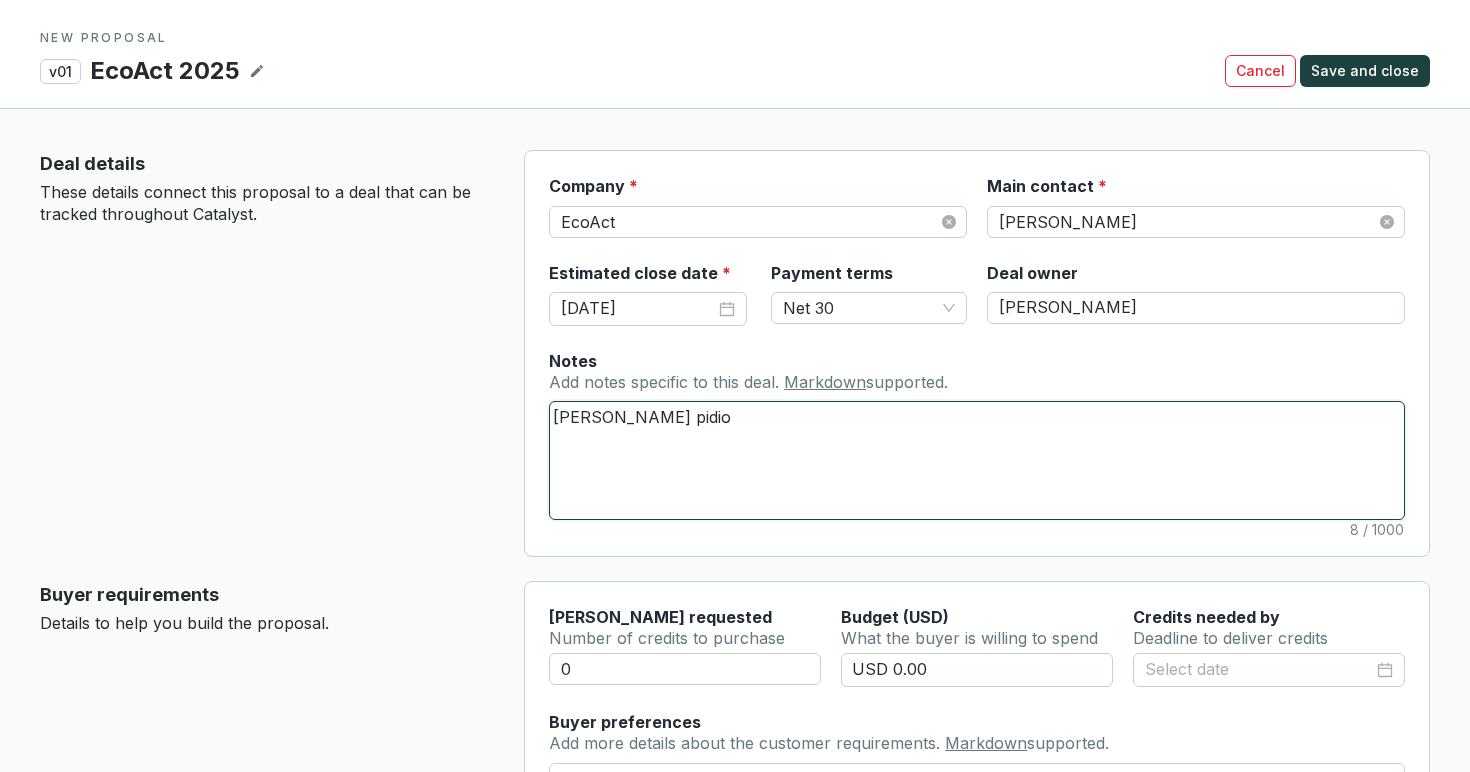 type 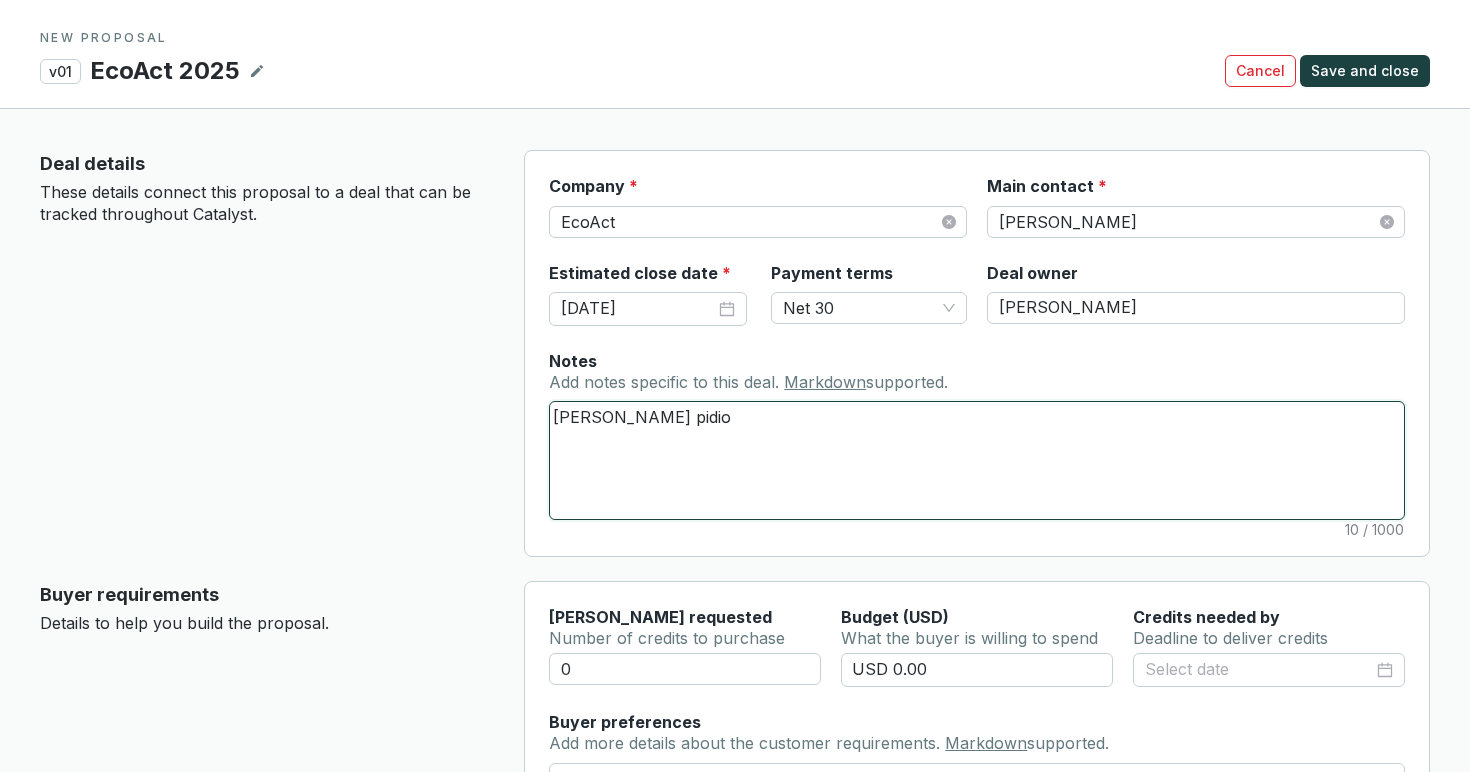type 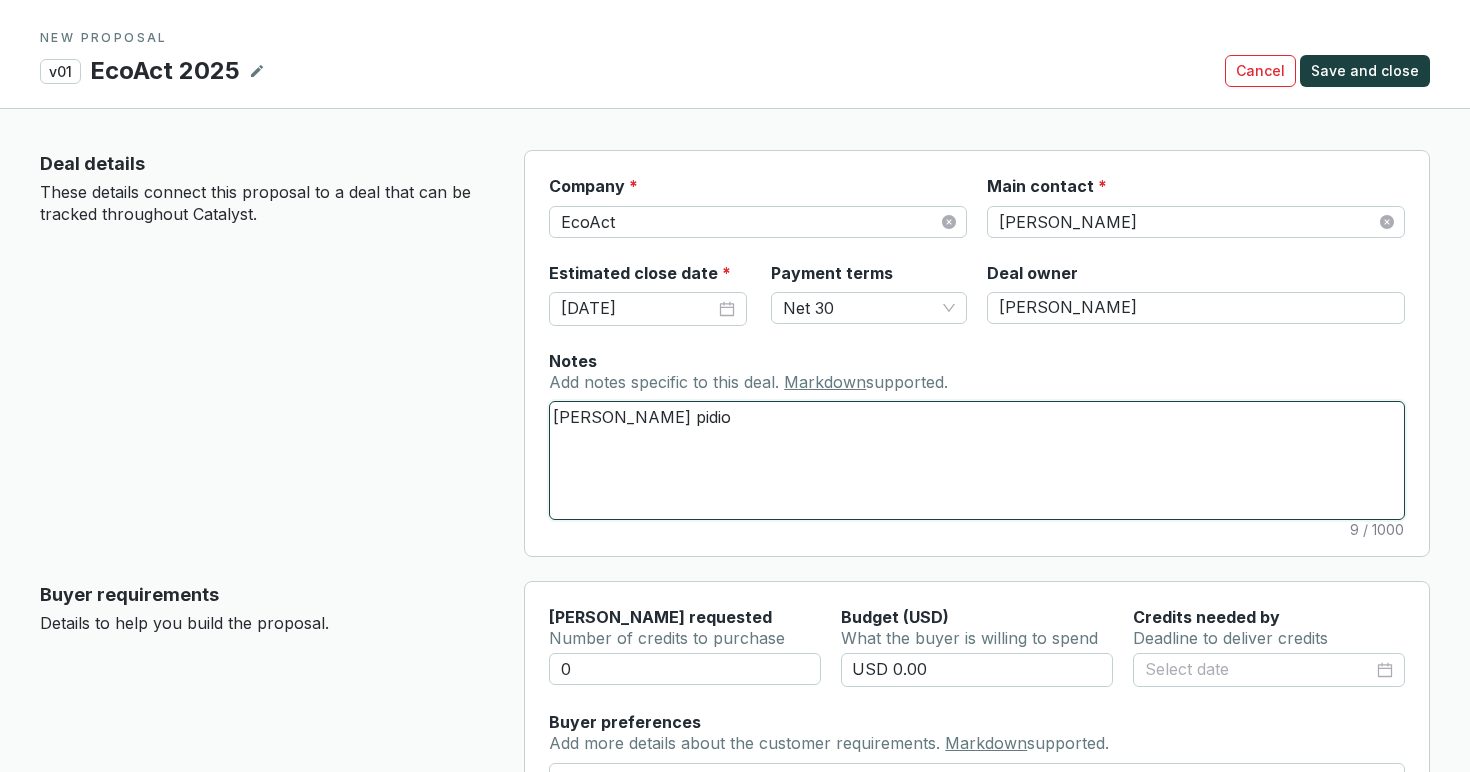 type 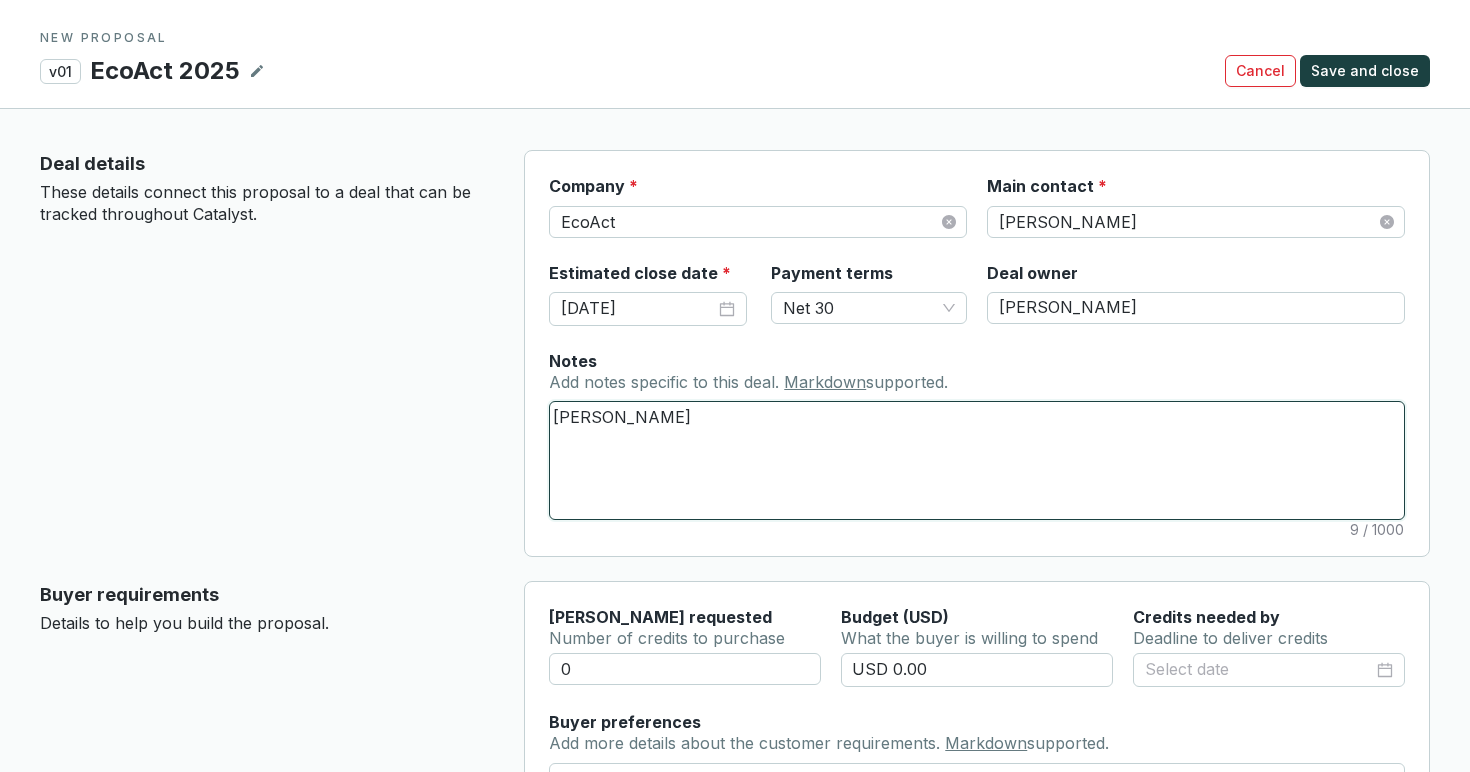 type 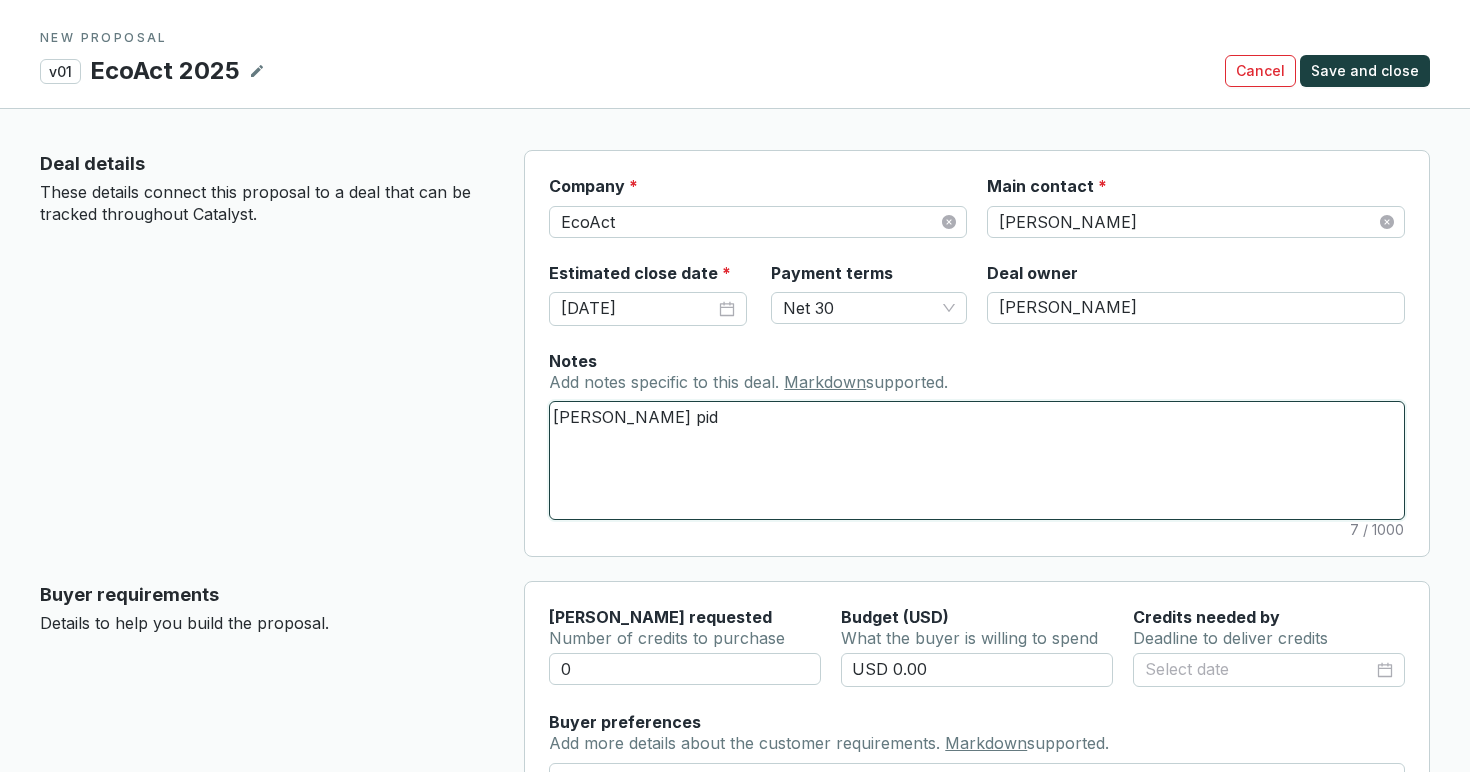 type 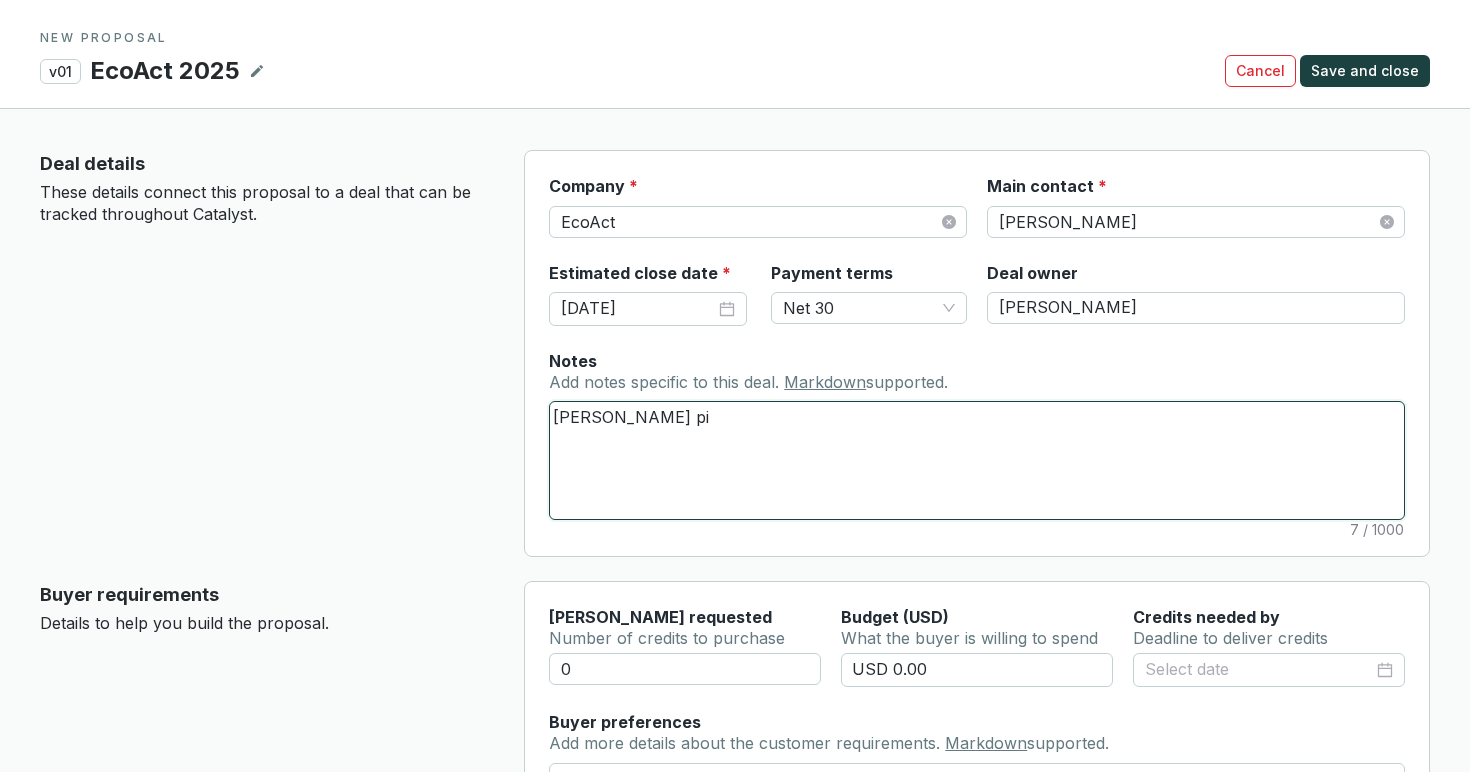 type 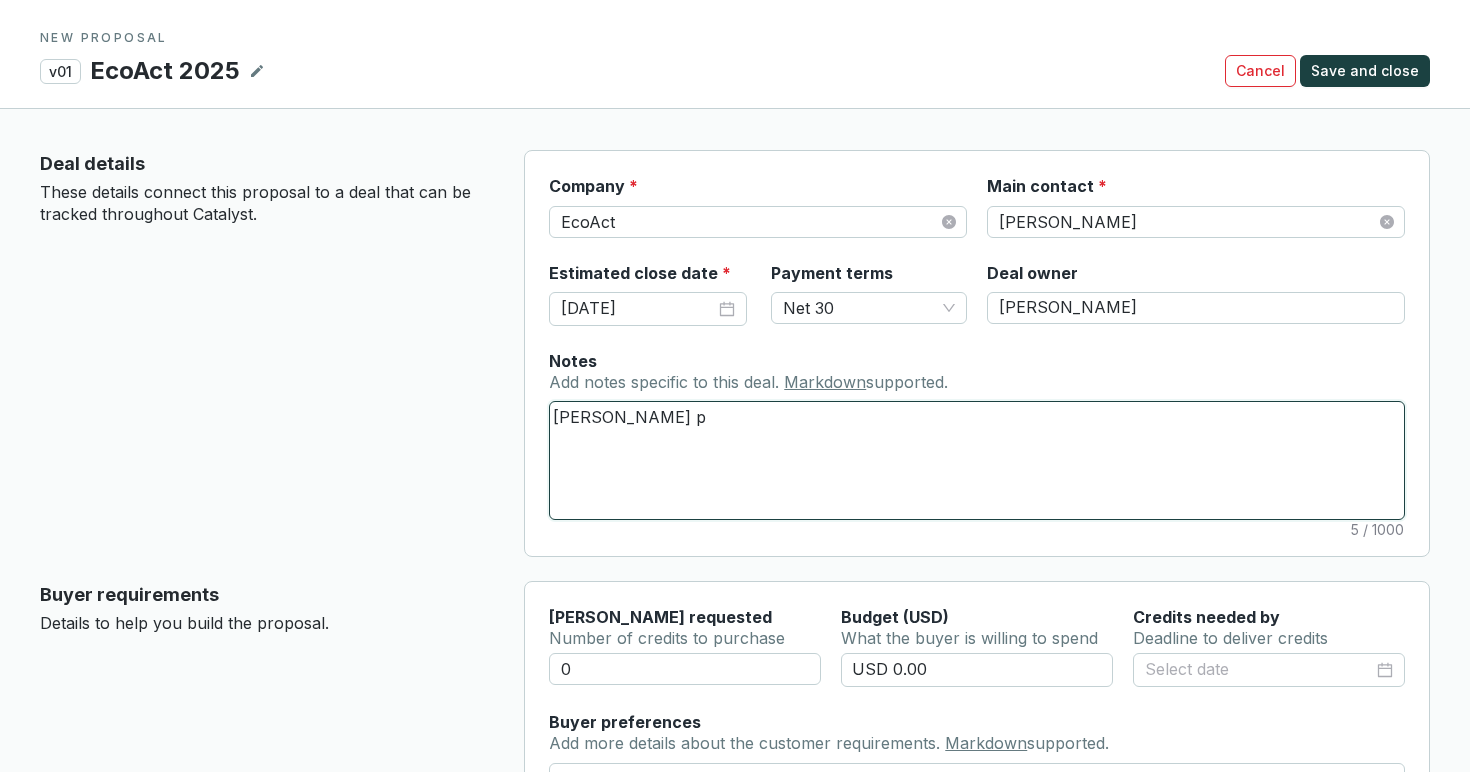 type 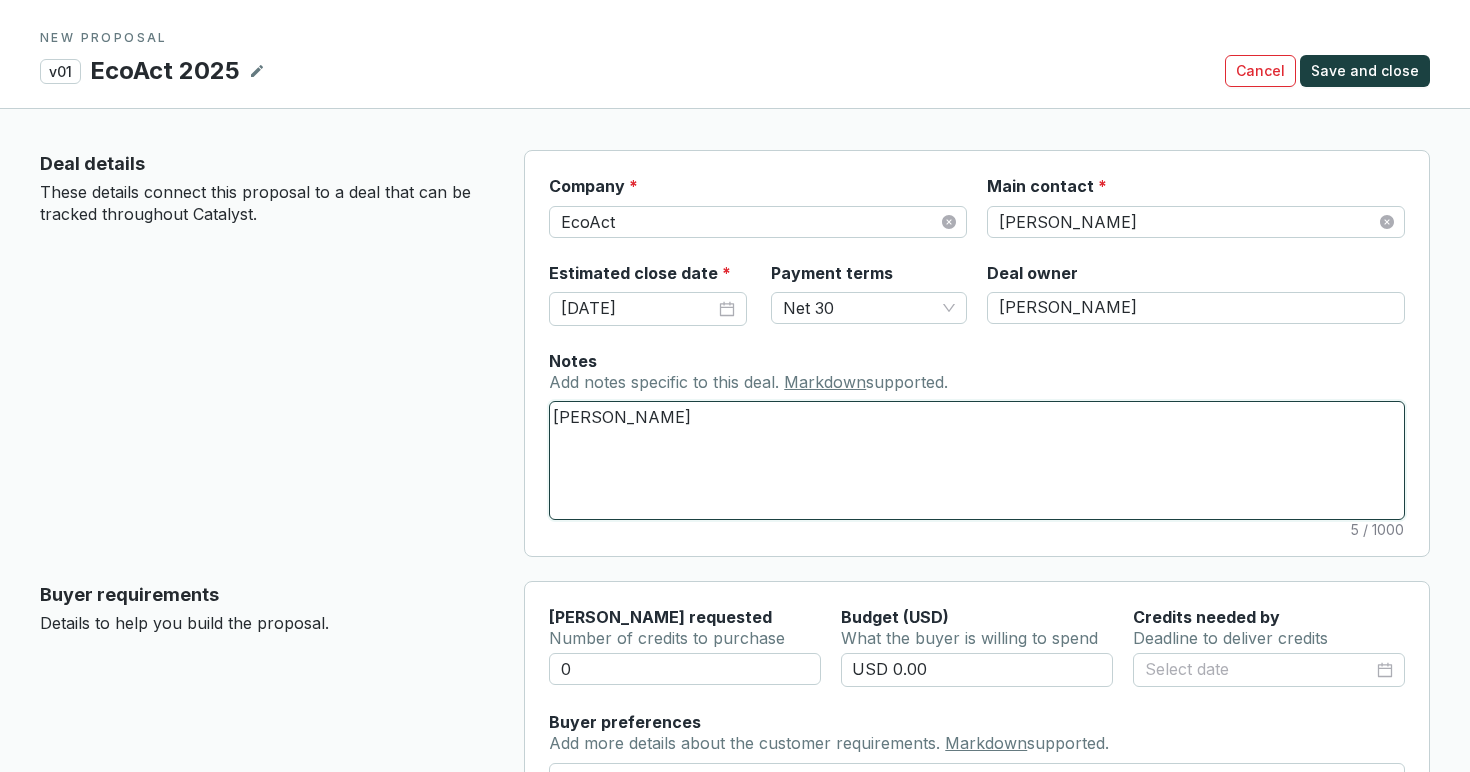 type 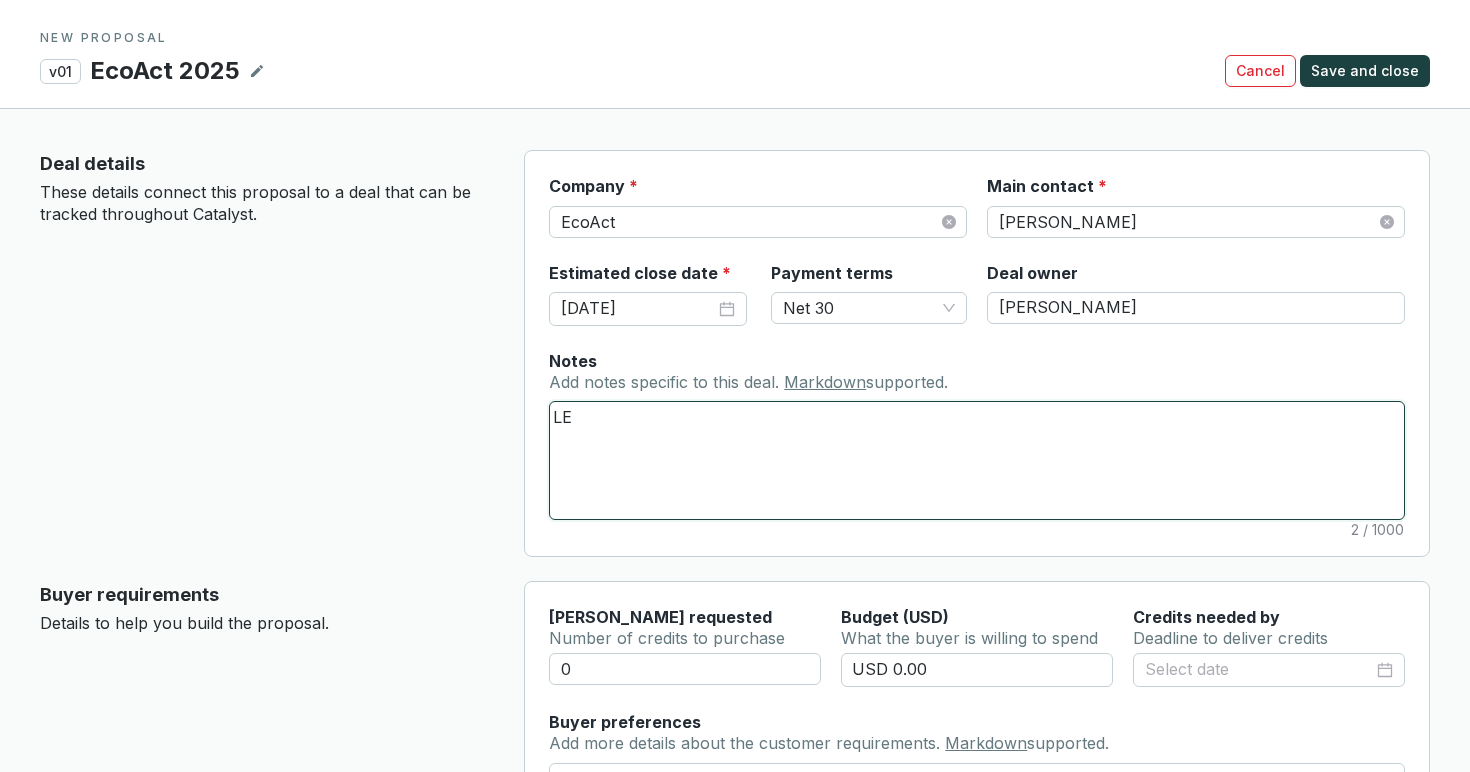 type 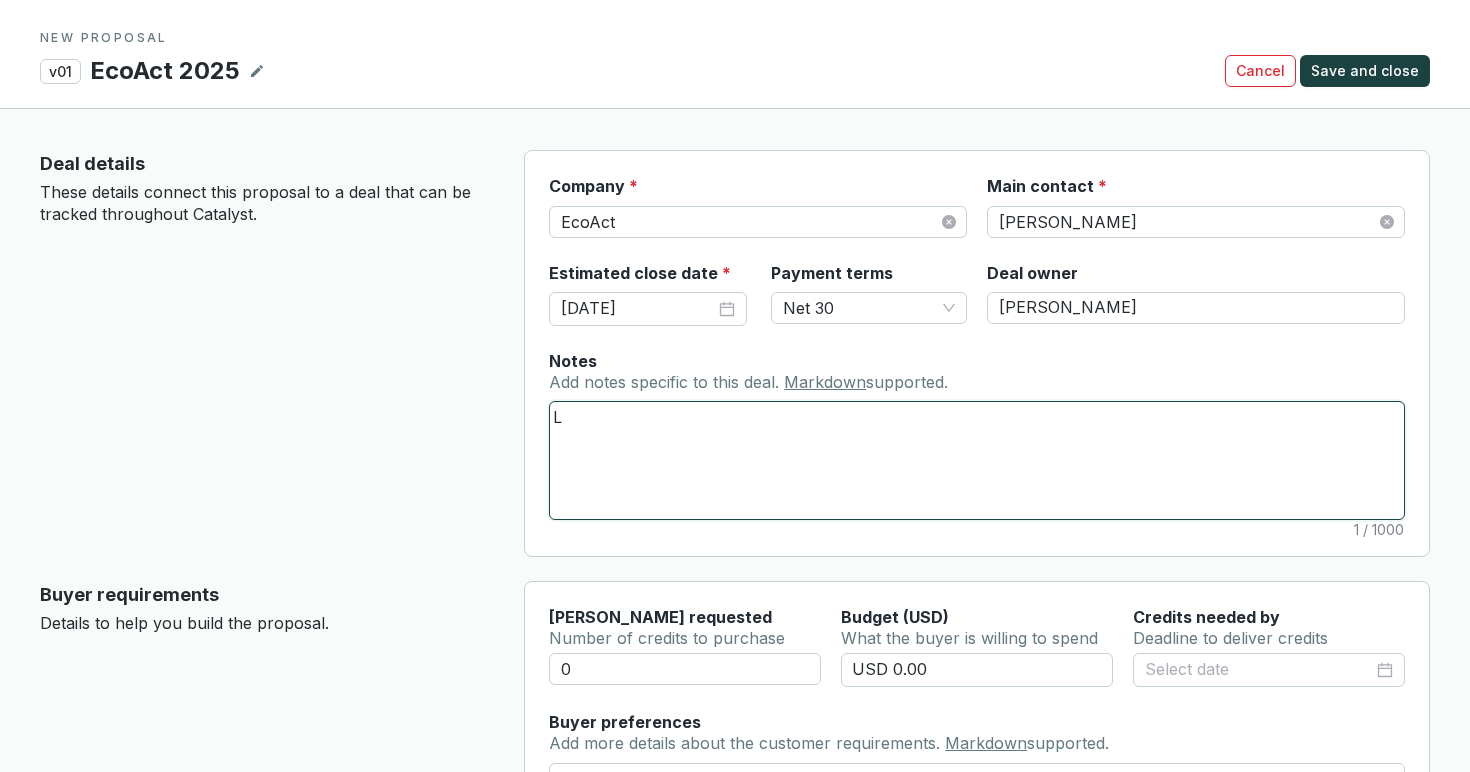 type 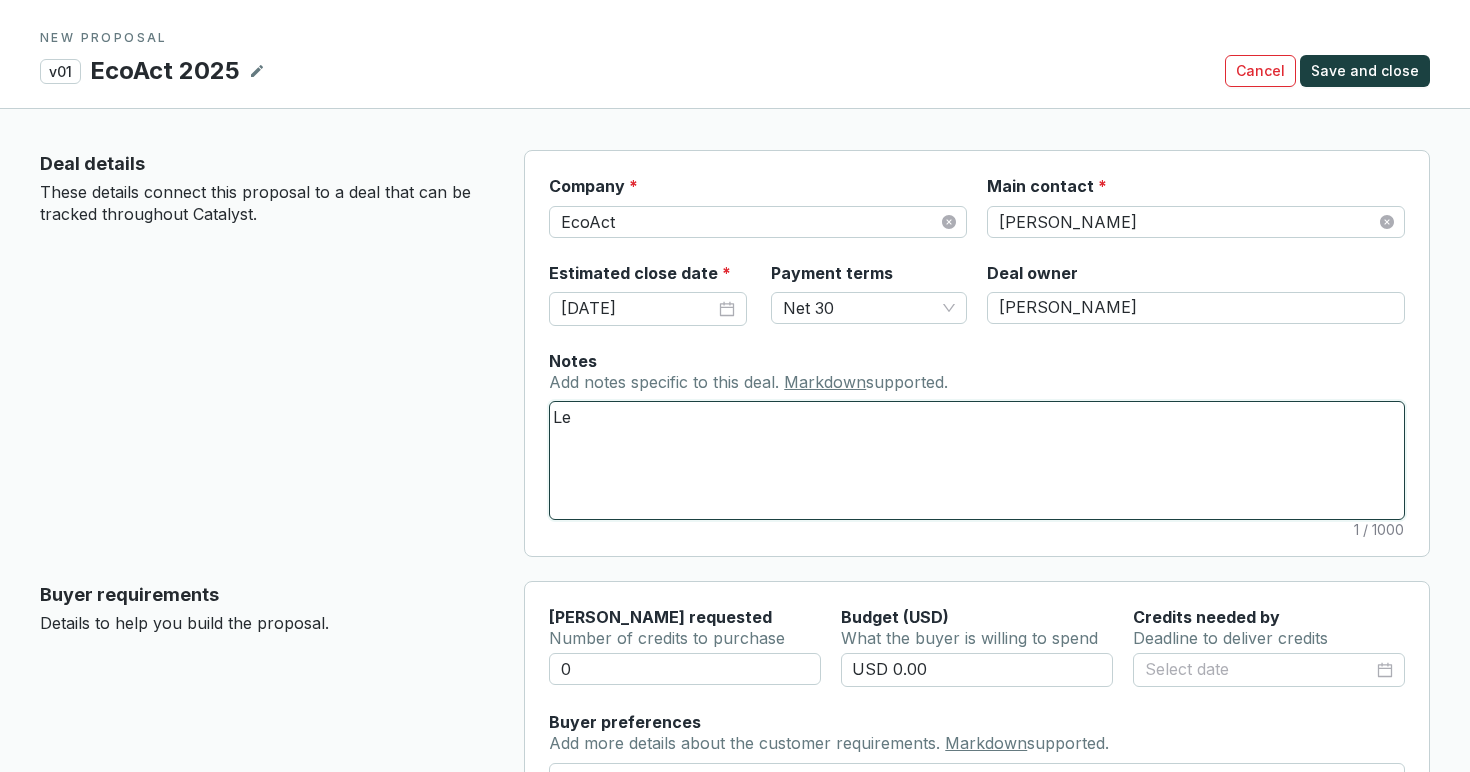 type 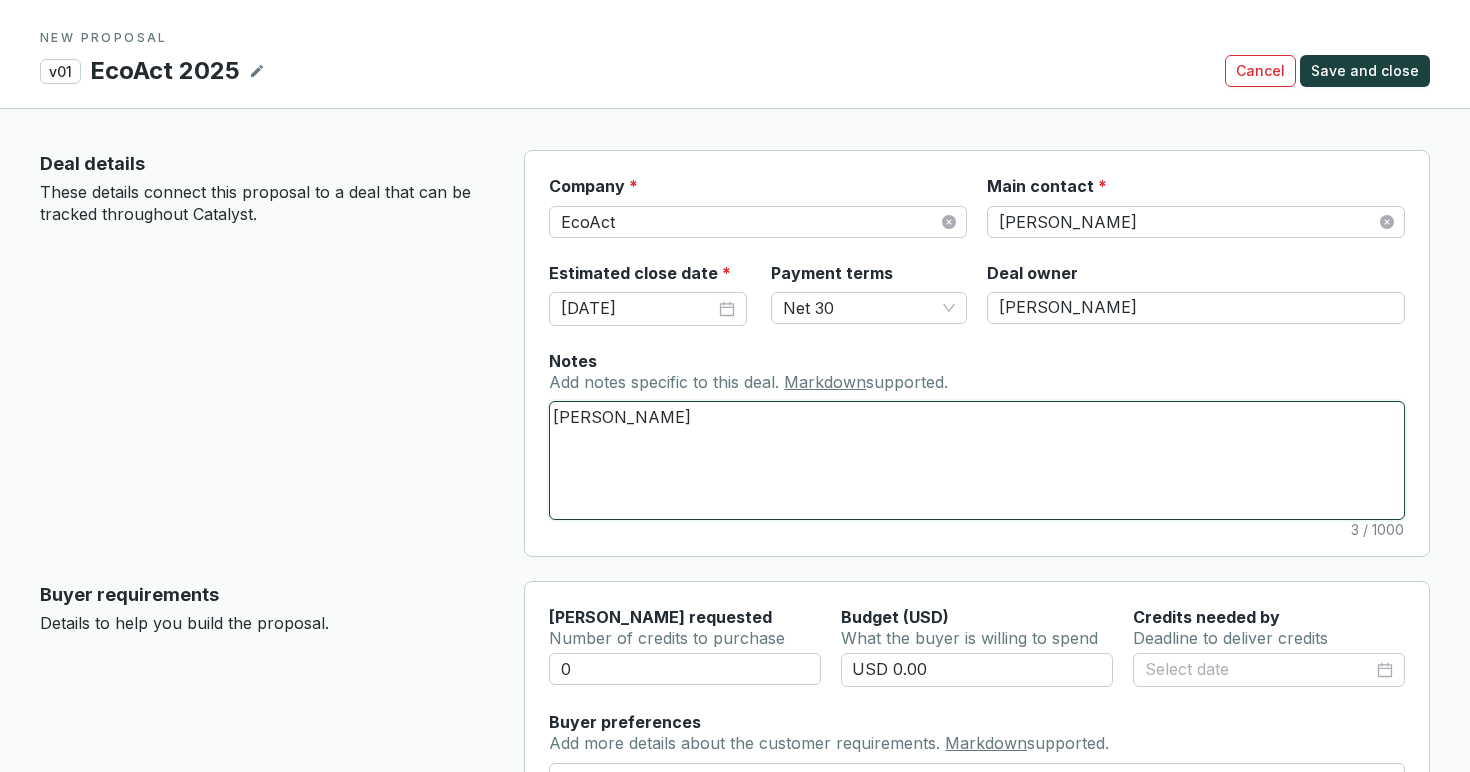 type 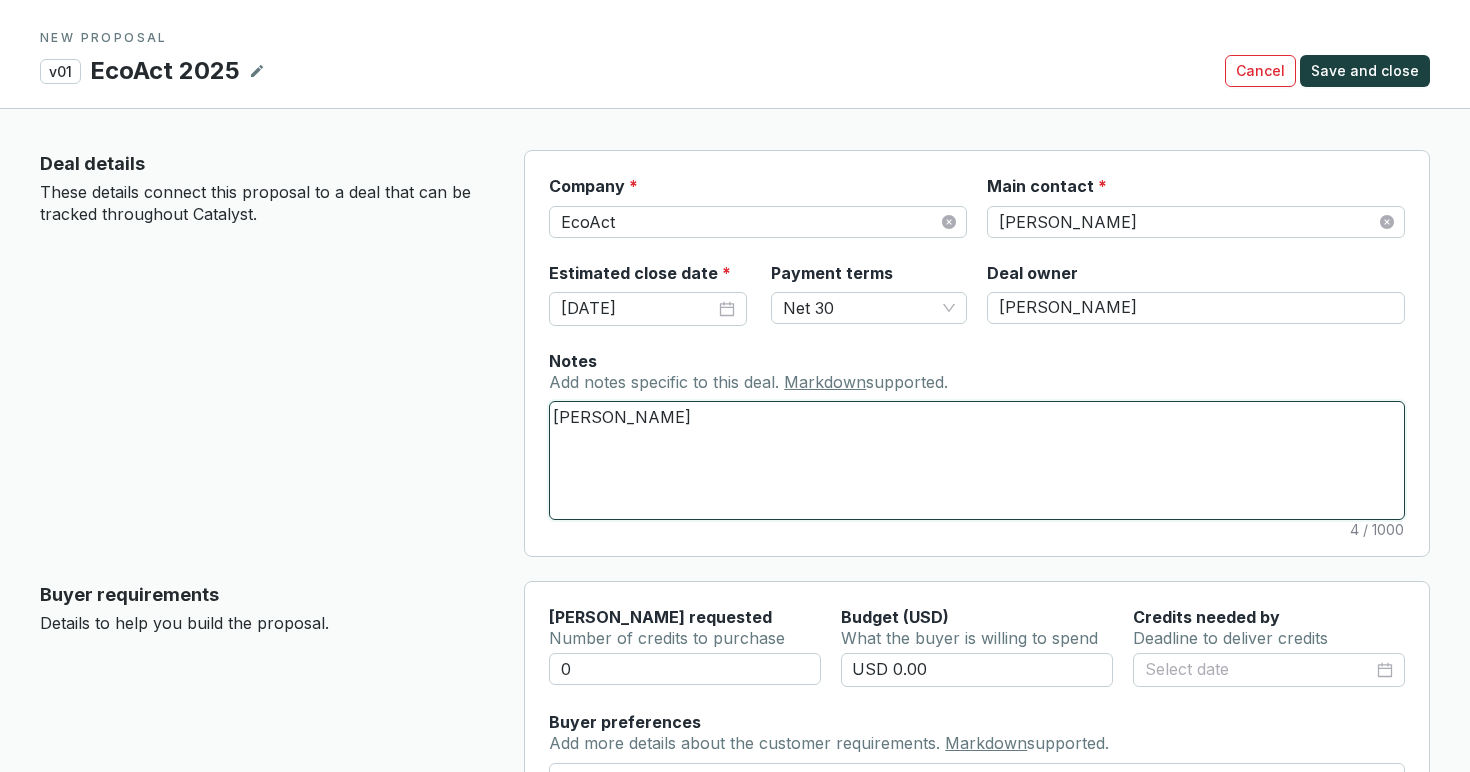 type 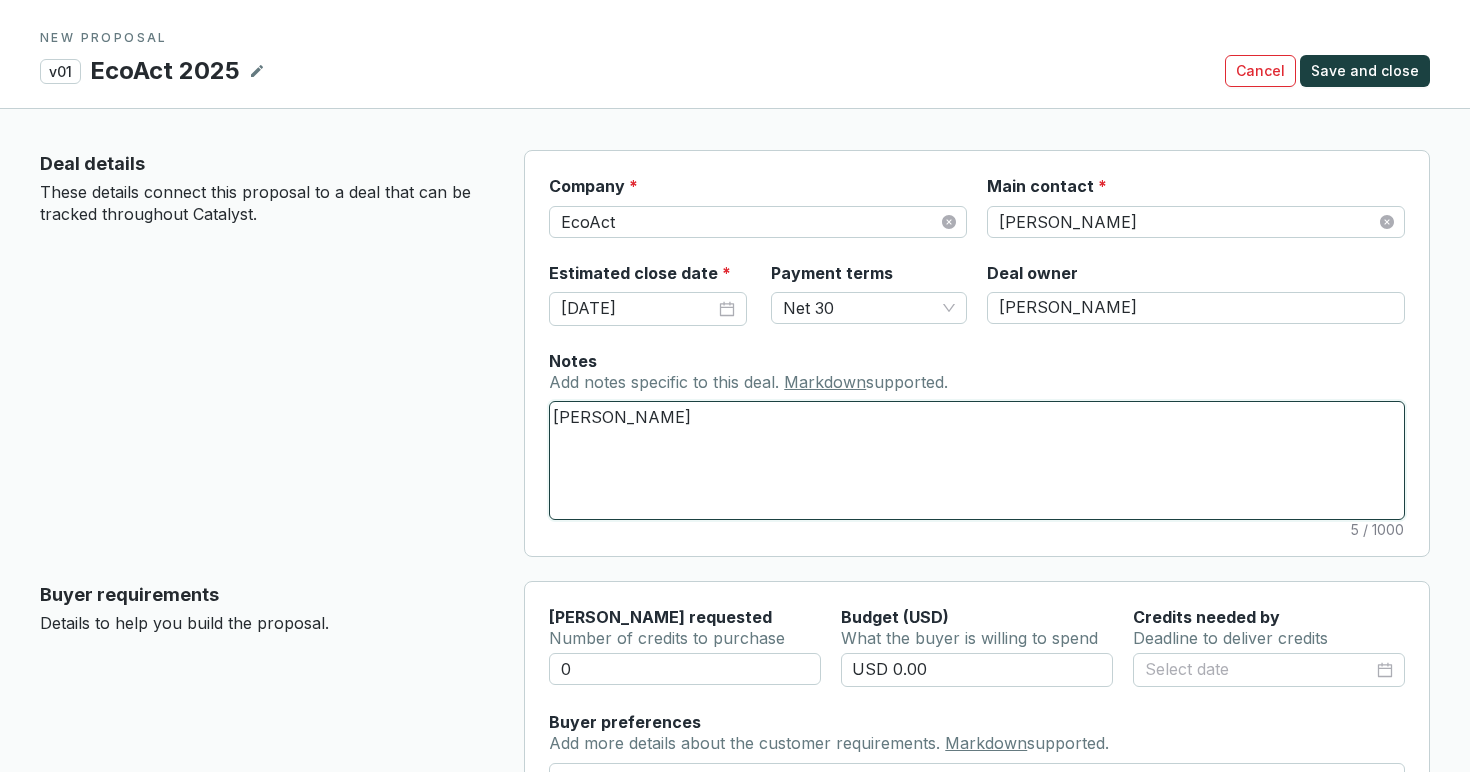 type 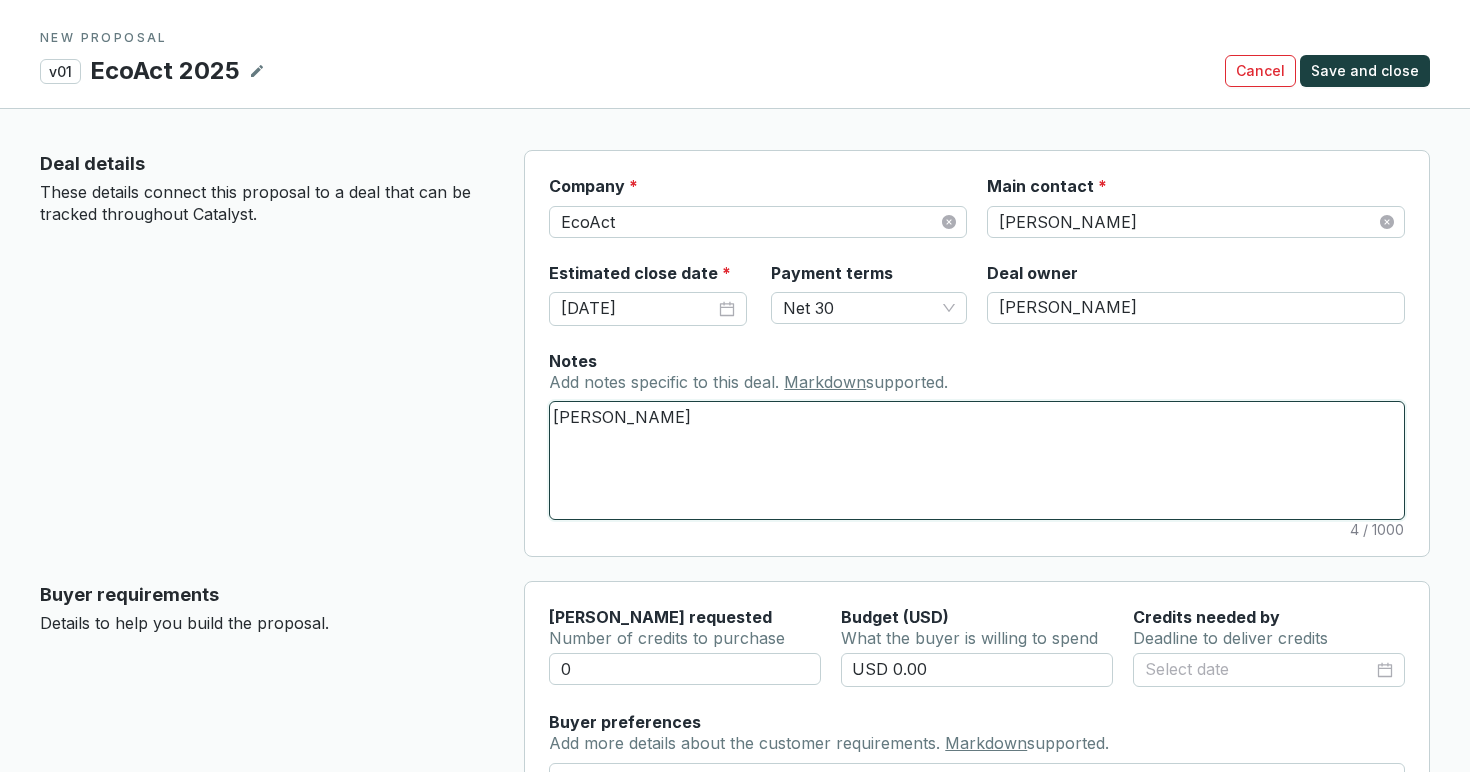 type 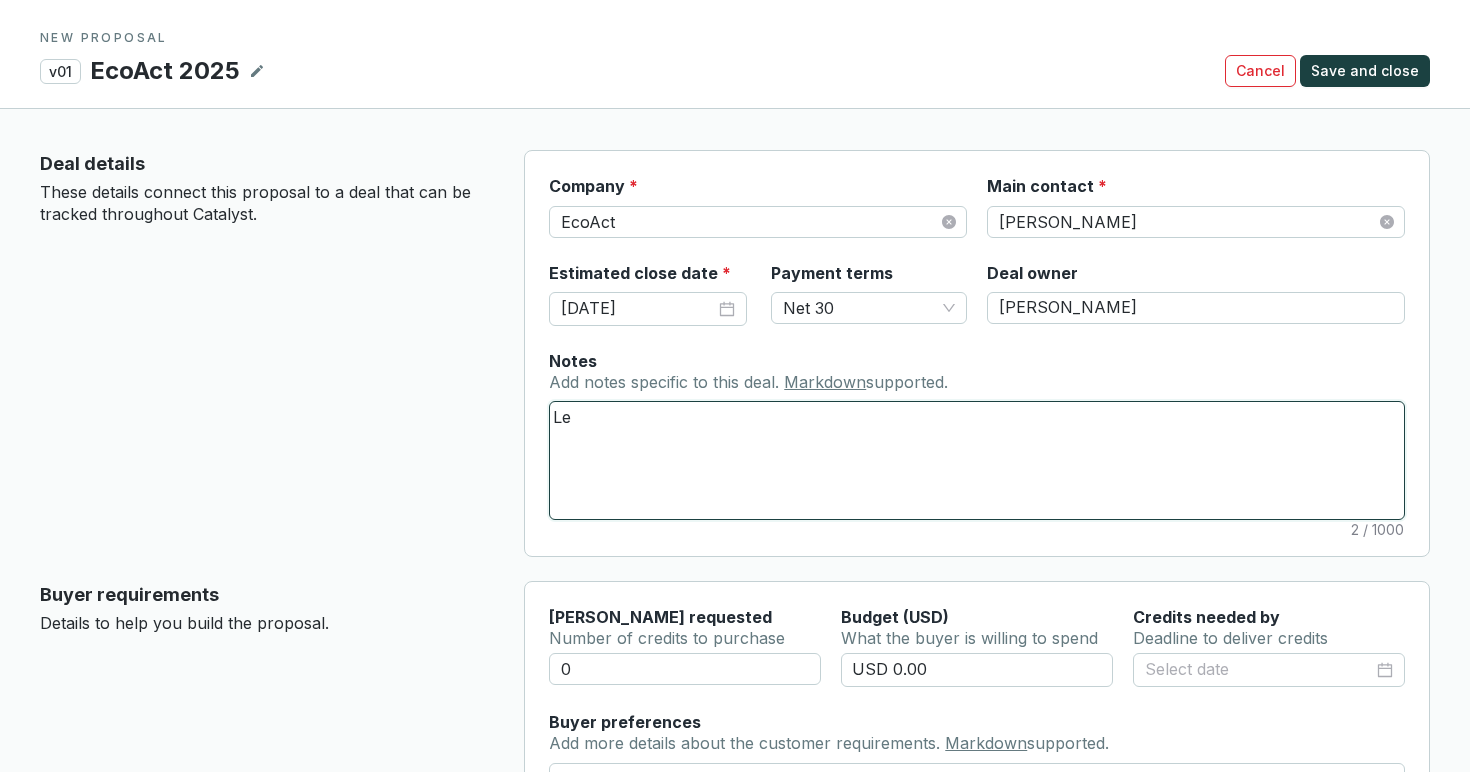 type 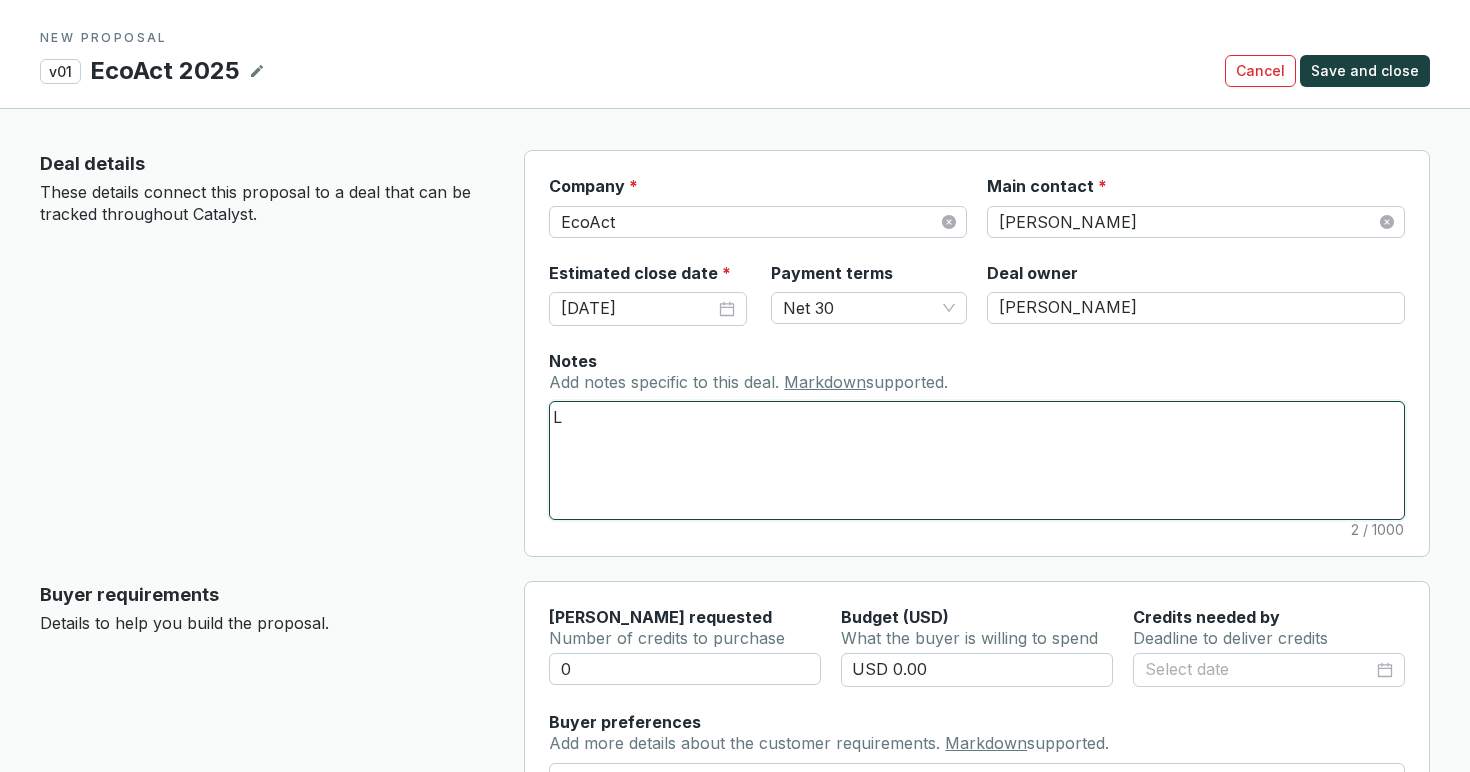 type 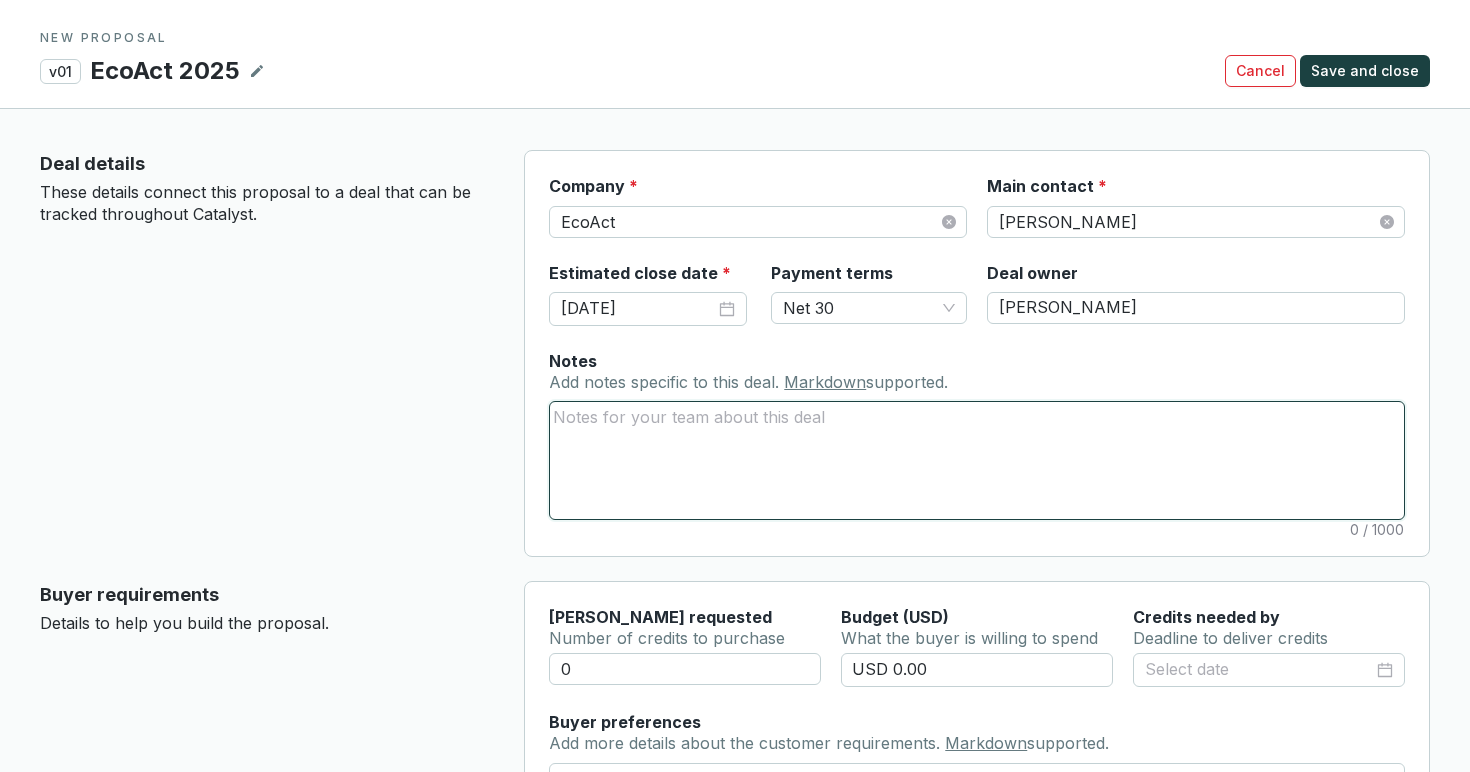 type 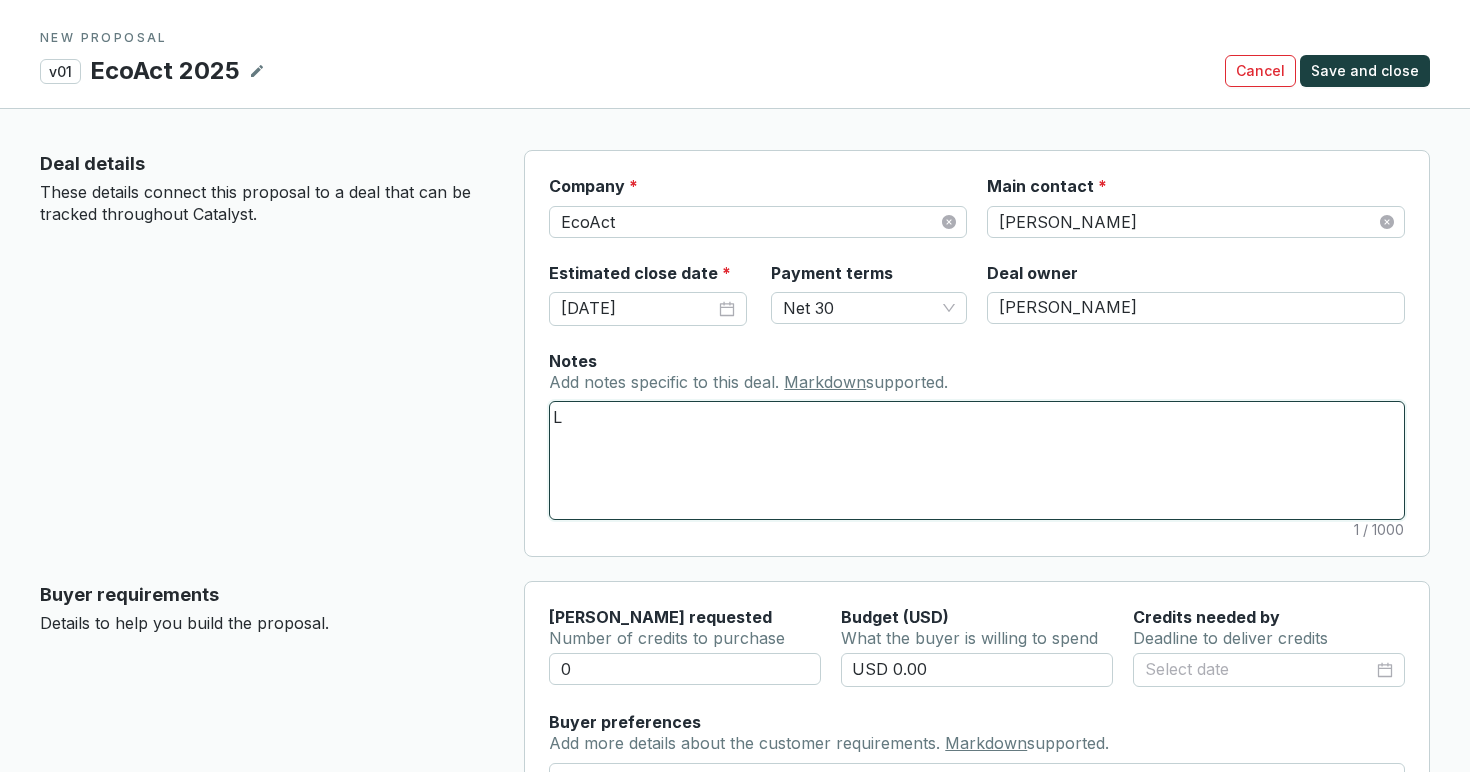 type 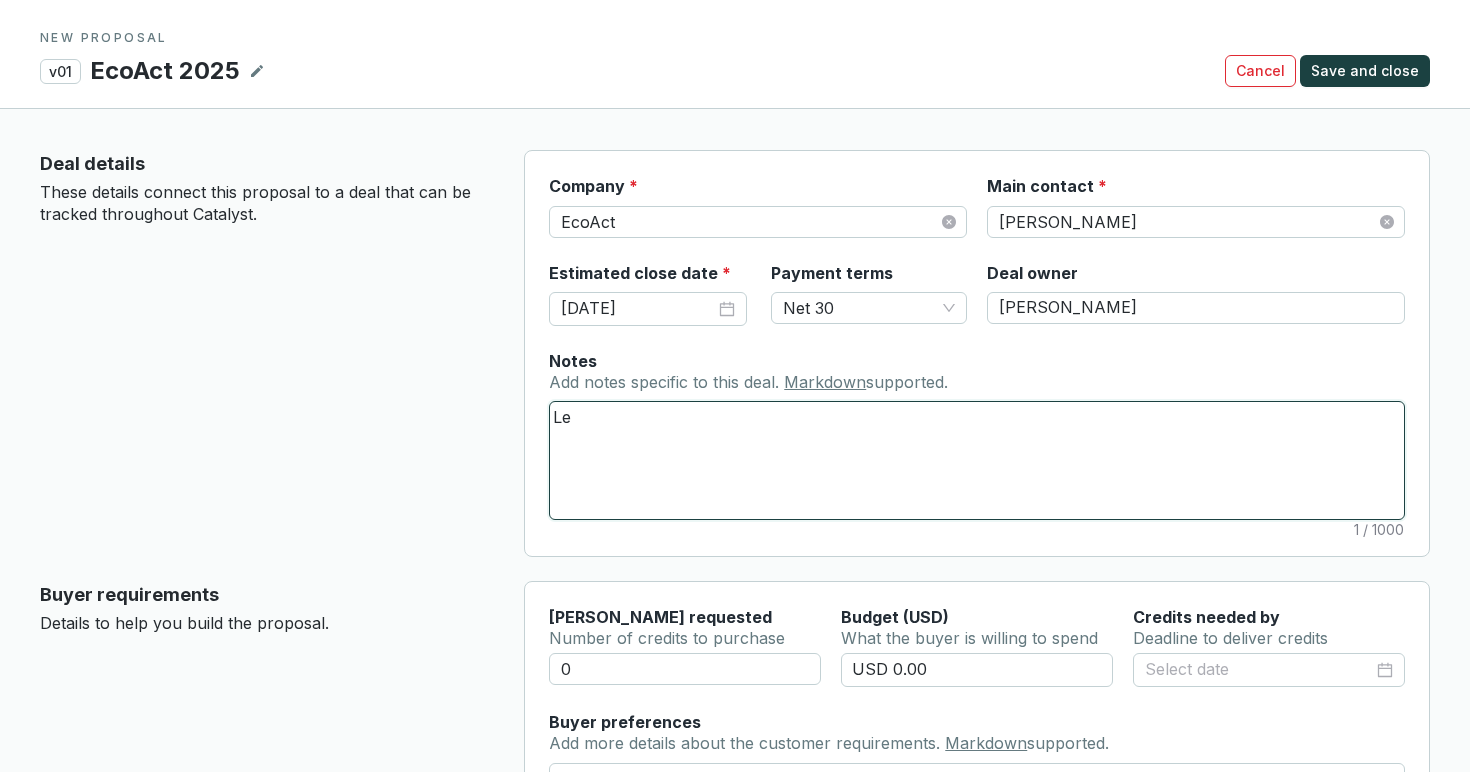 type on "[PERSON_NAME]" 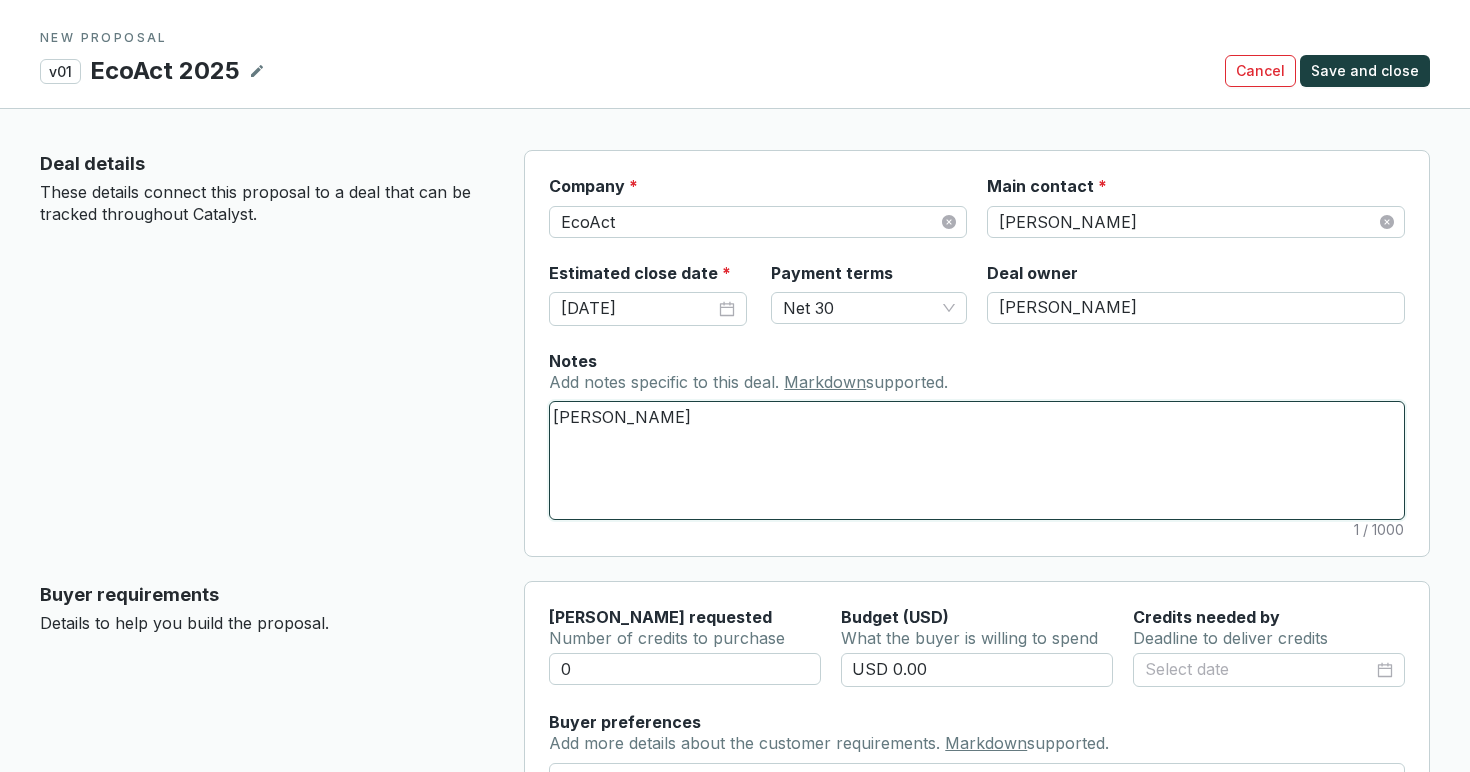 type 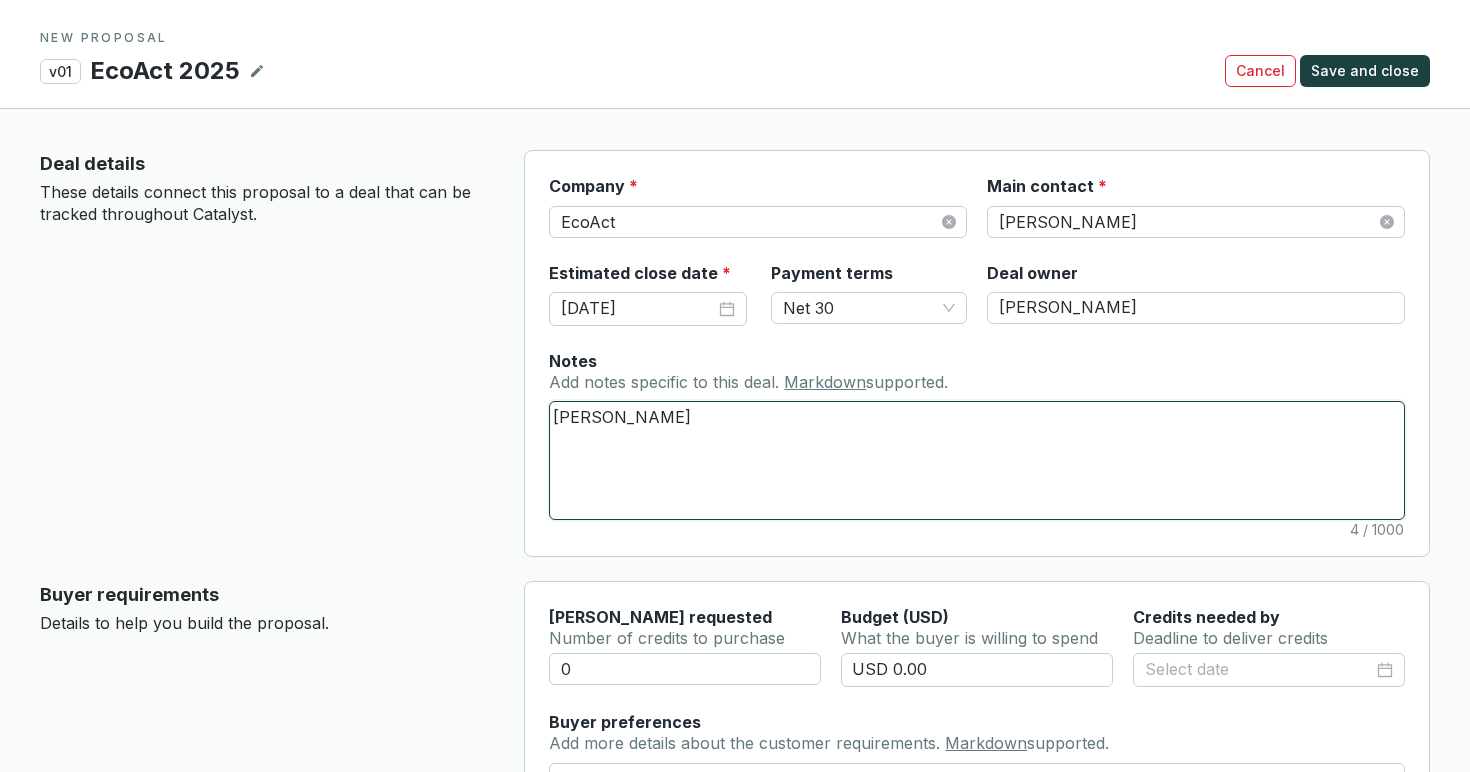 type 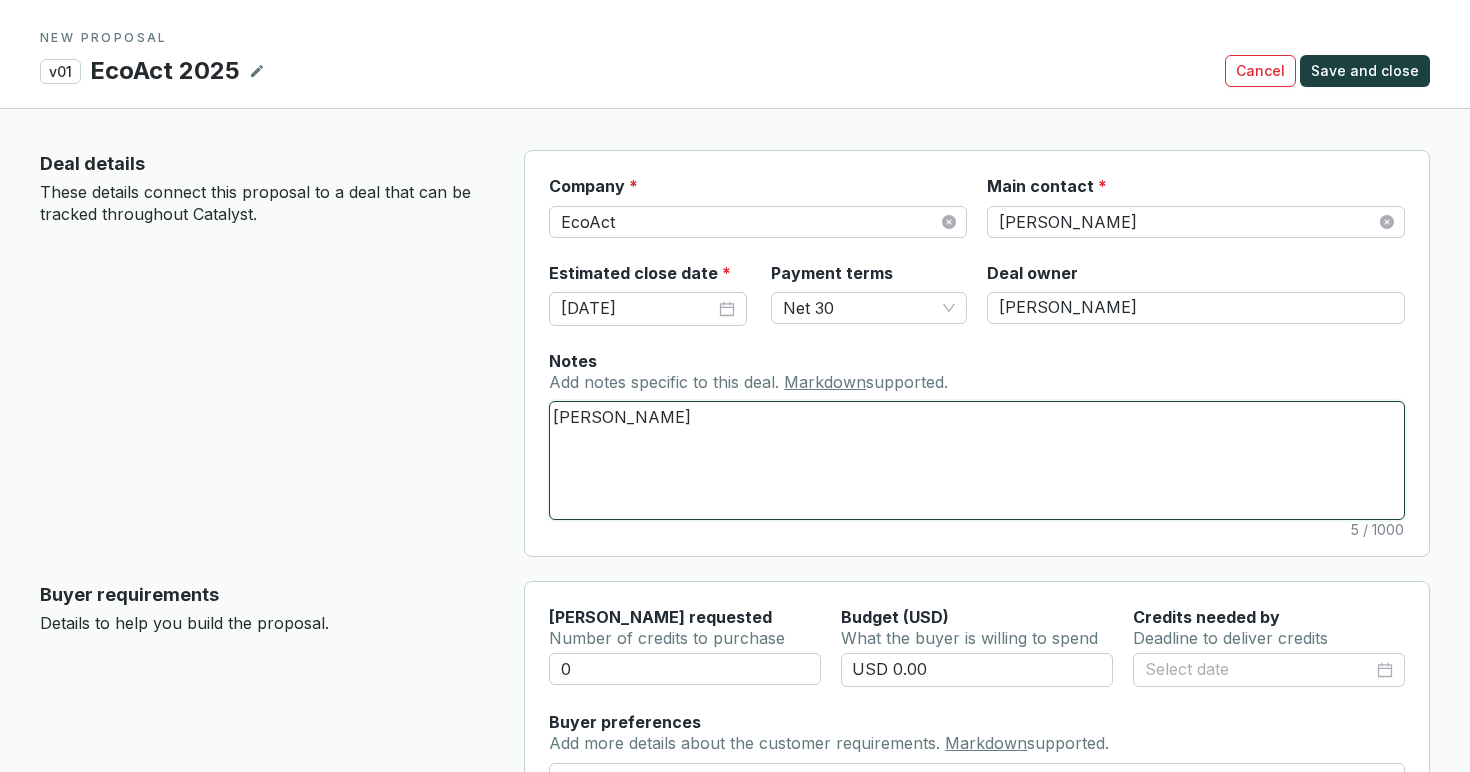 type 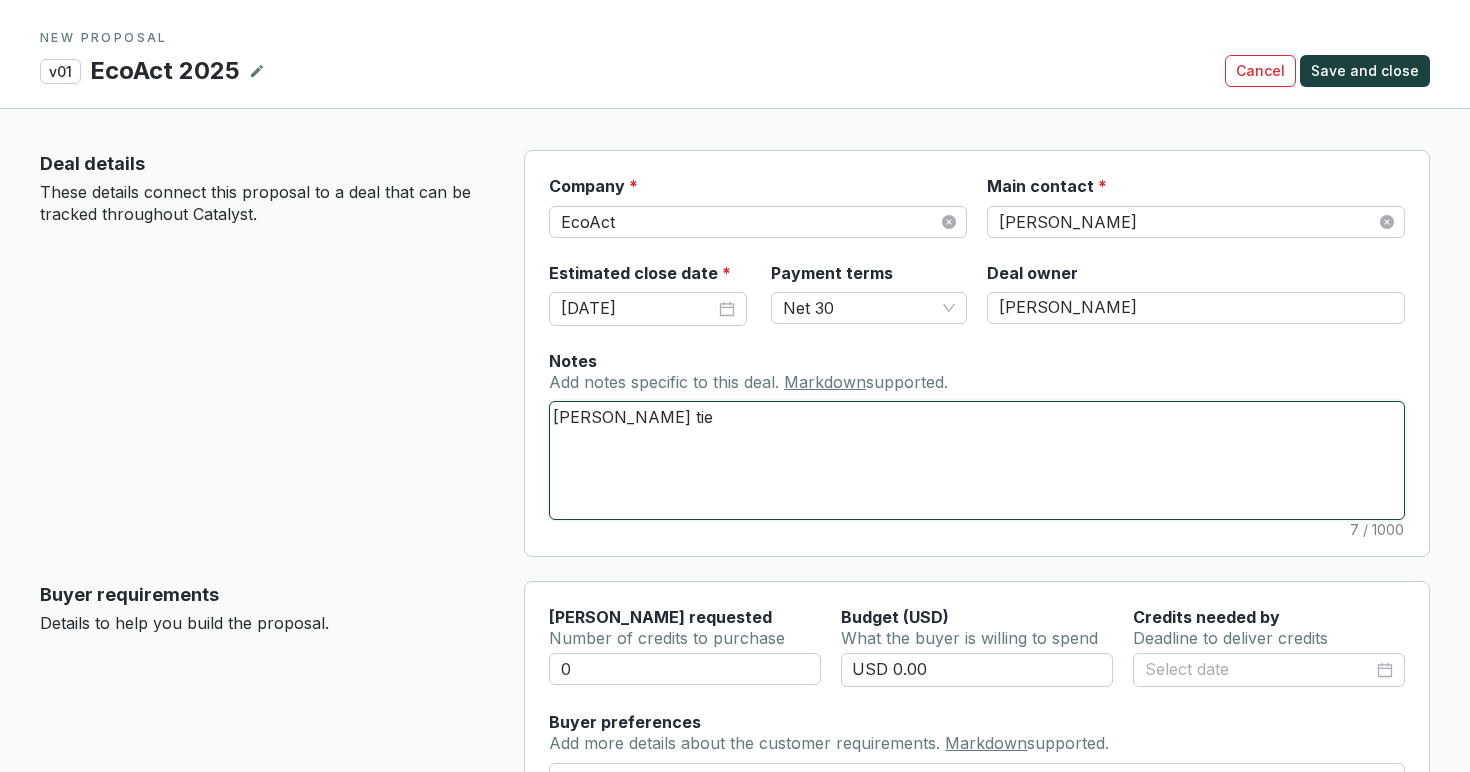 type 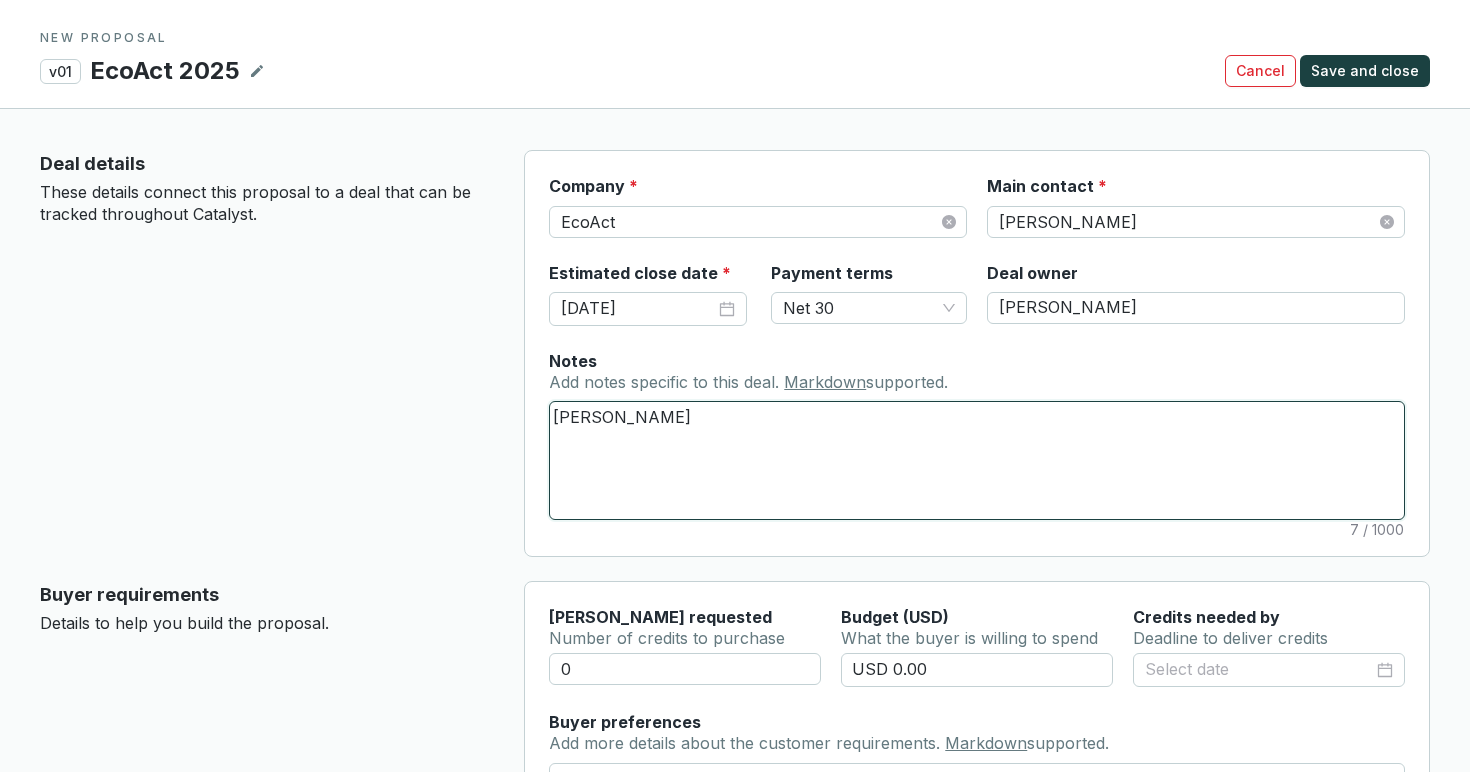 type 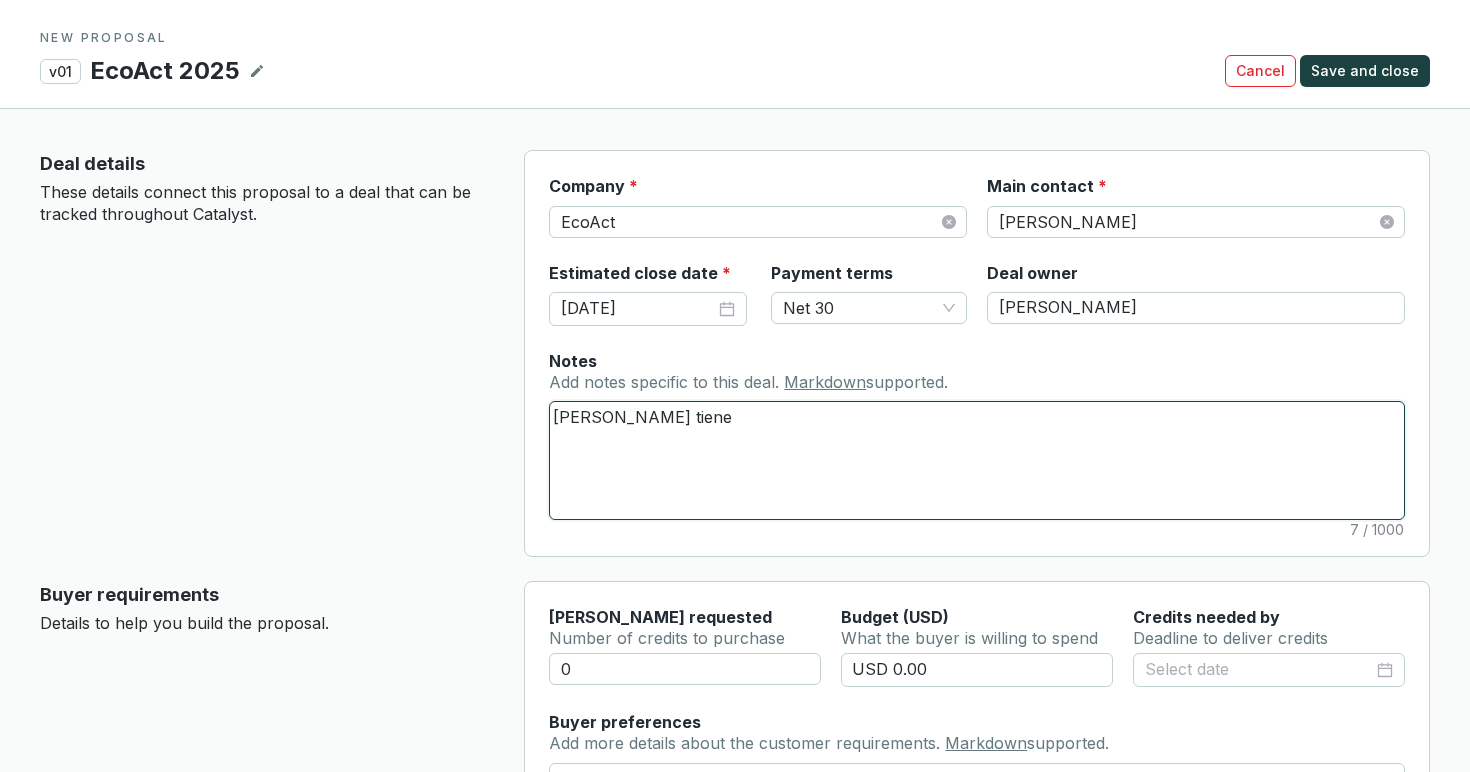 type on "[PERSON_NAME] tiene" 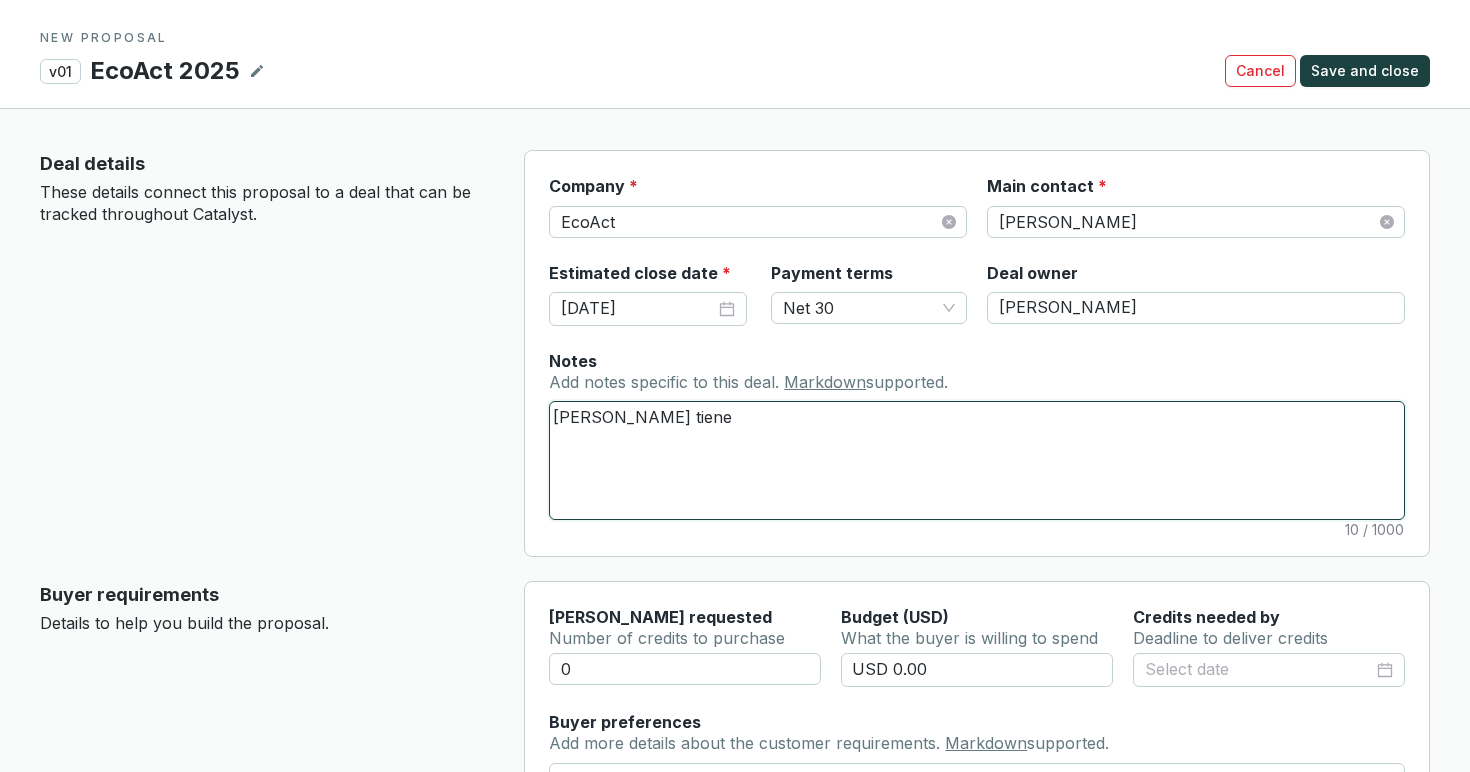 type 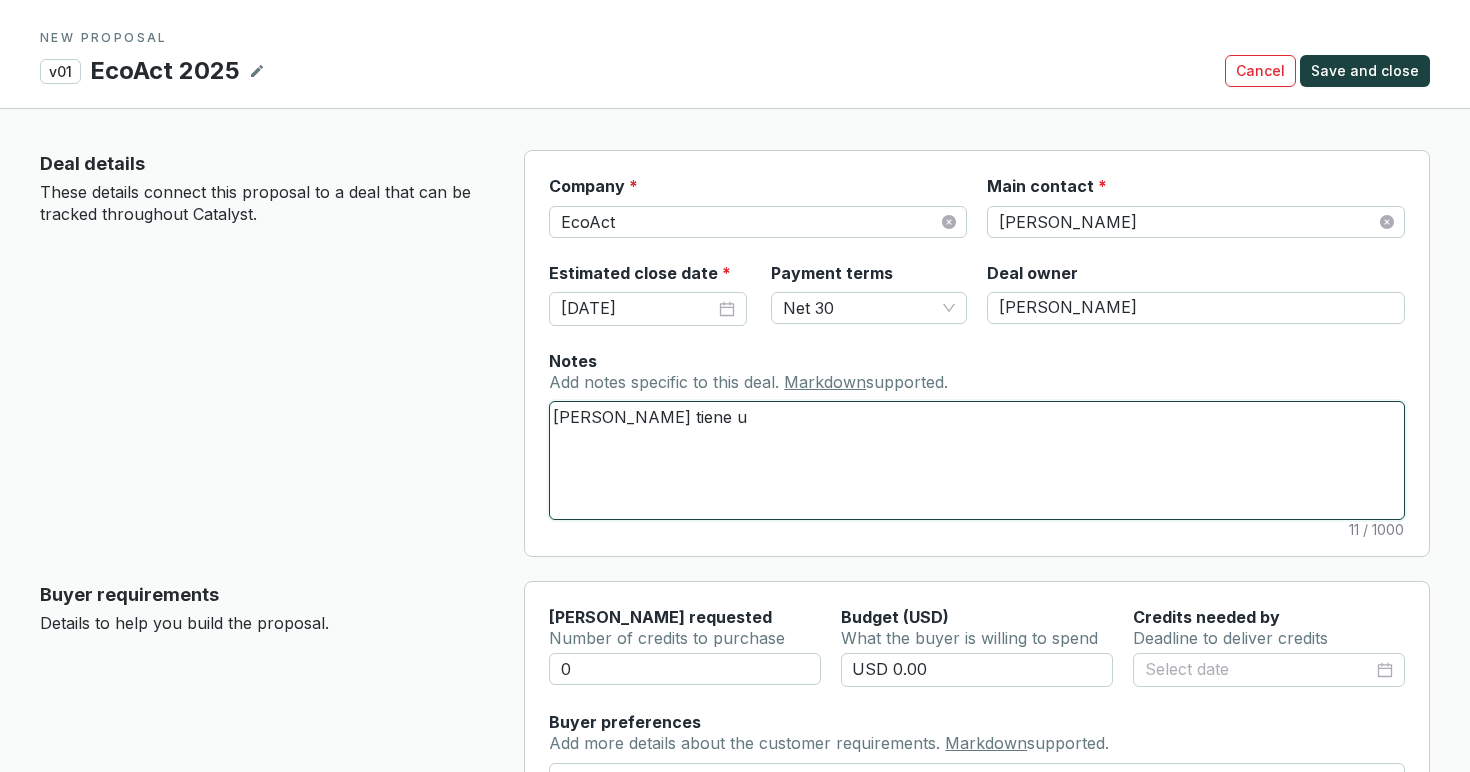type 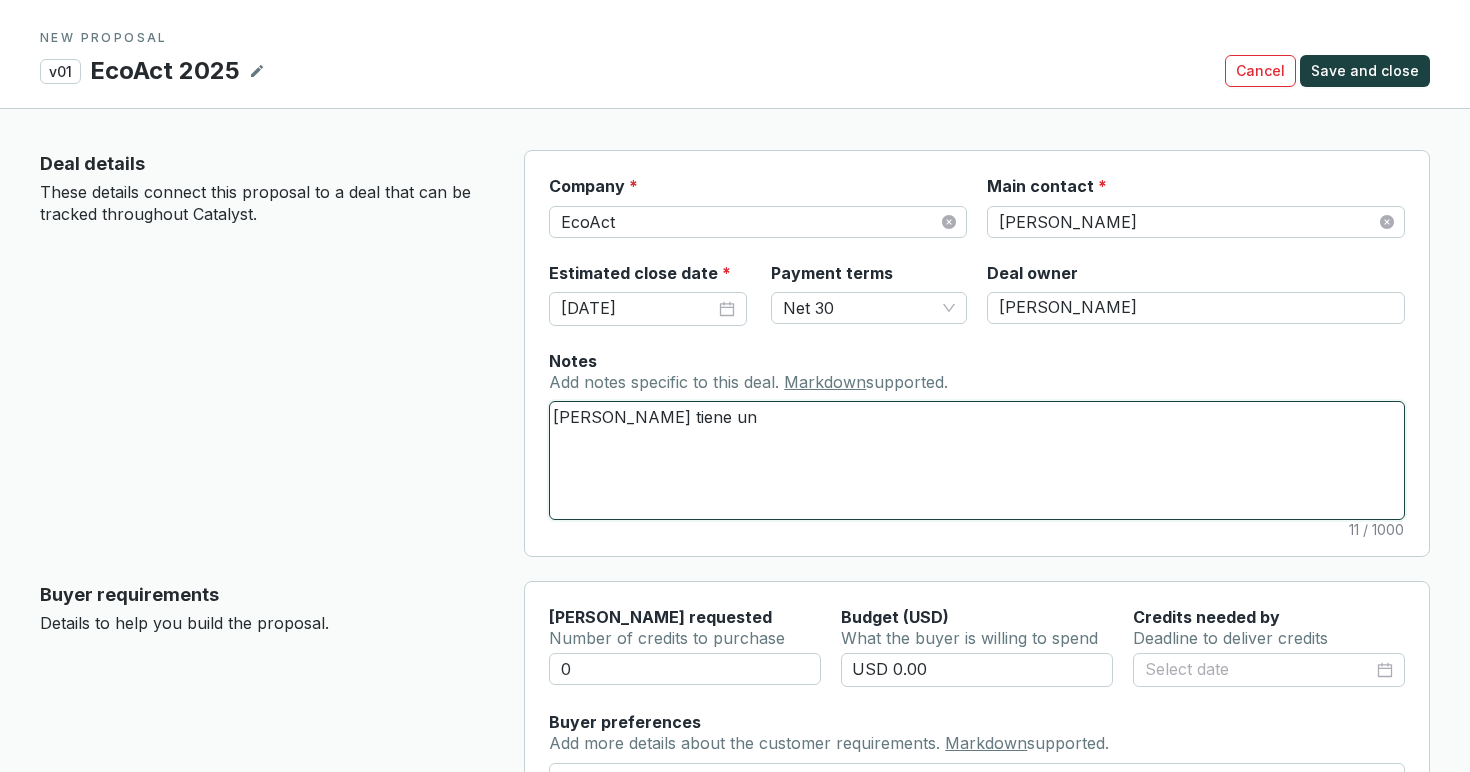 type 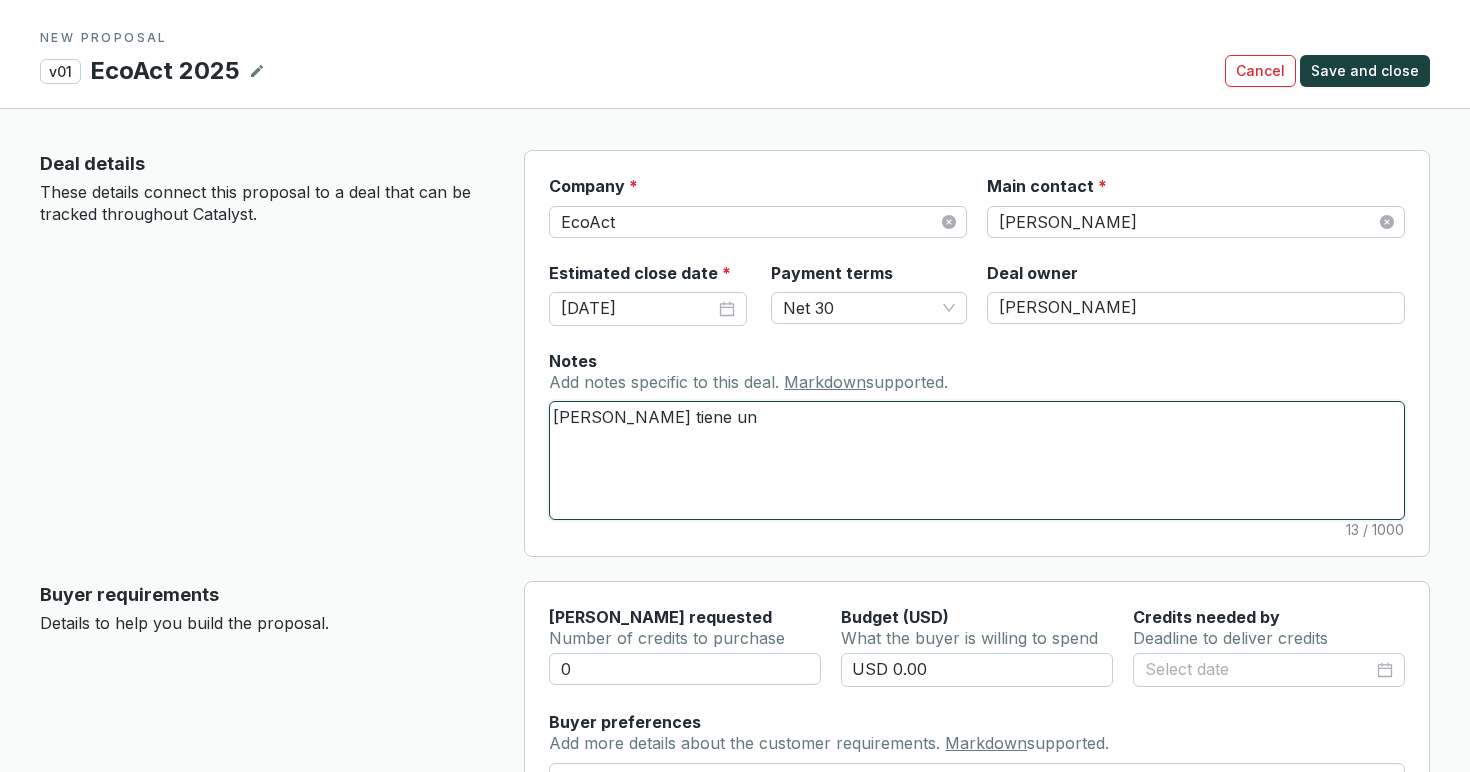 type 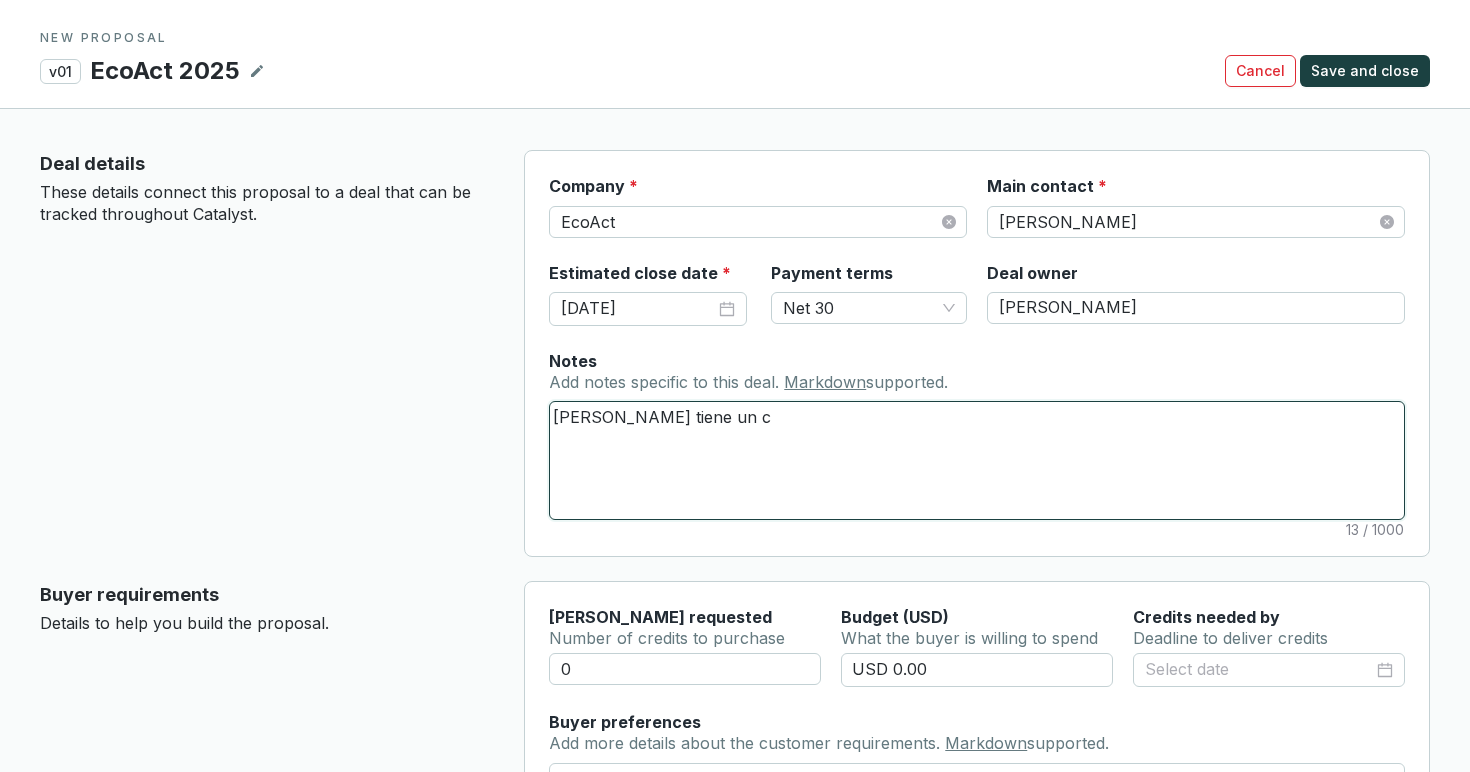 type on "[PERSON_NAME] tiene un cl" 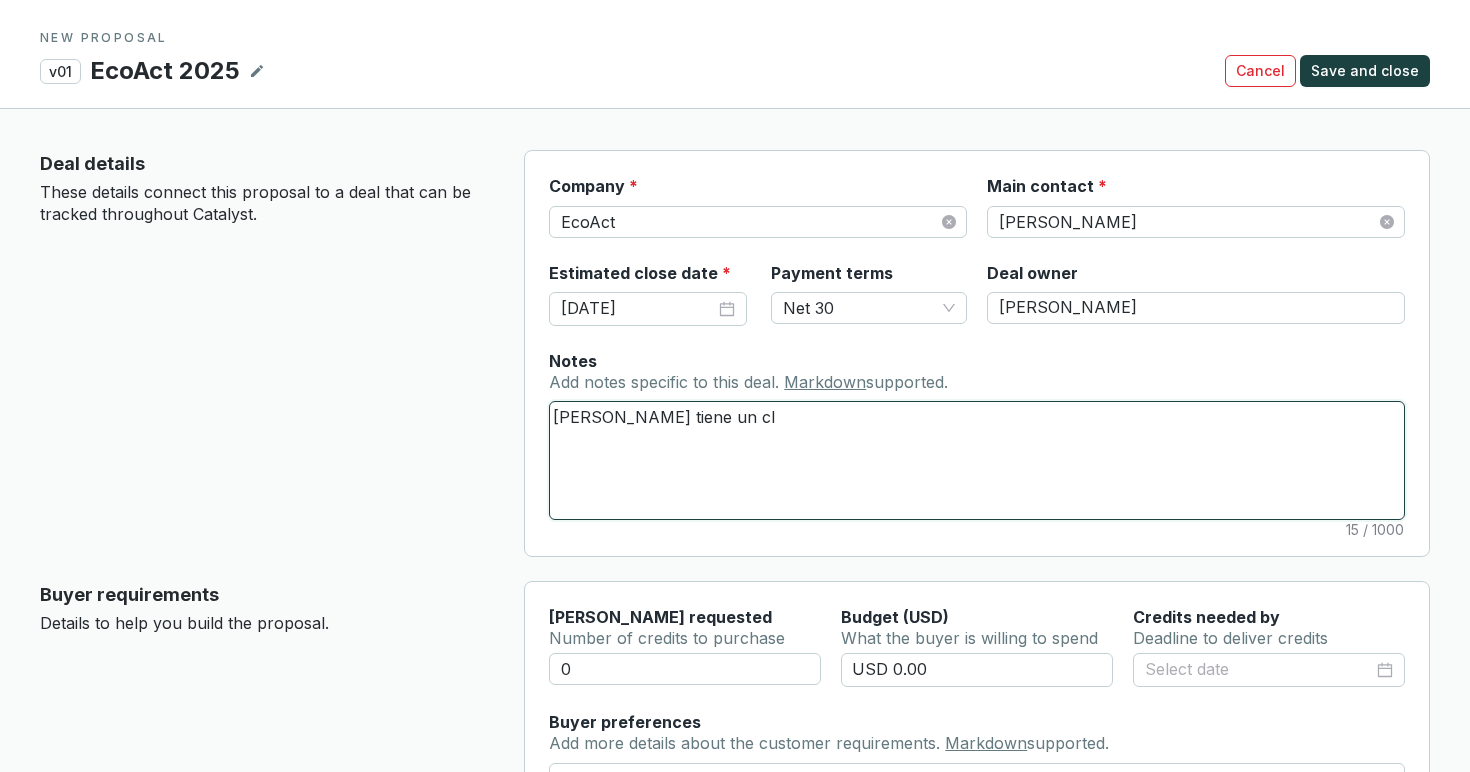 type 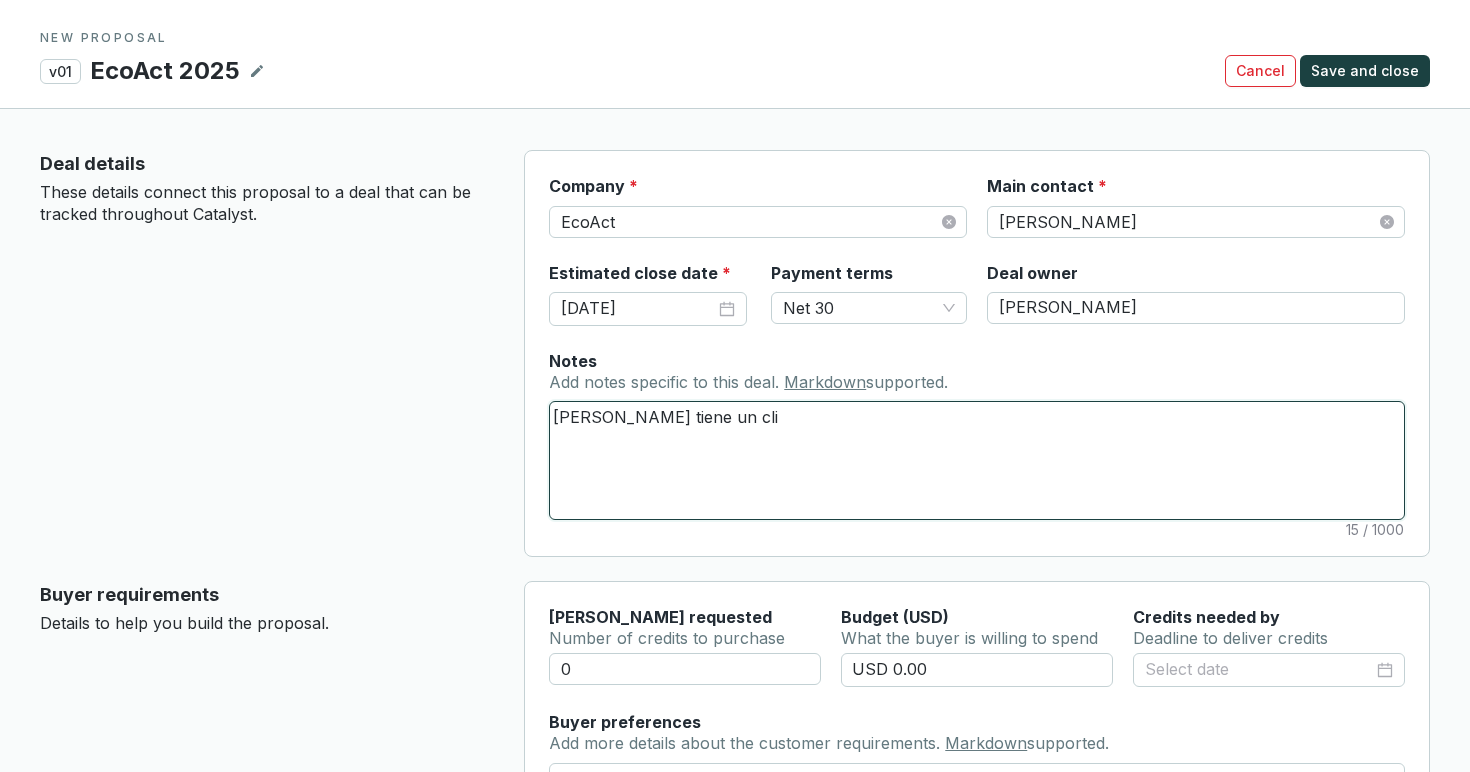 type 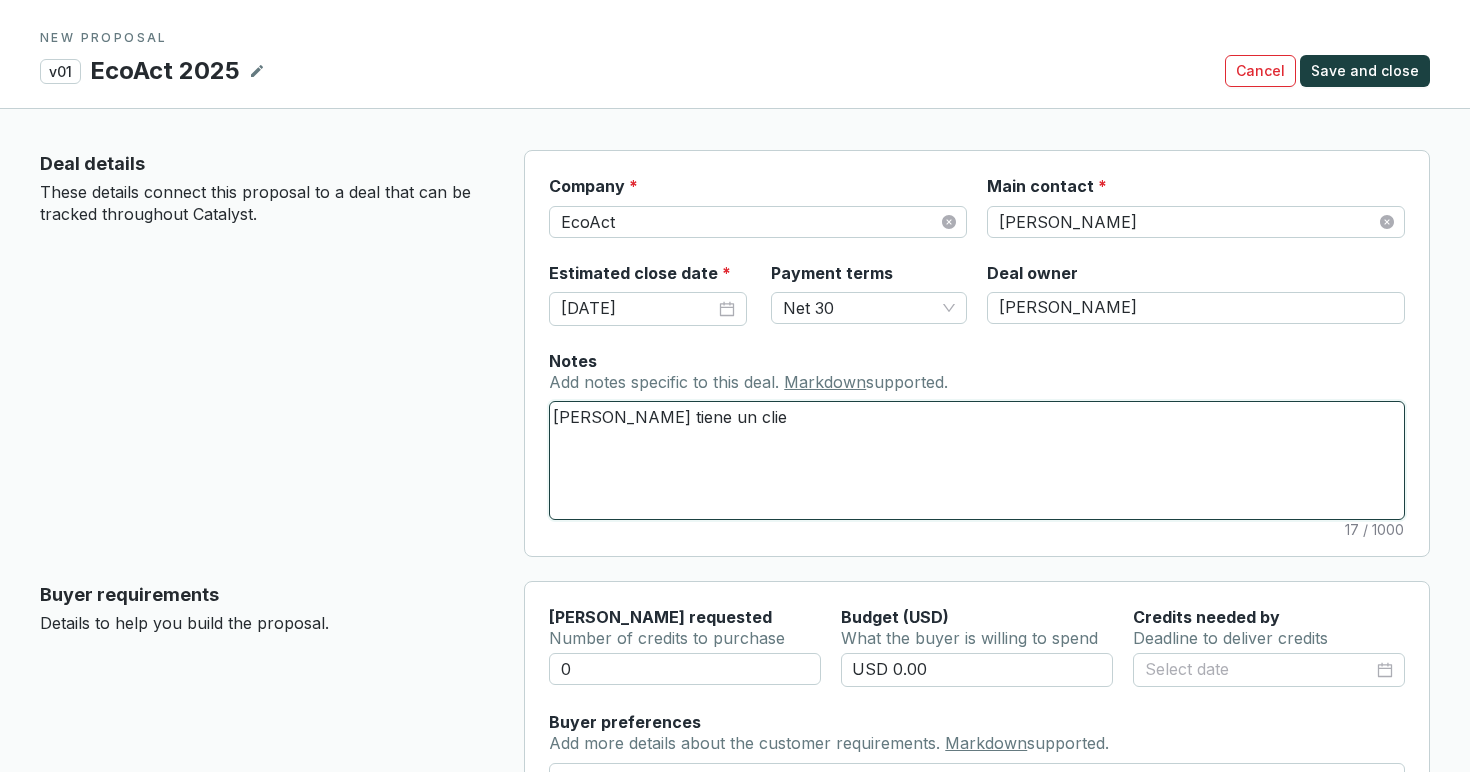 type 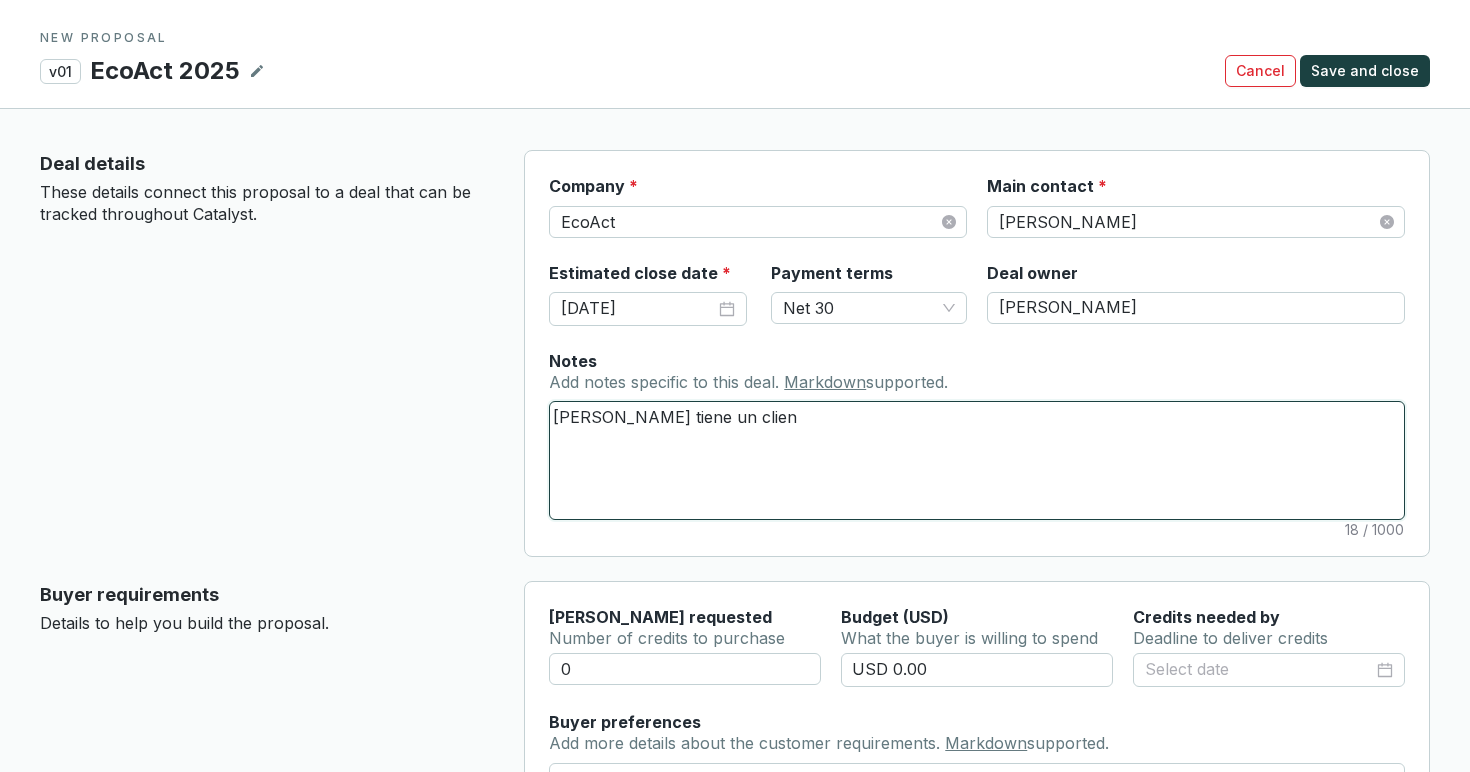 type on "[PERSON_NAME] tiene un client" 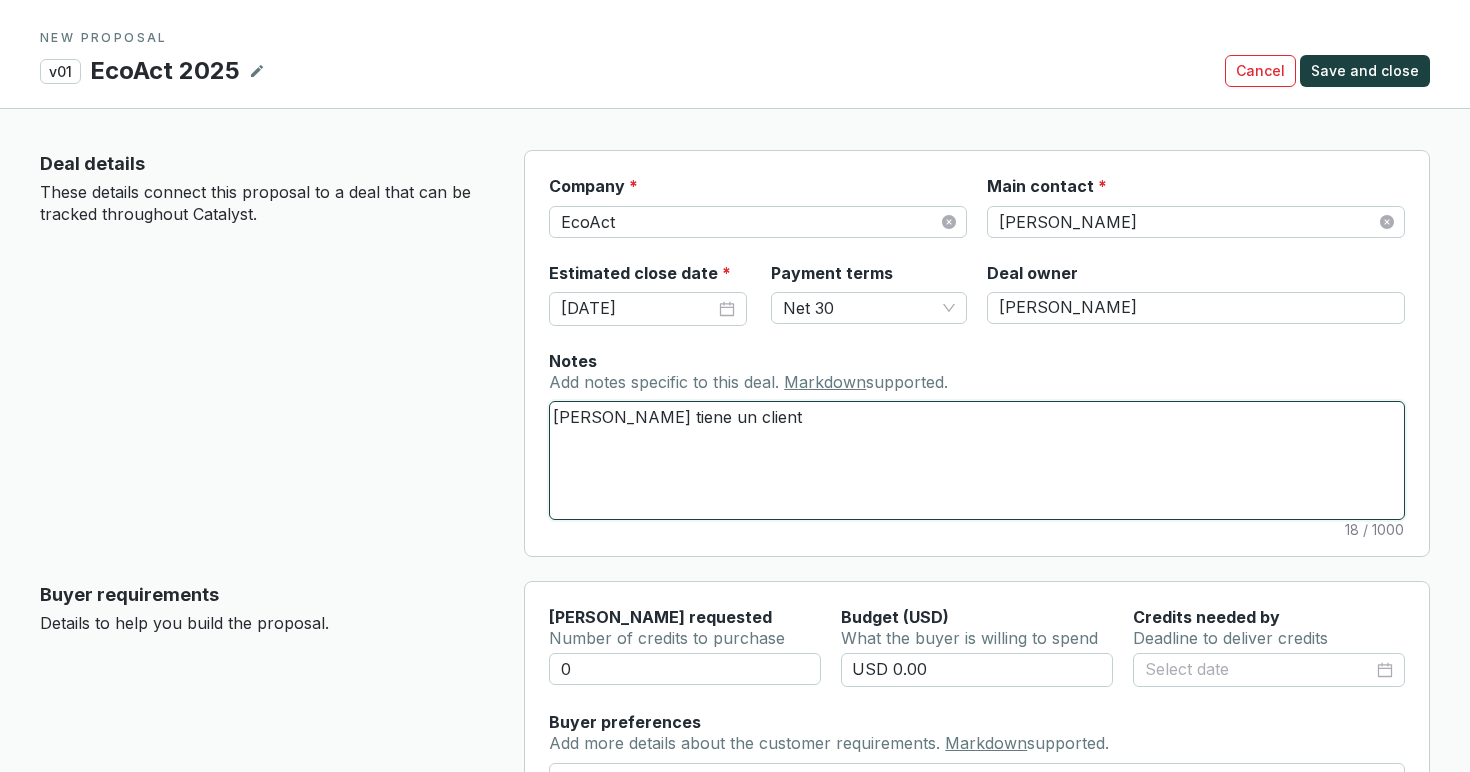 type 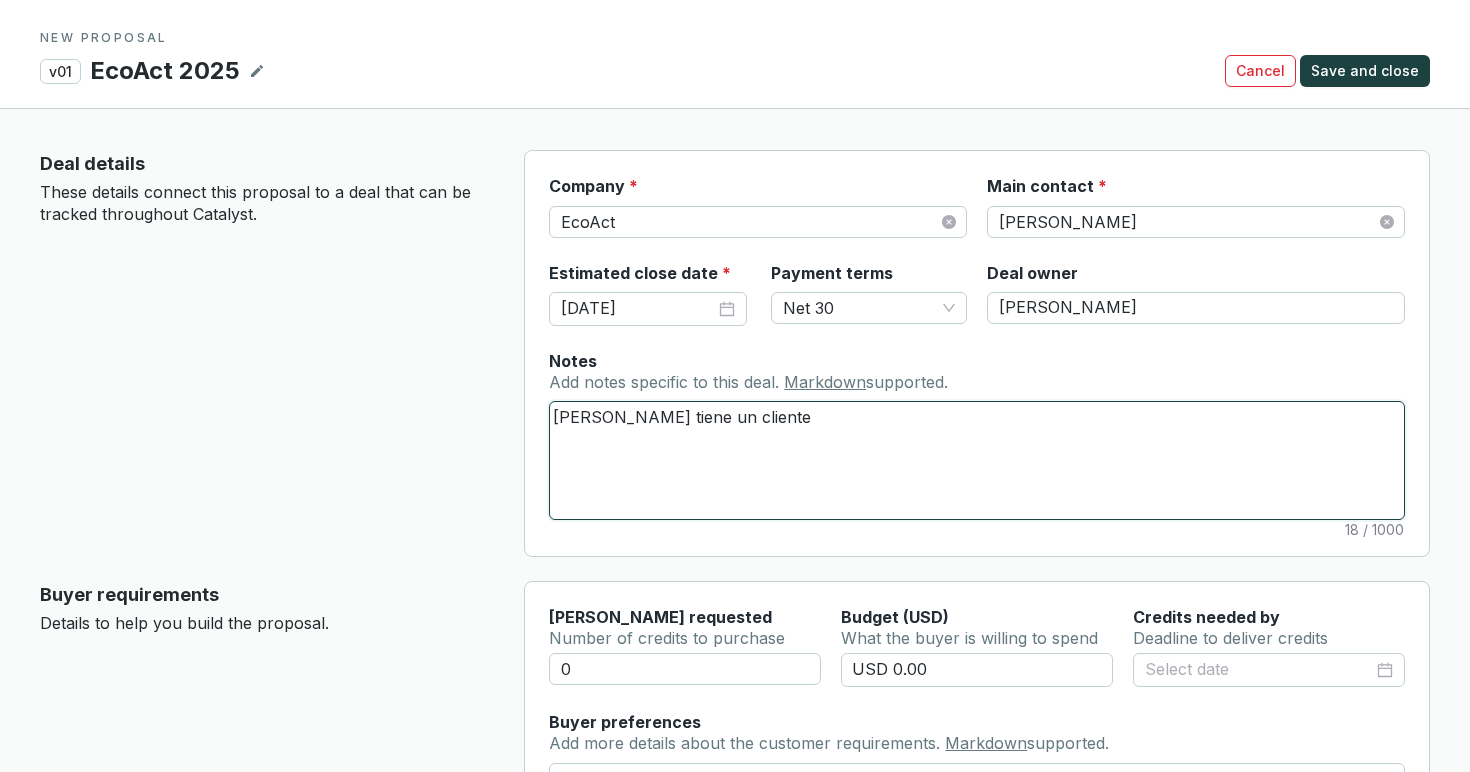type 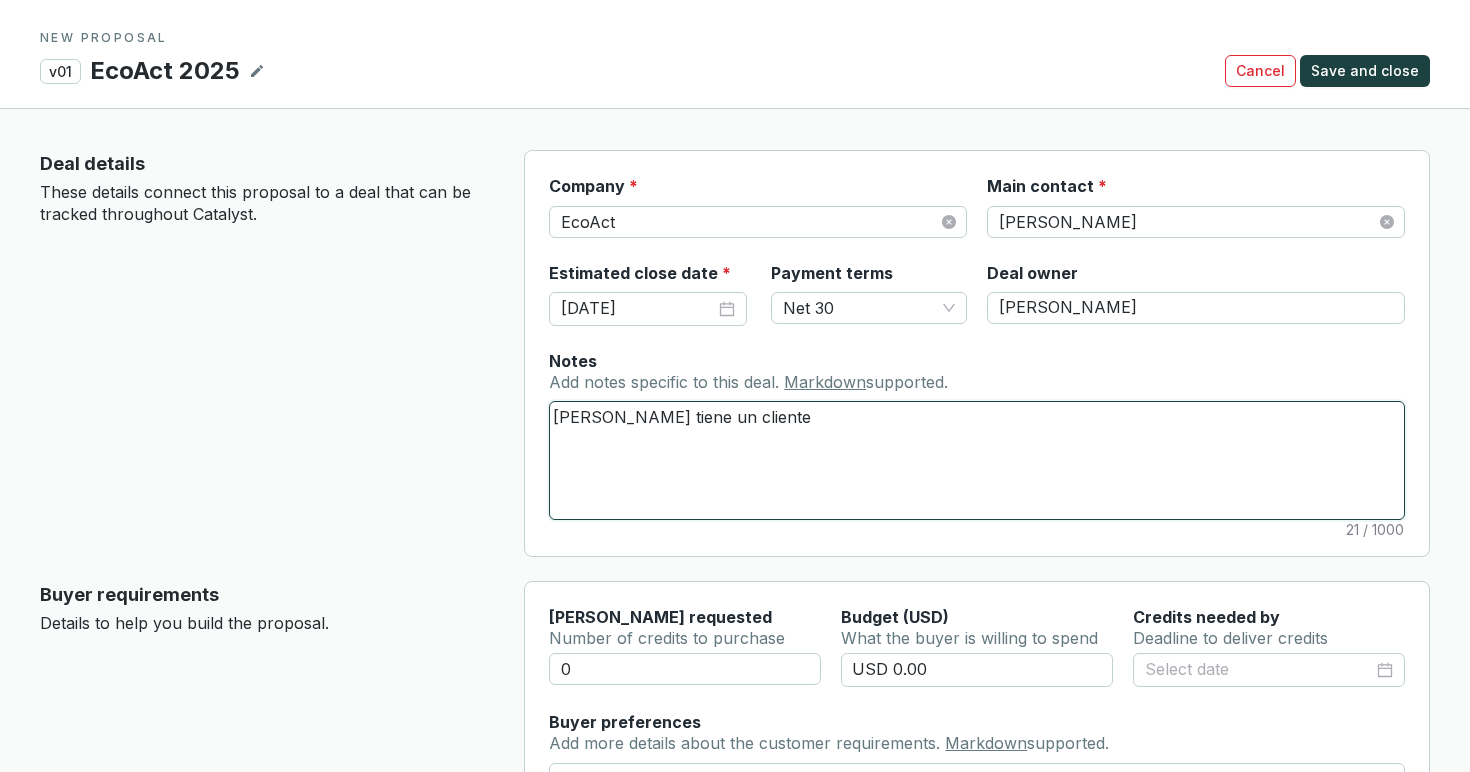 type 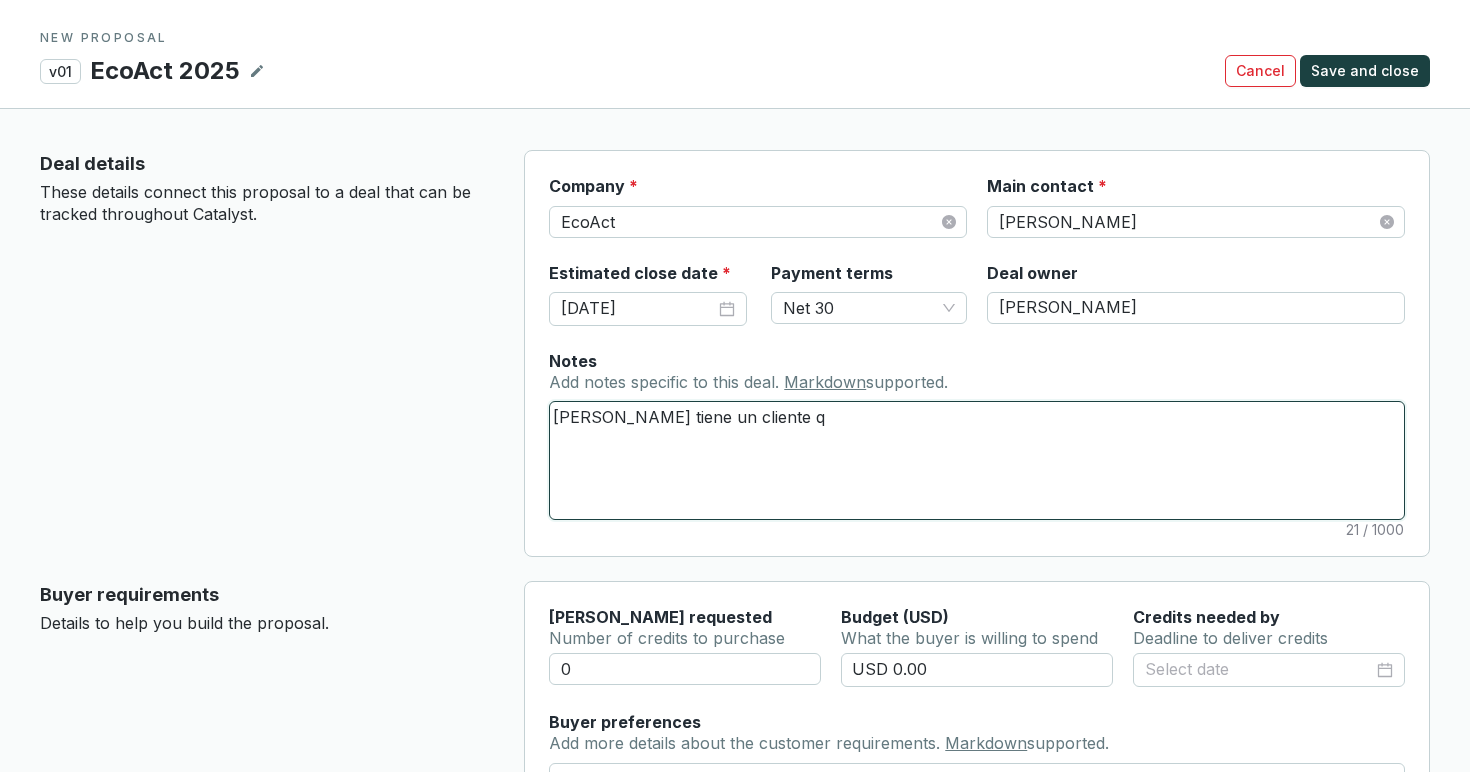 type 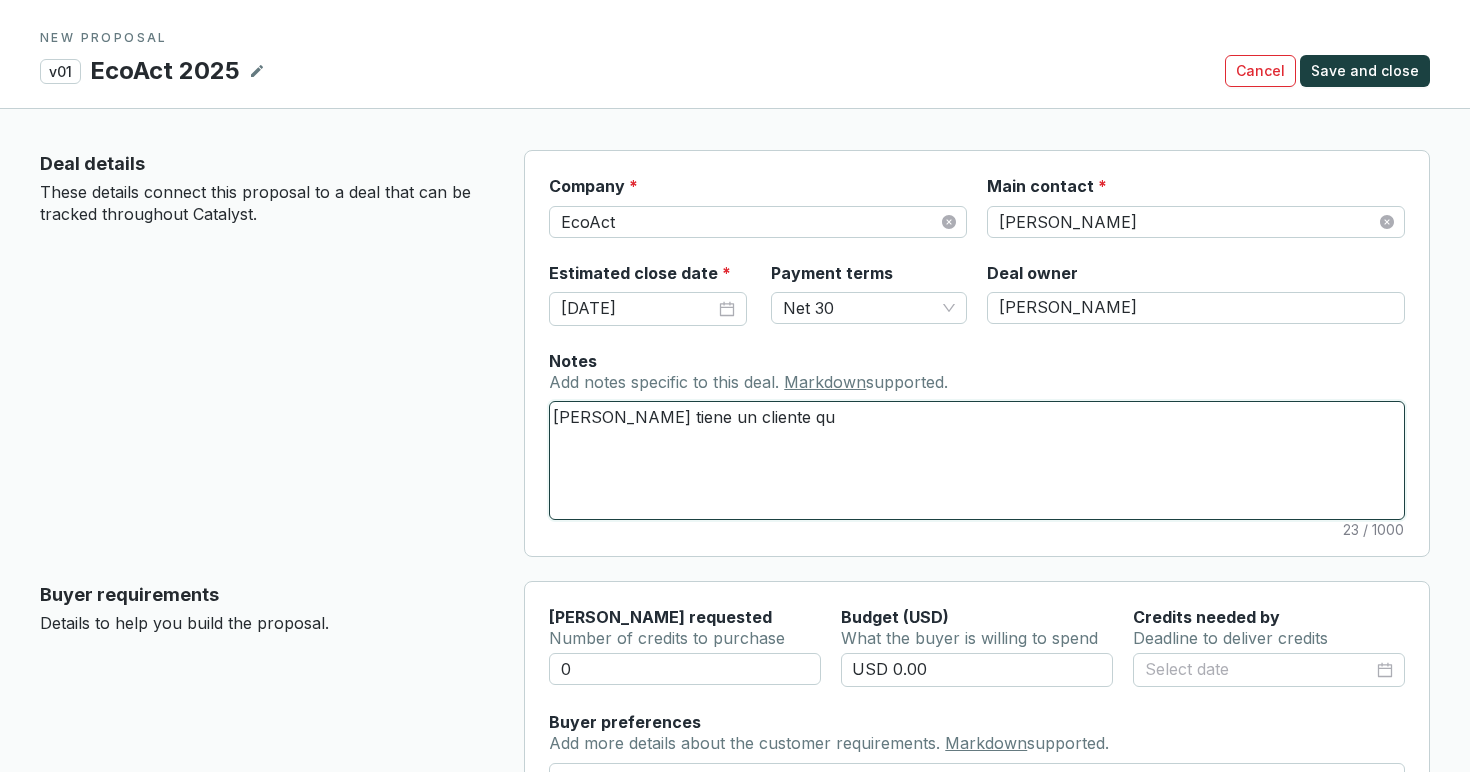 type 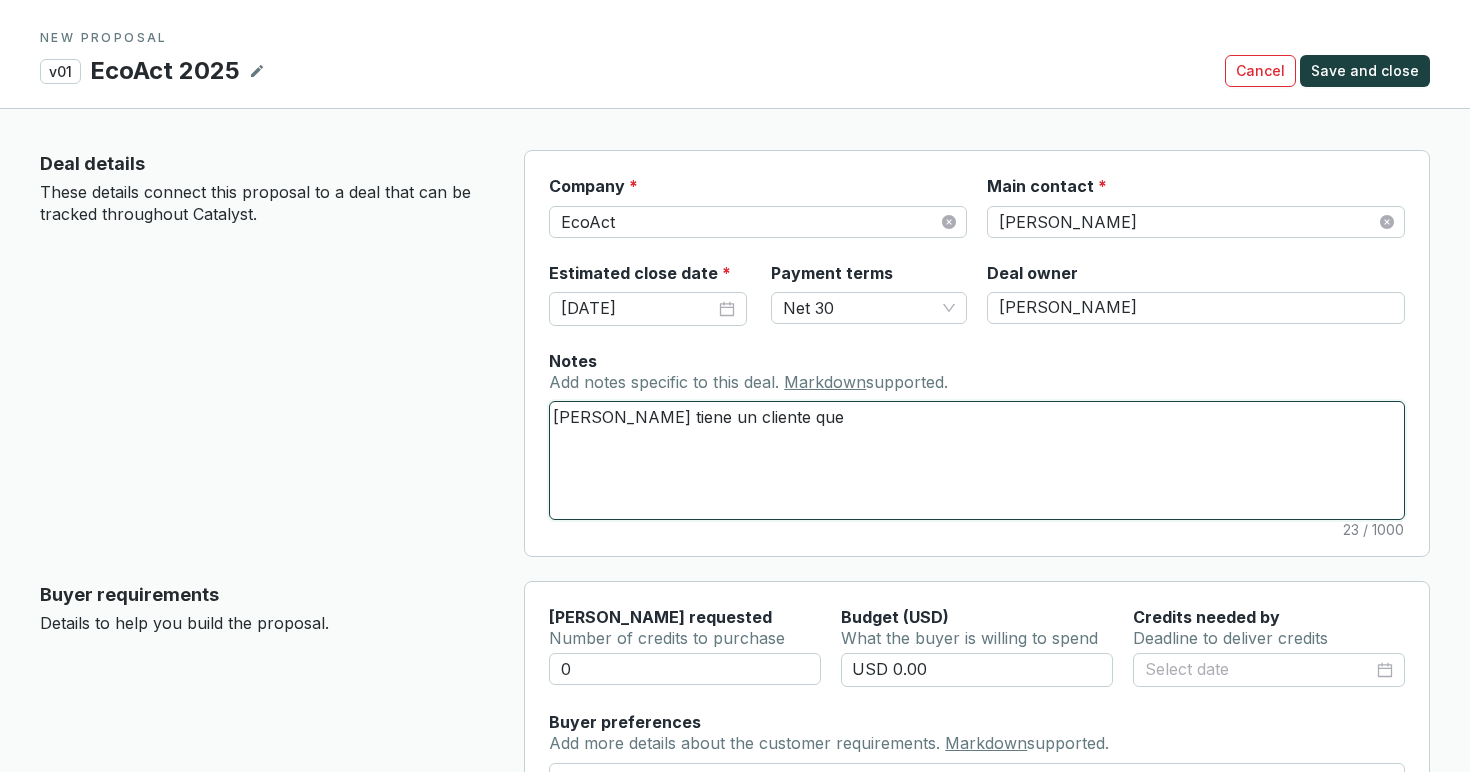 type 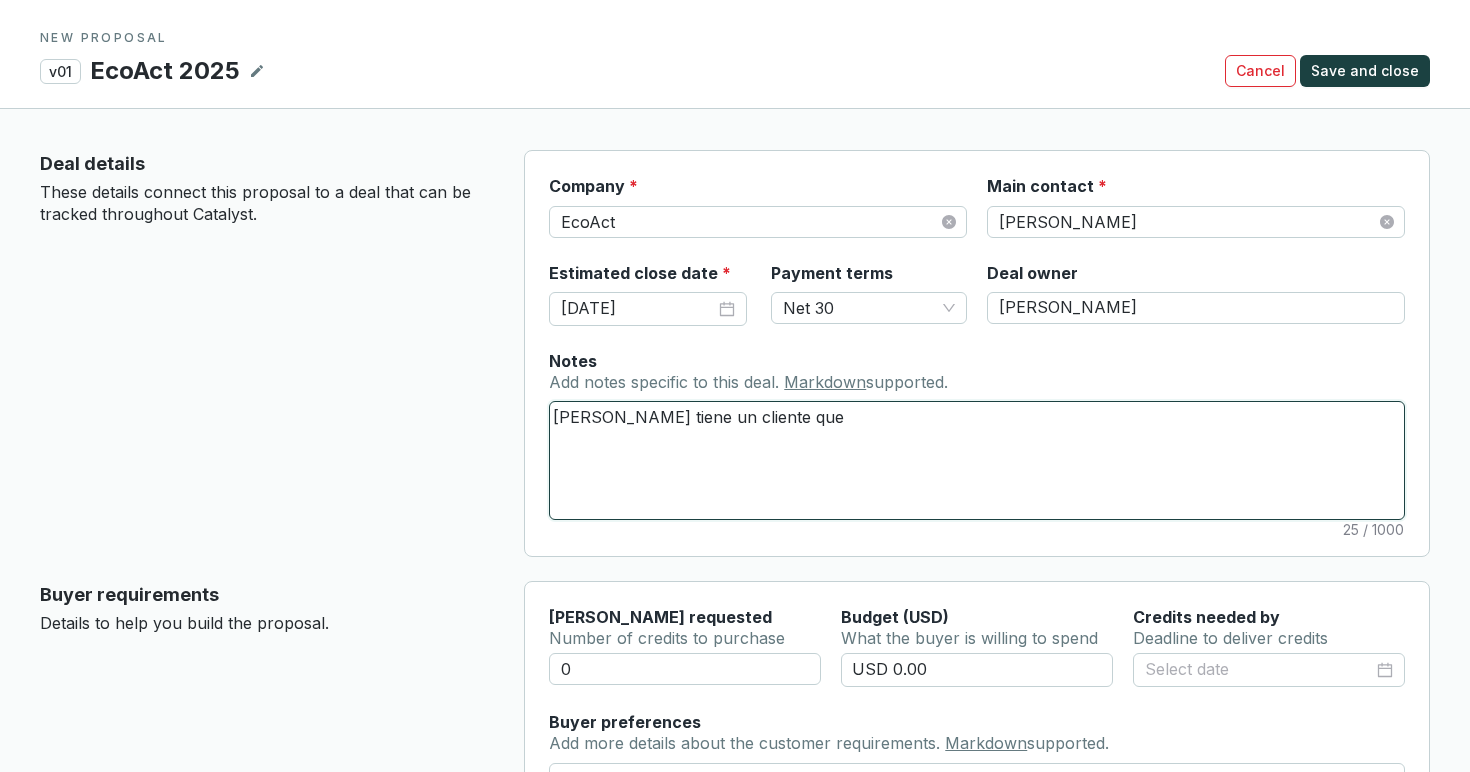 type 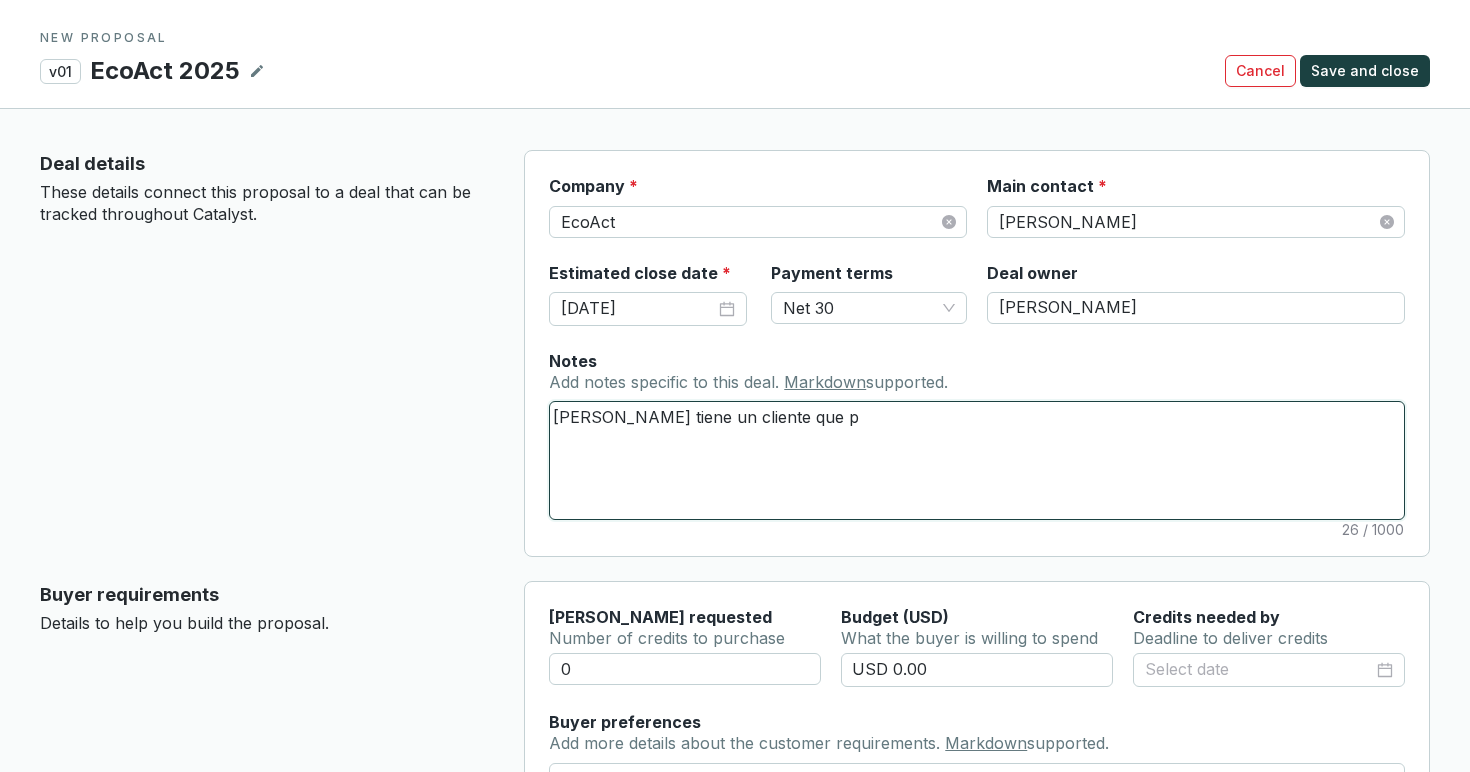 type 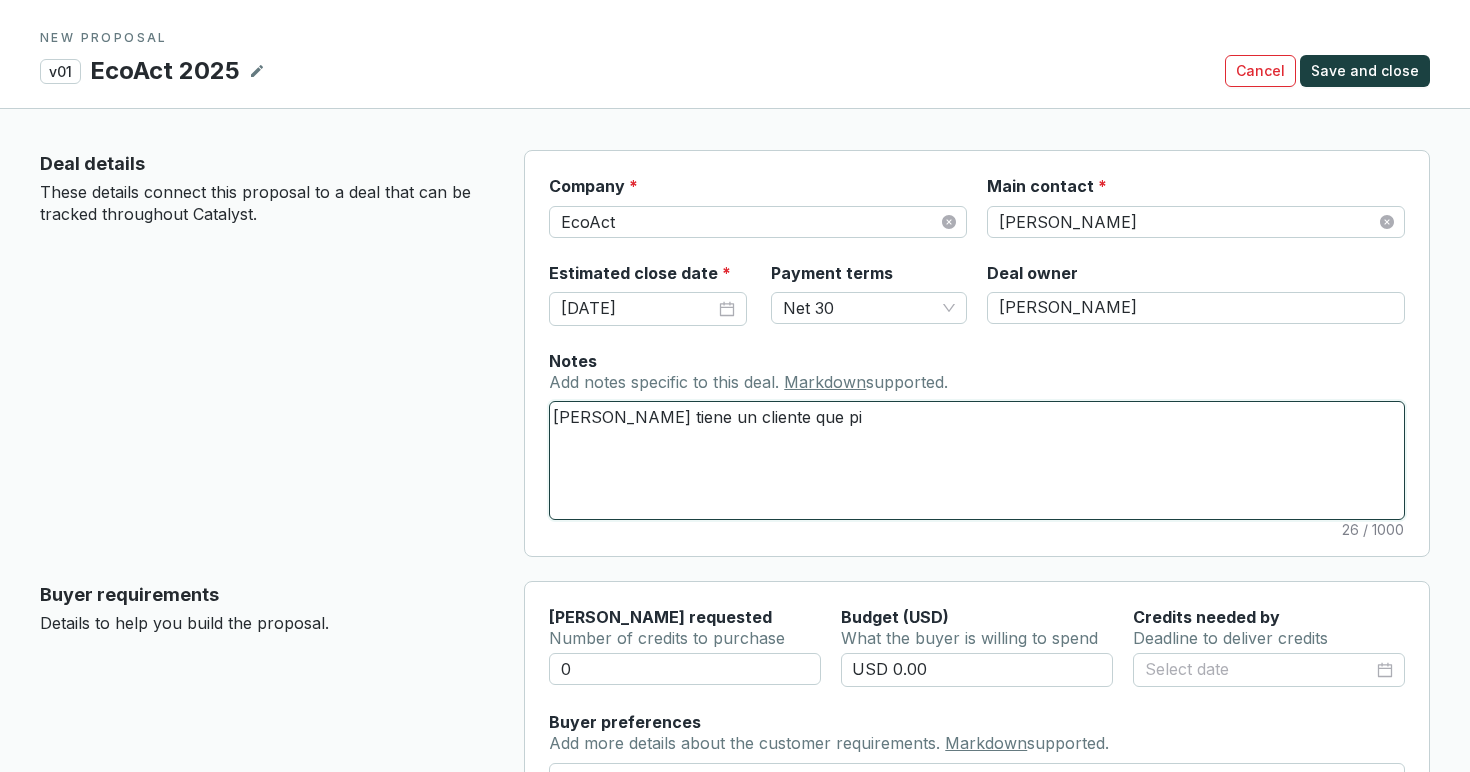 type 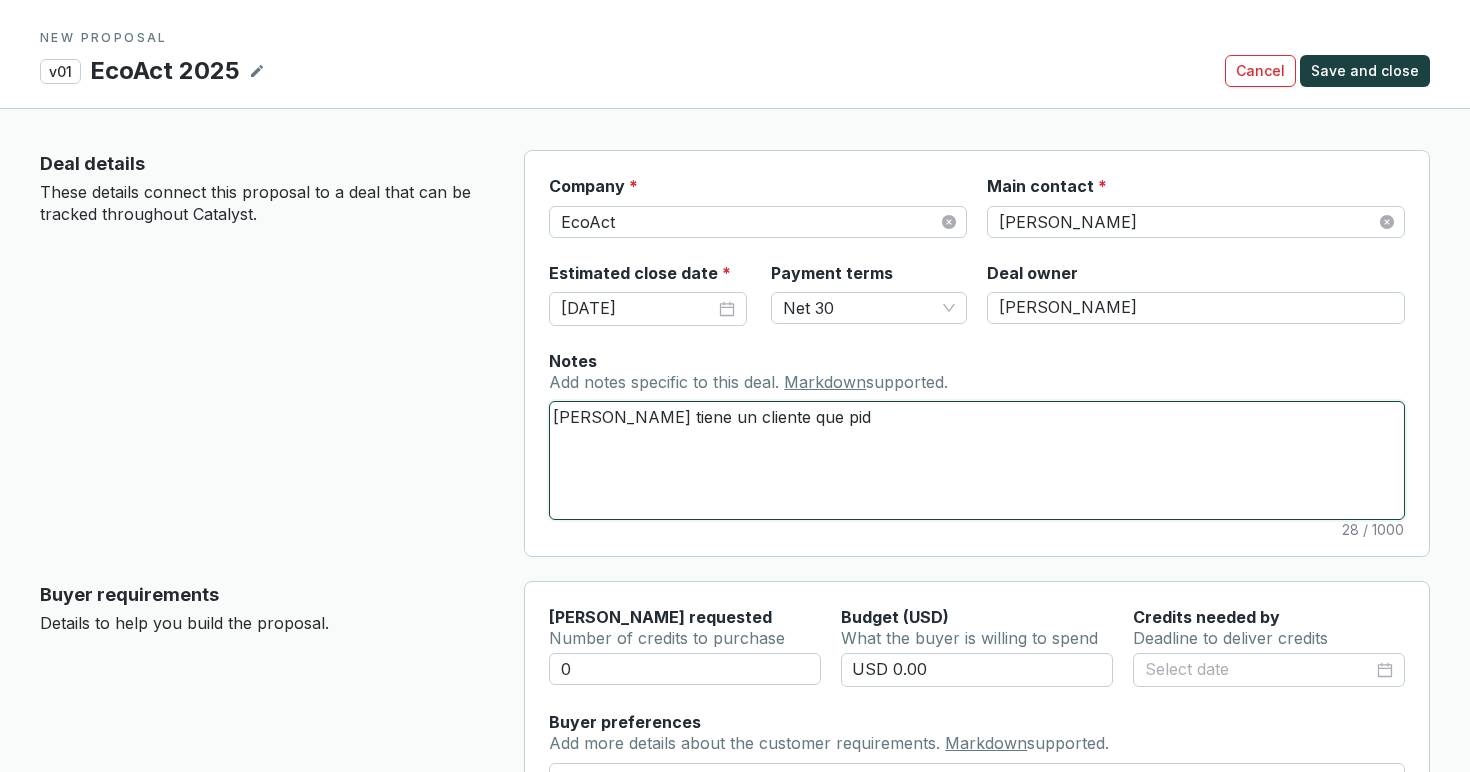 type 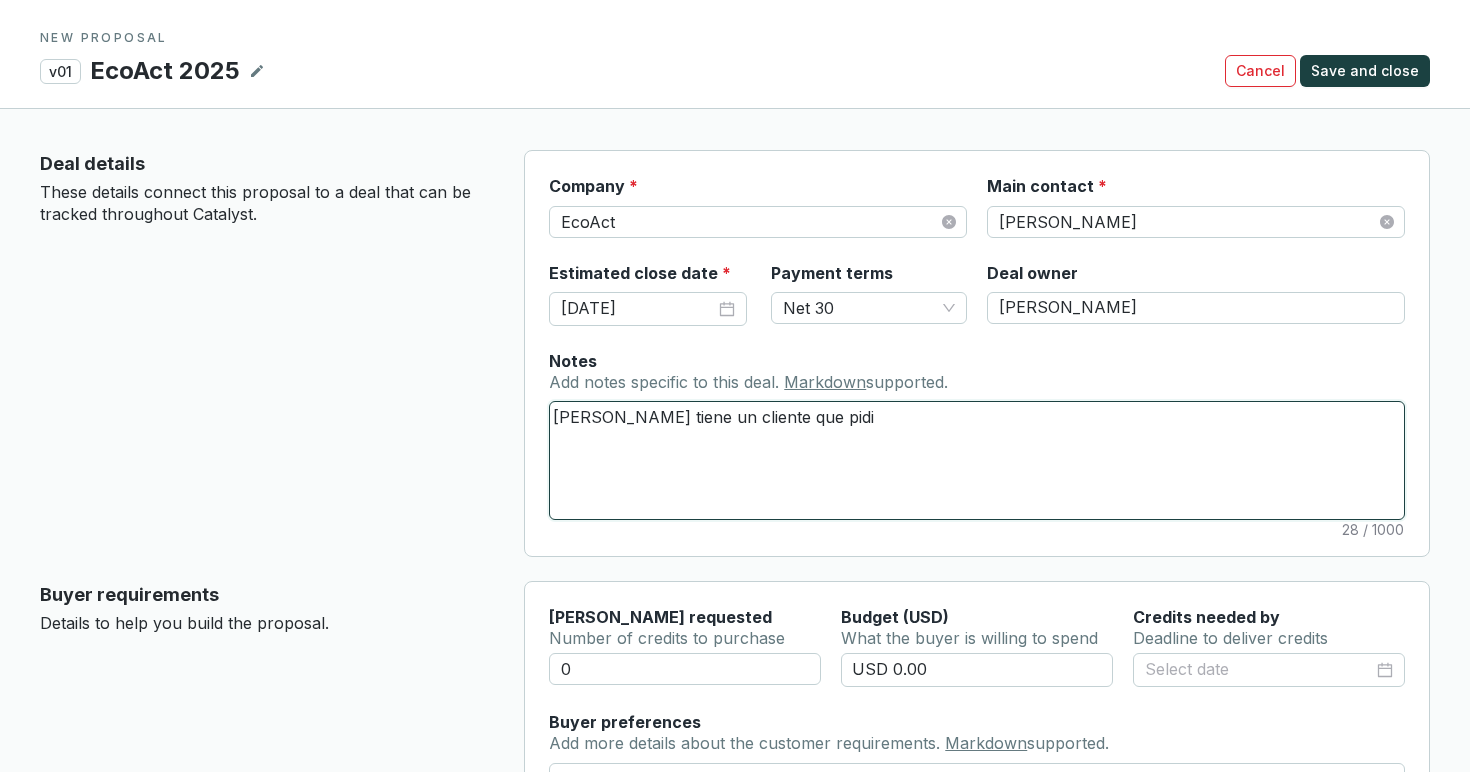 type 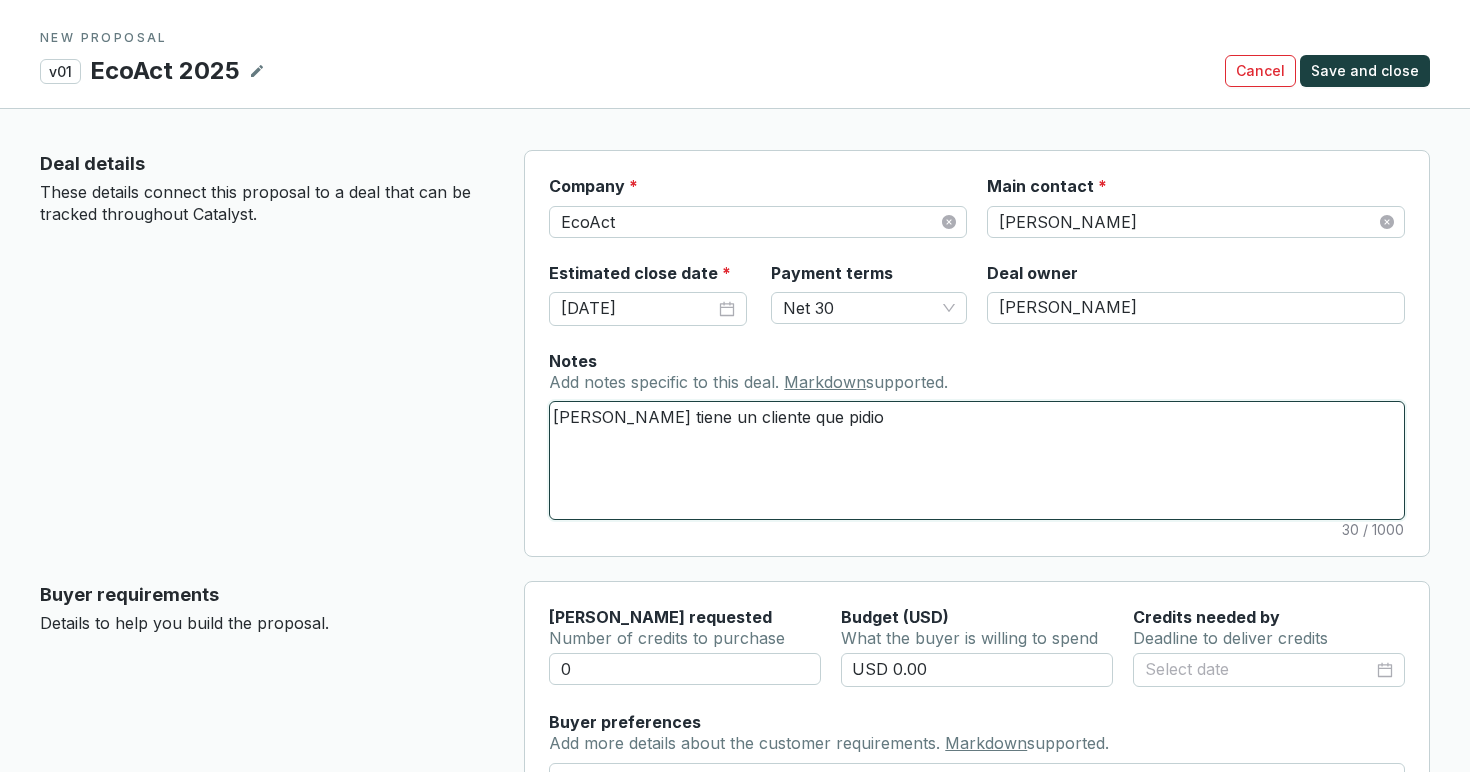 type 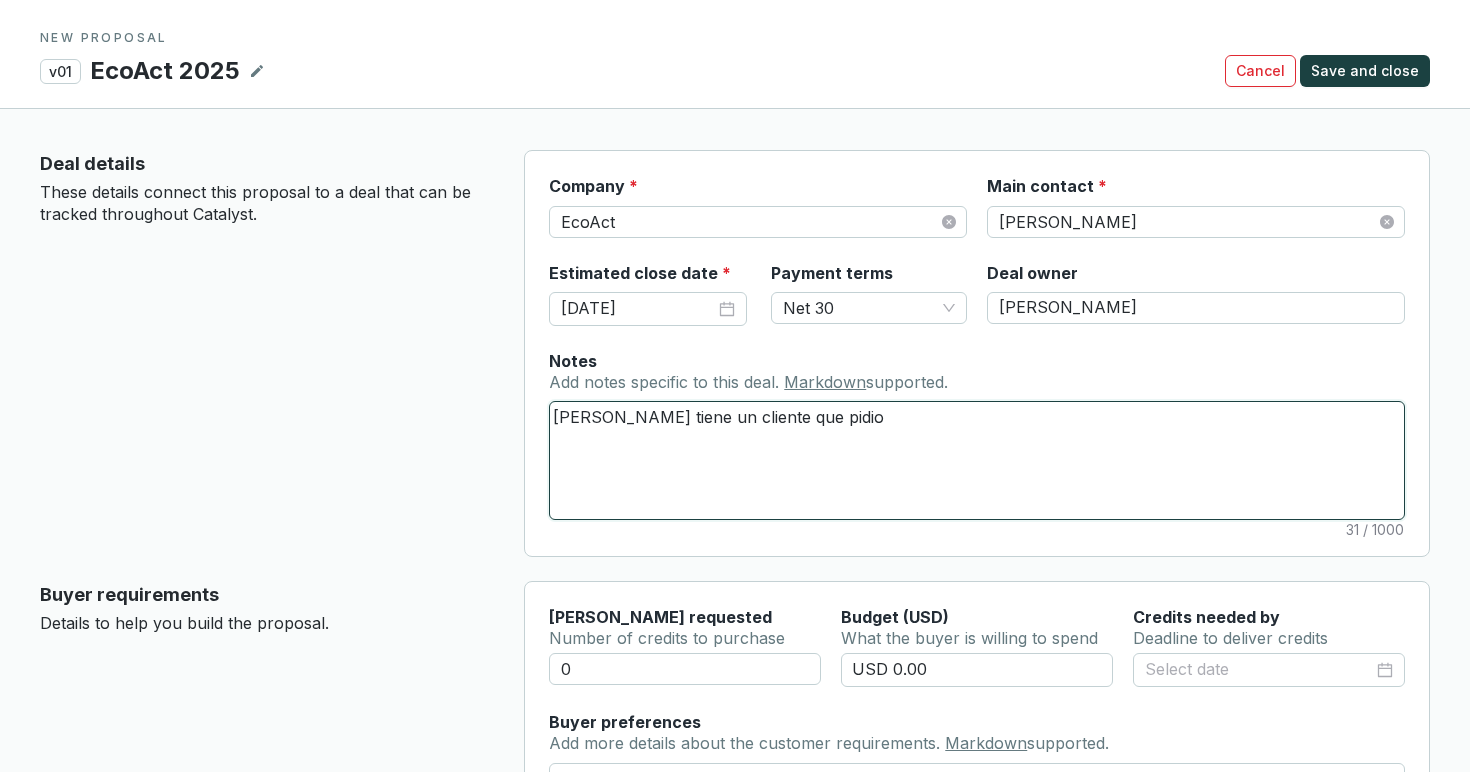 type 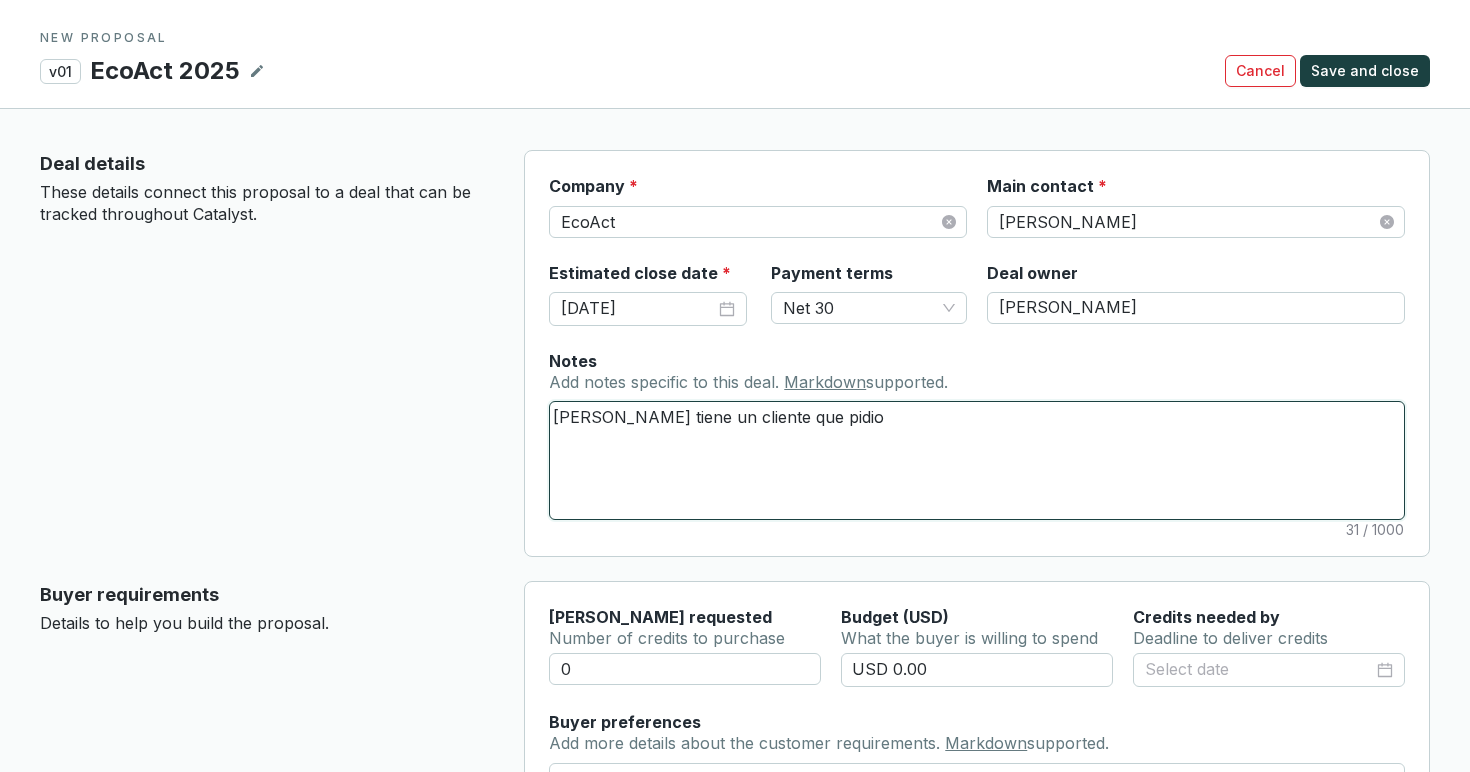 type on "[PERSON_NAME] tiene un cliente que pidio 6" 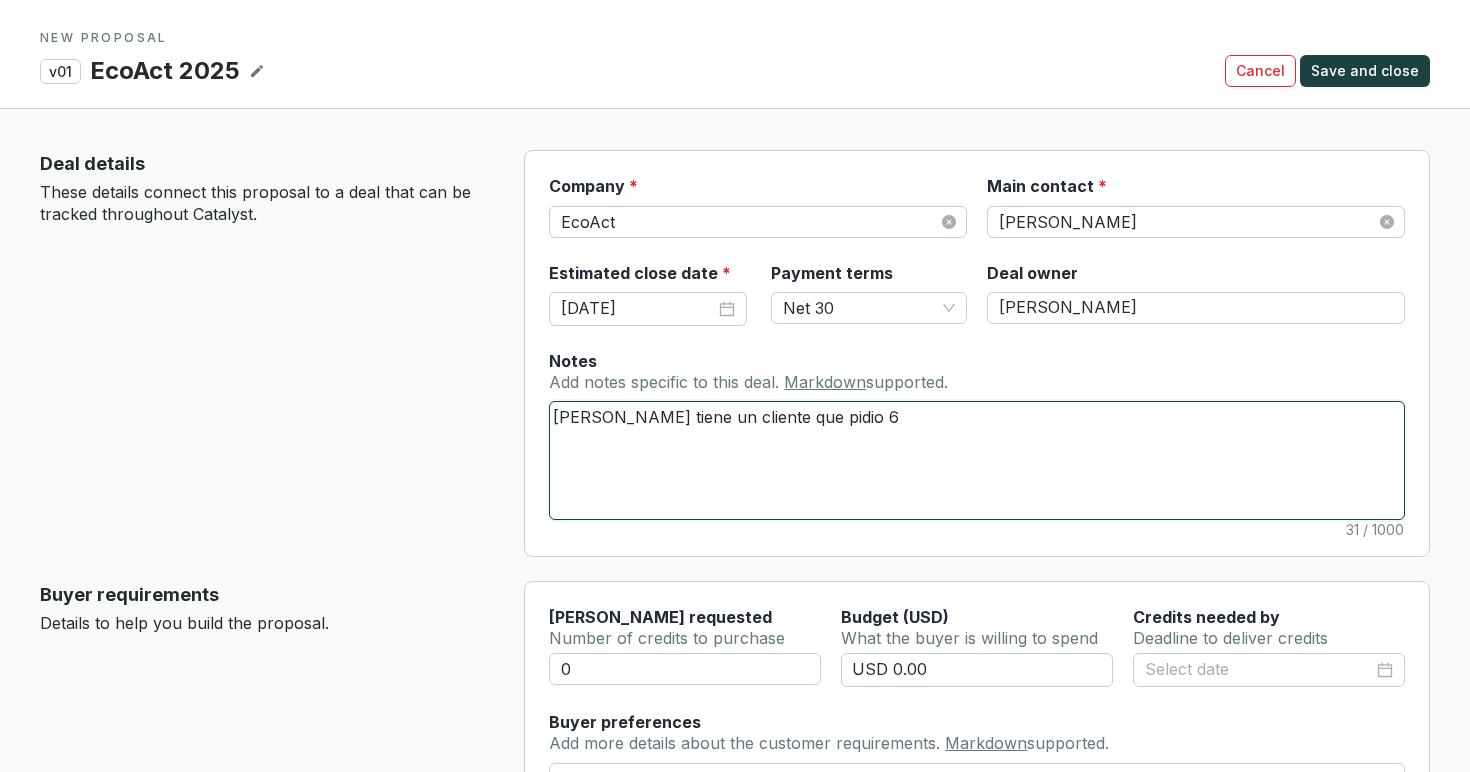 type 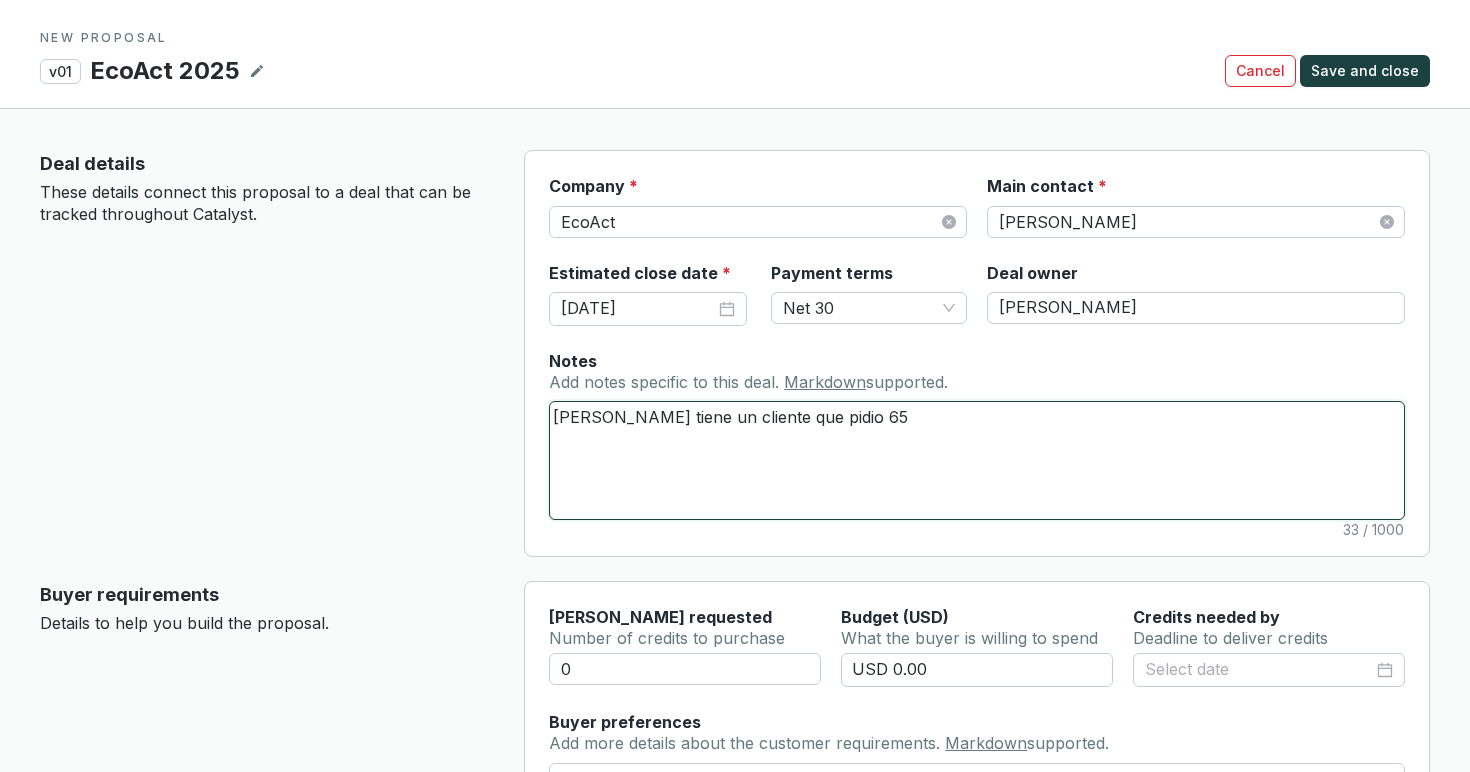 type 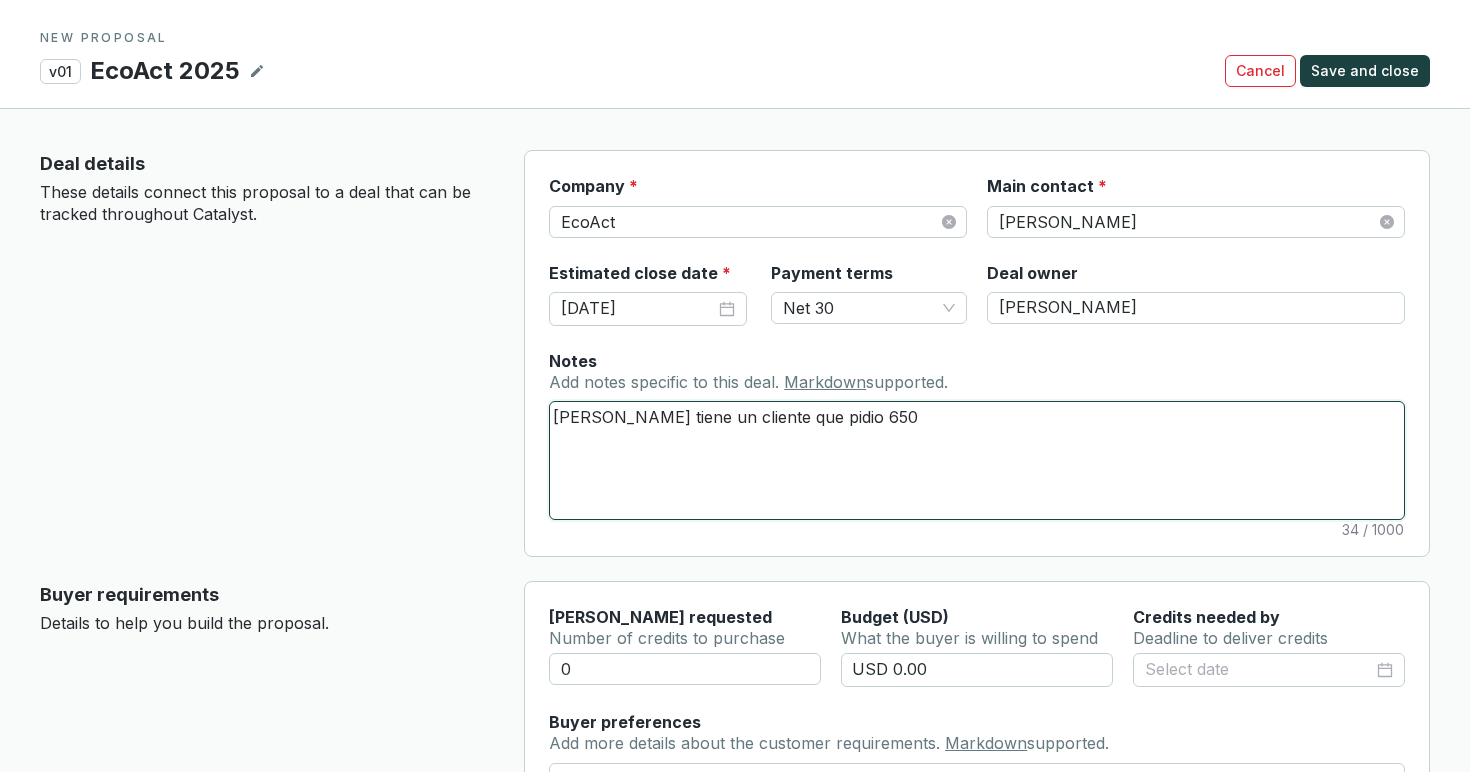 type 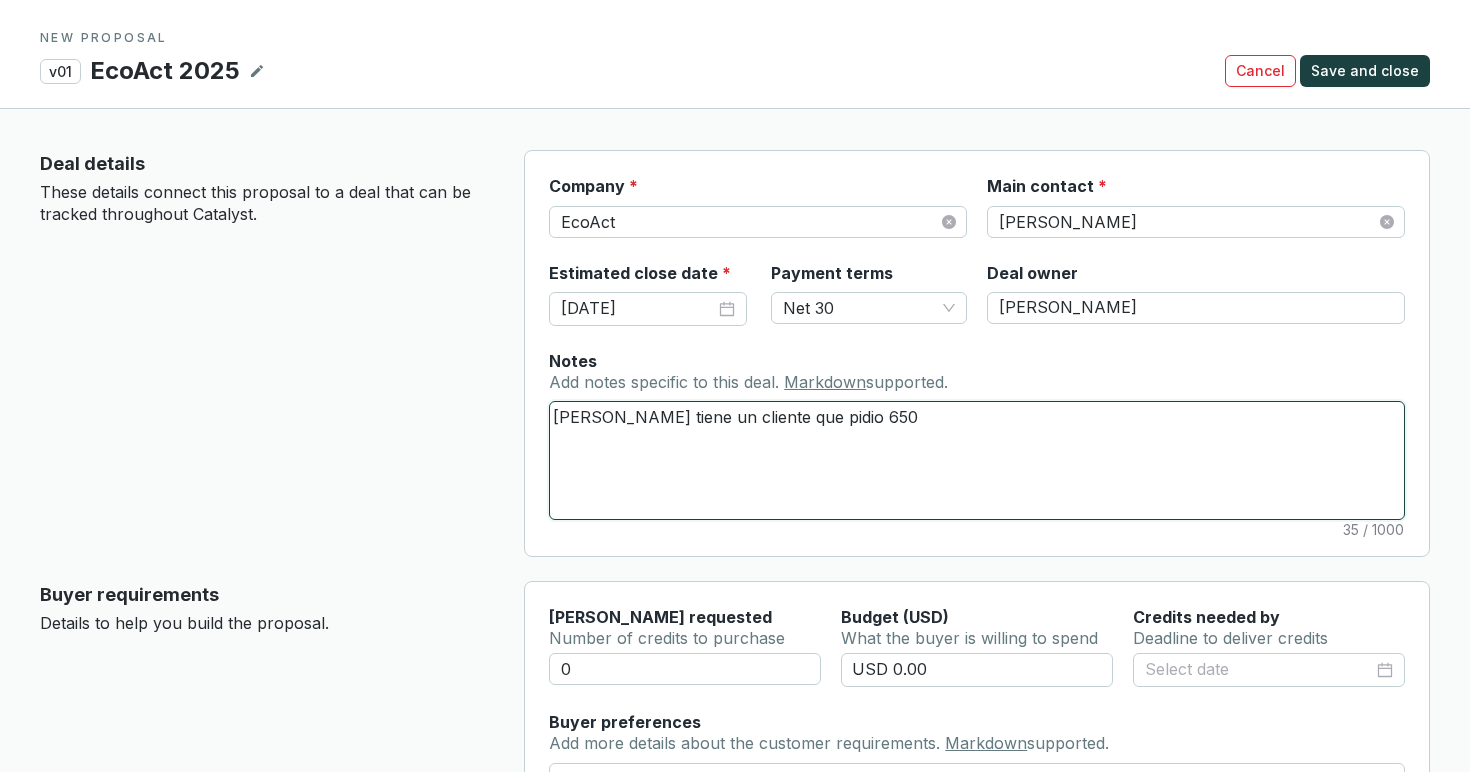 type 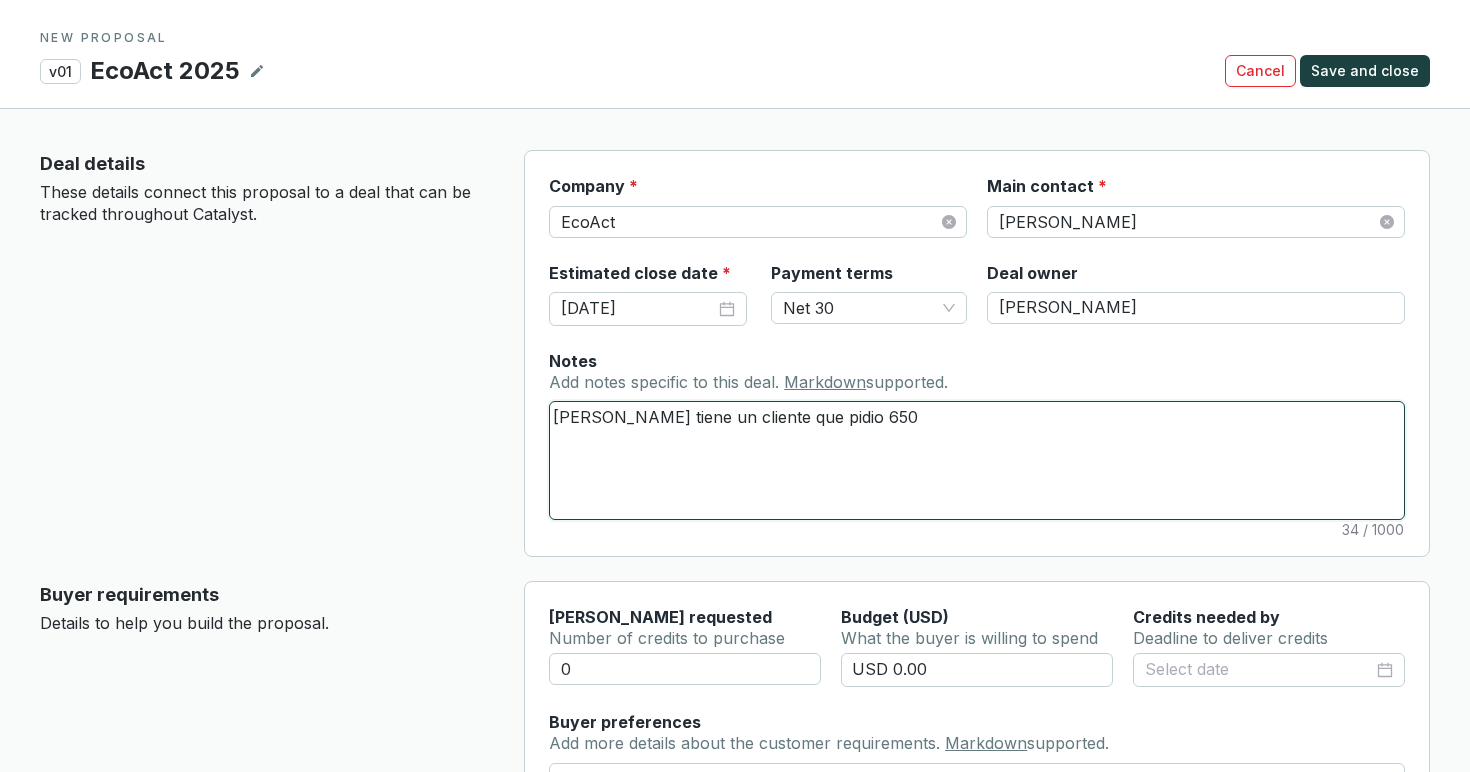 type 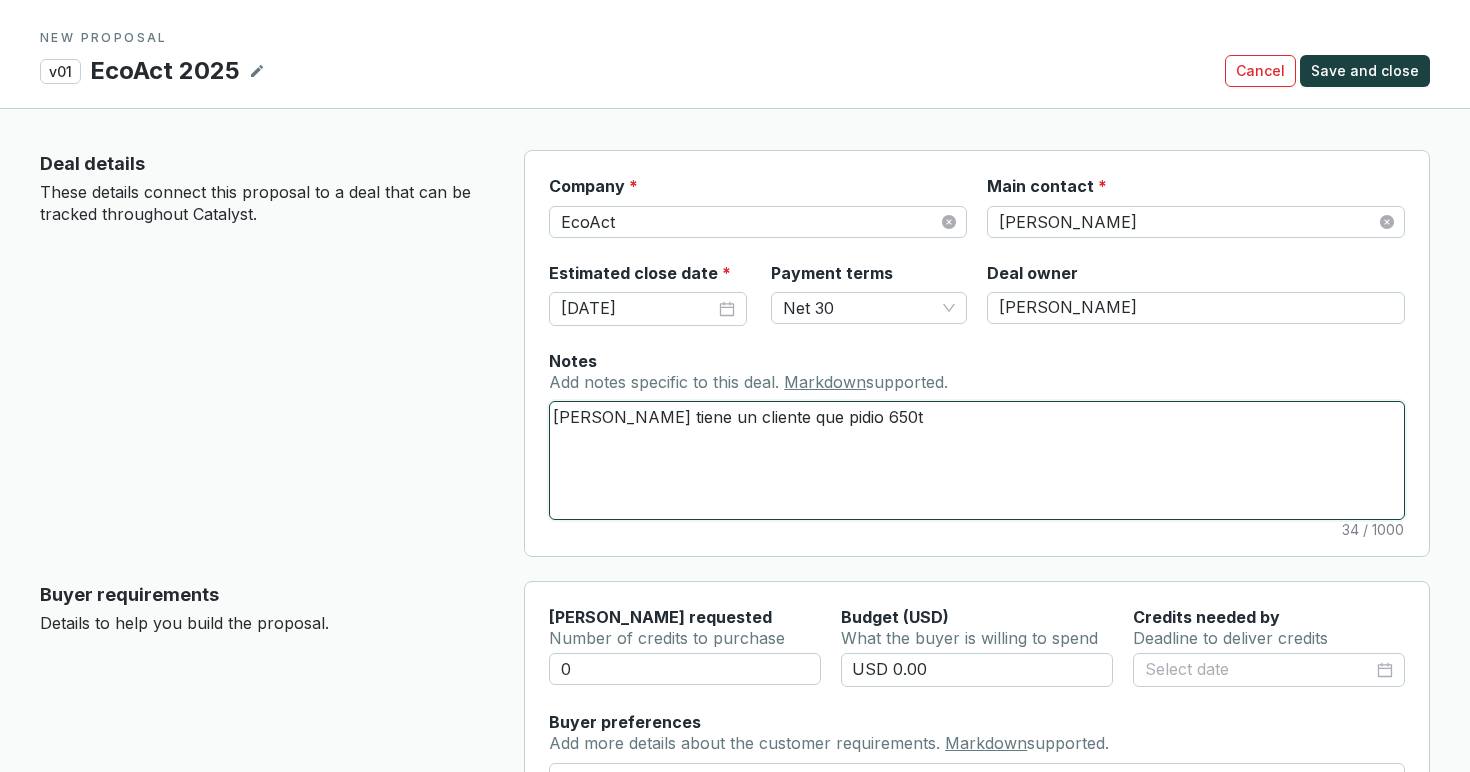 type 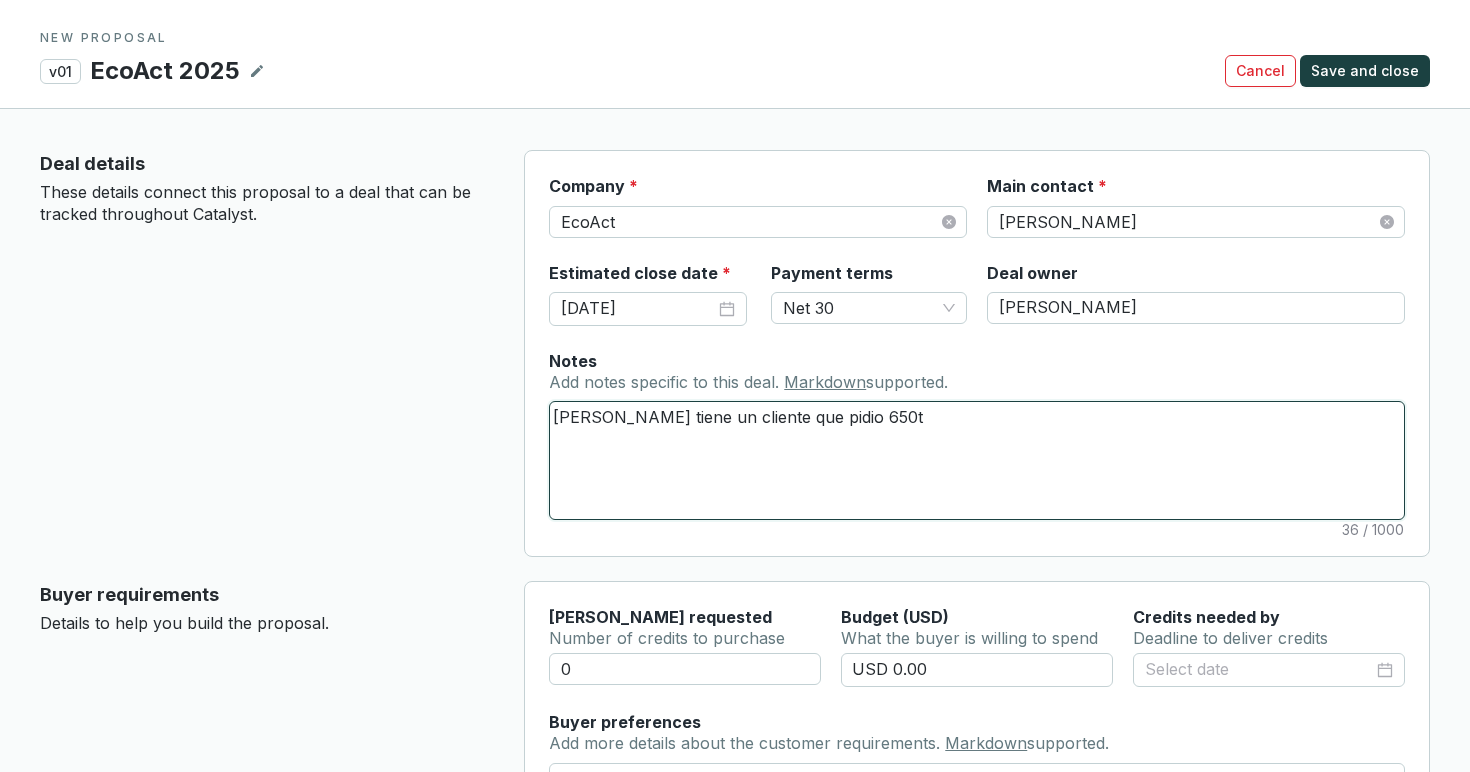 type 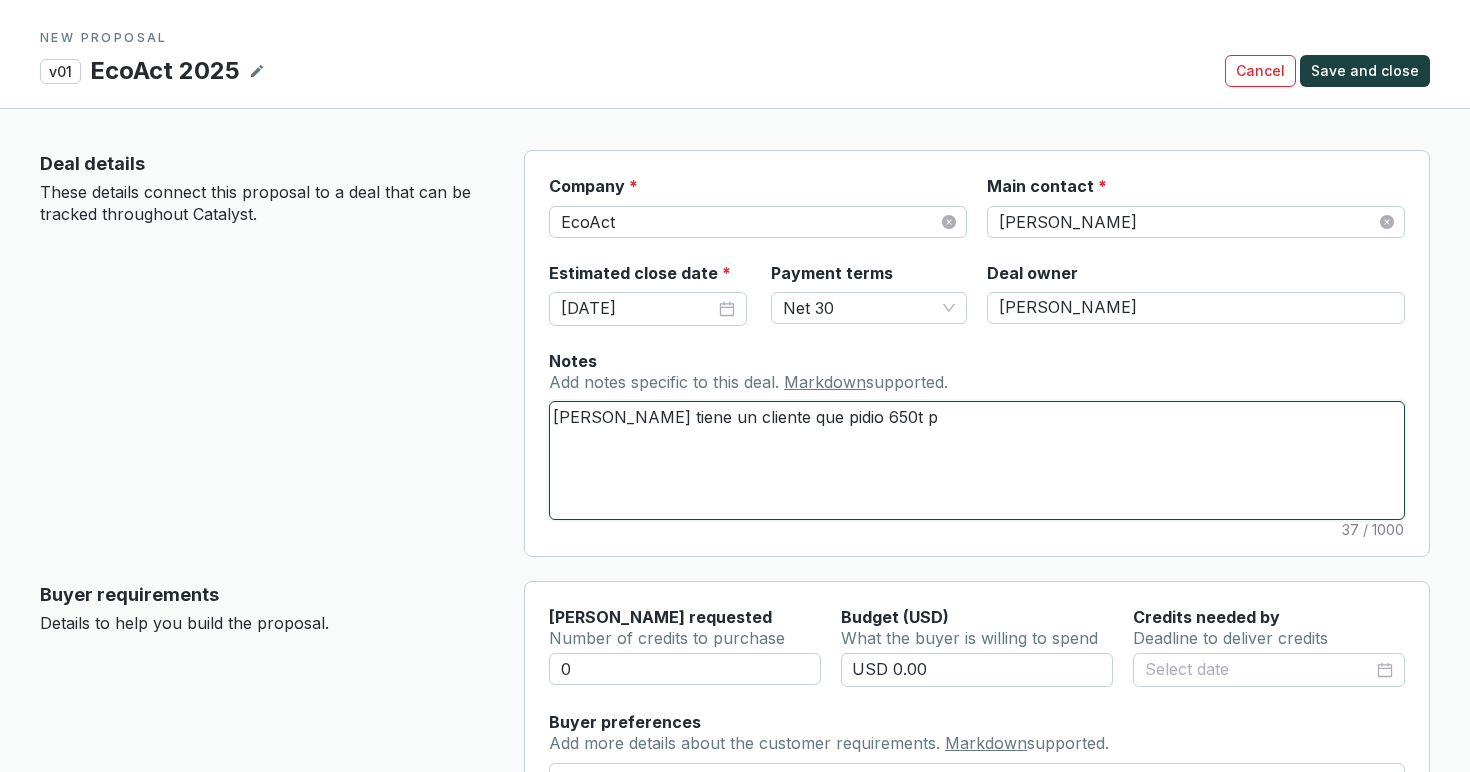 type 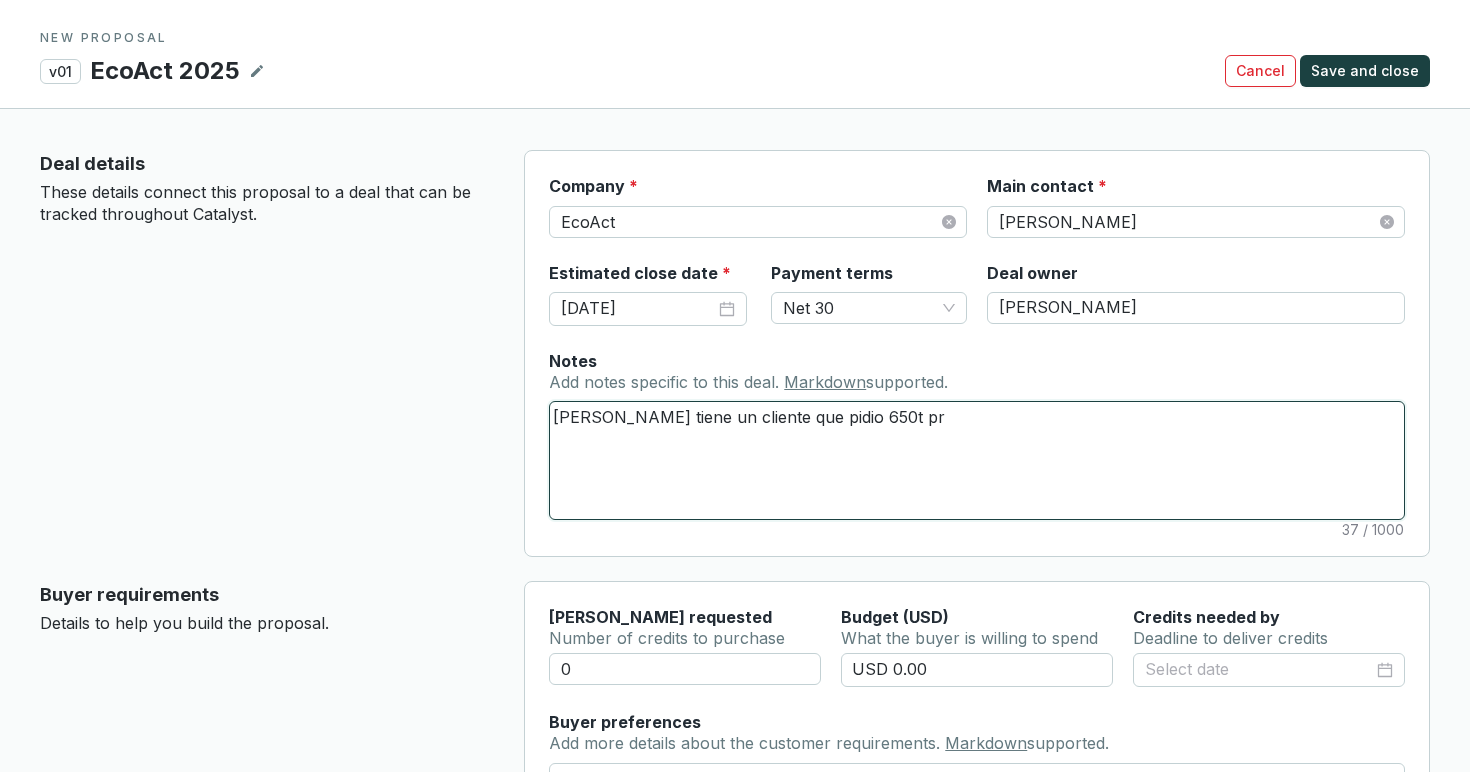 type 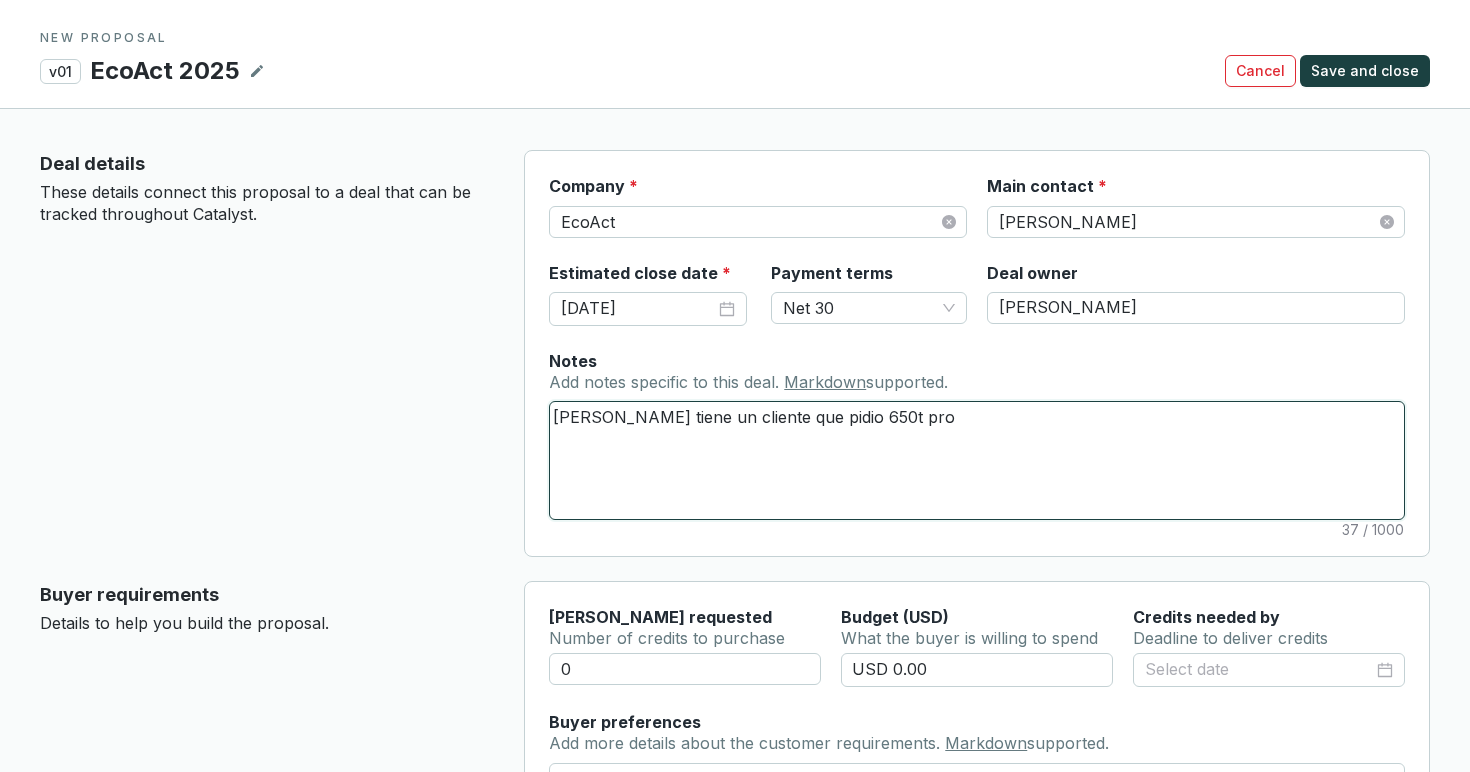 type 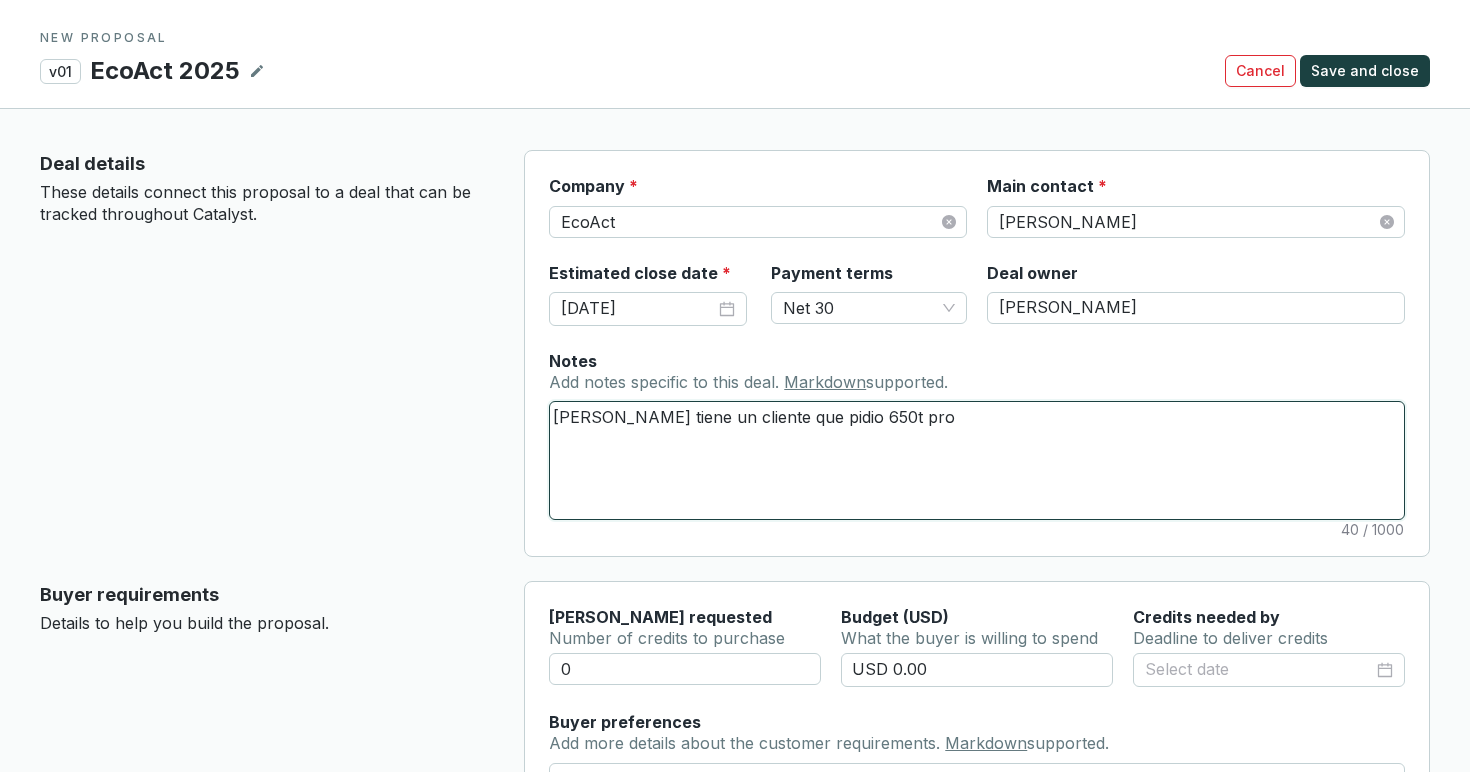 type 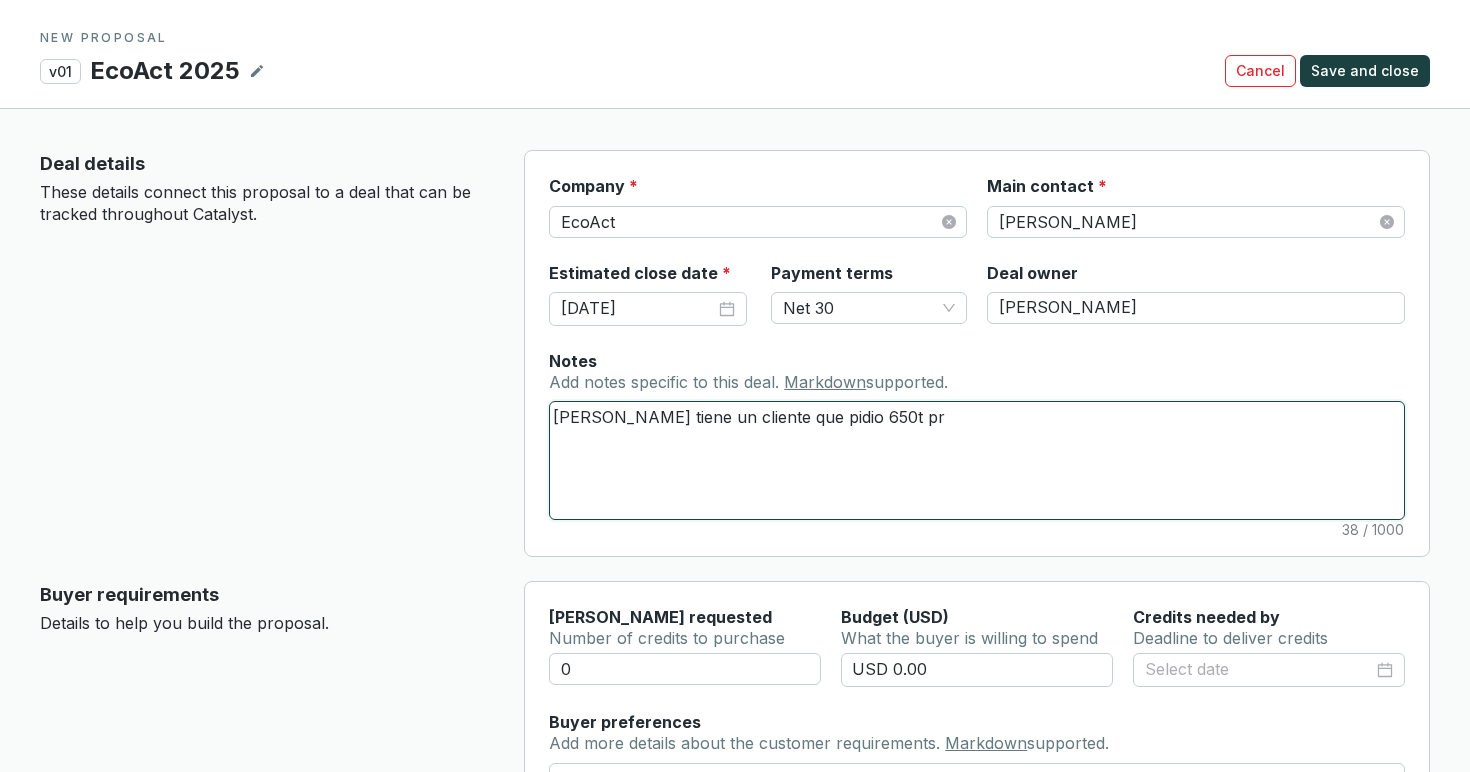 type 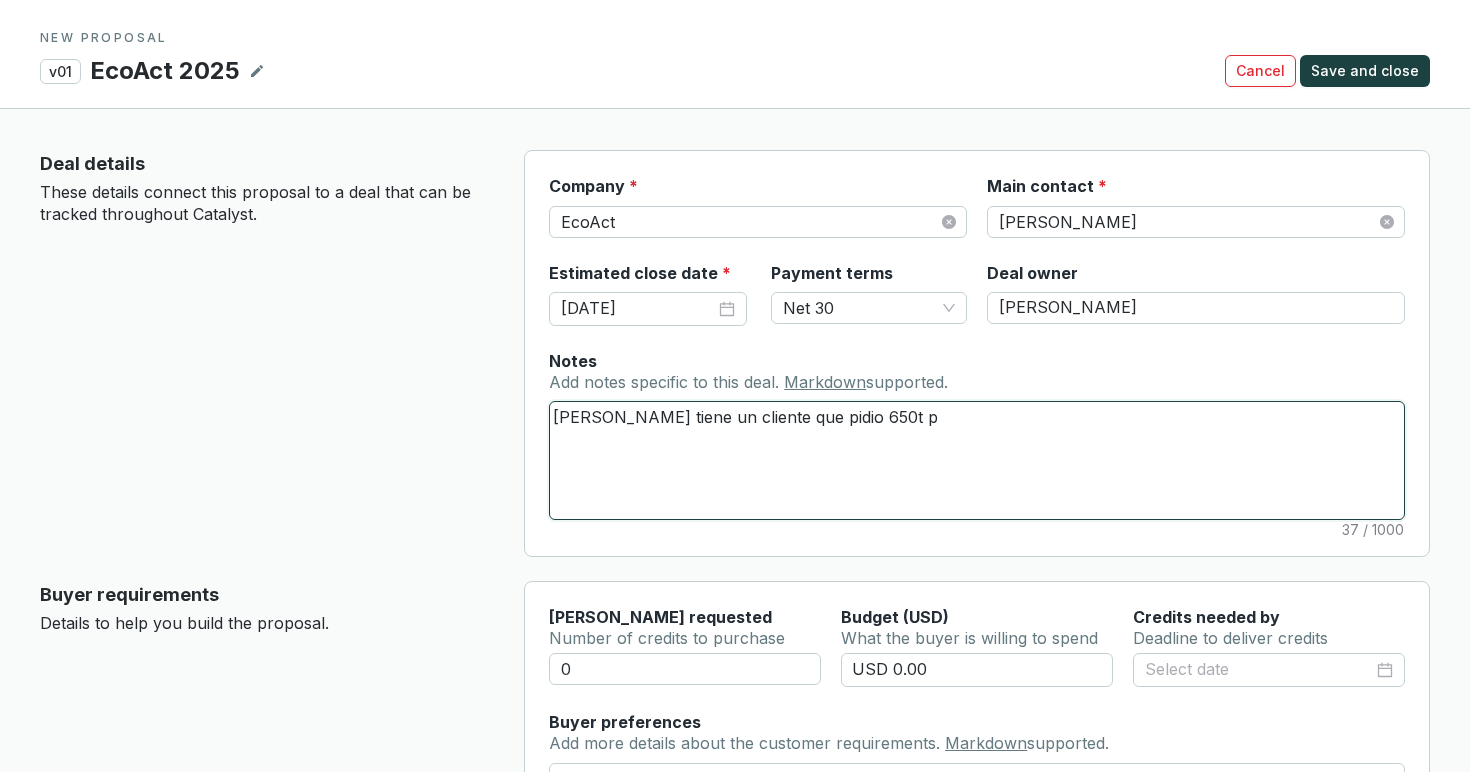 type 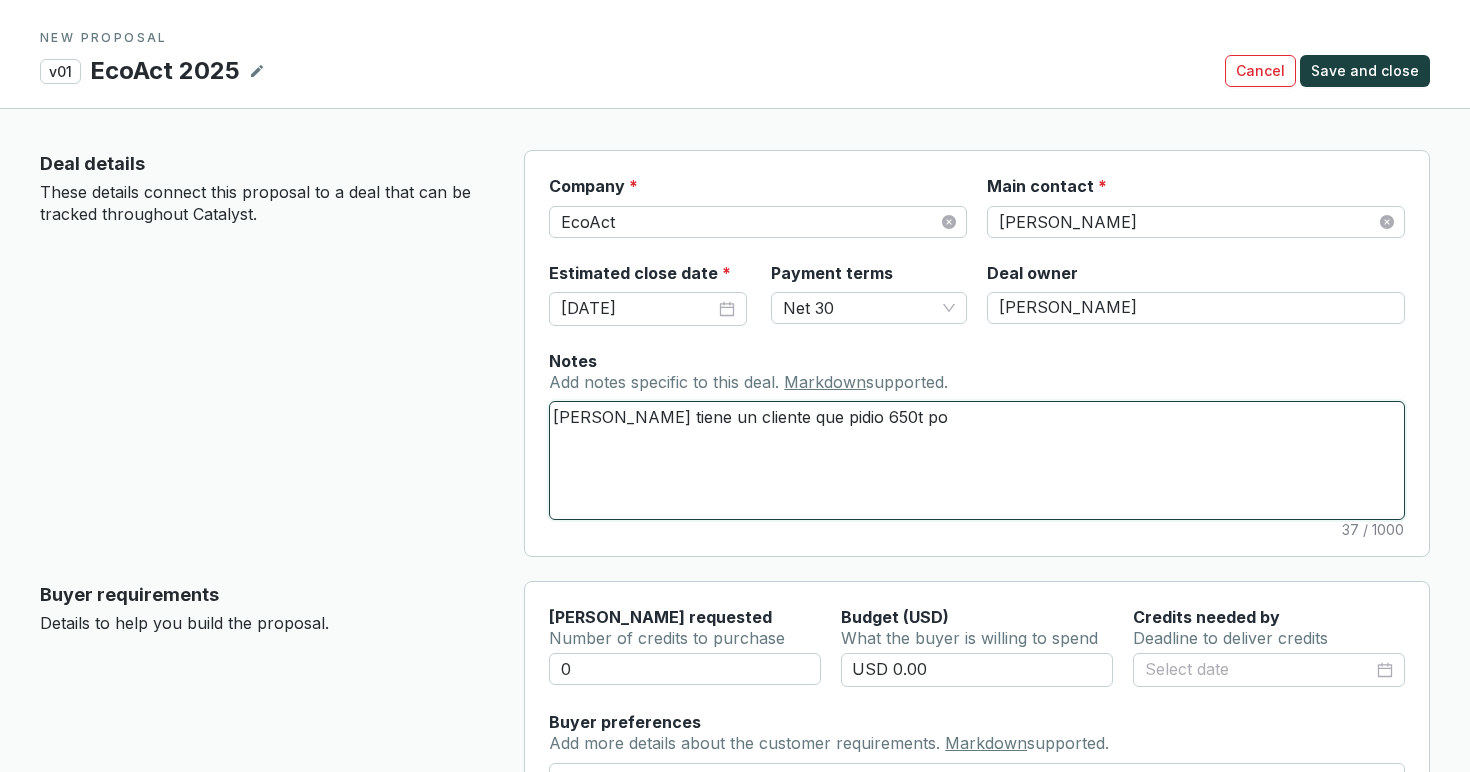 type 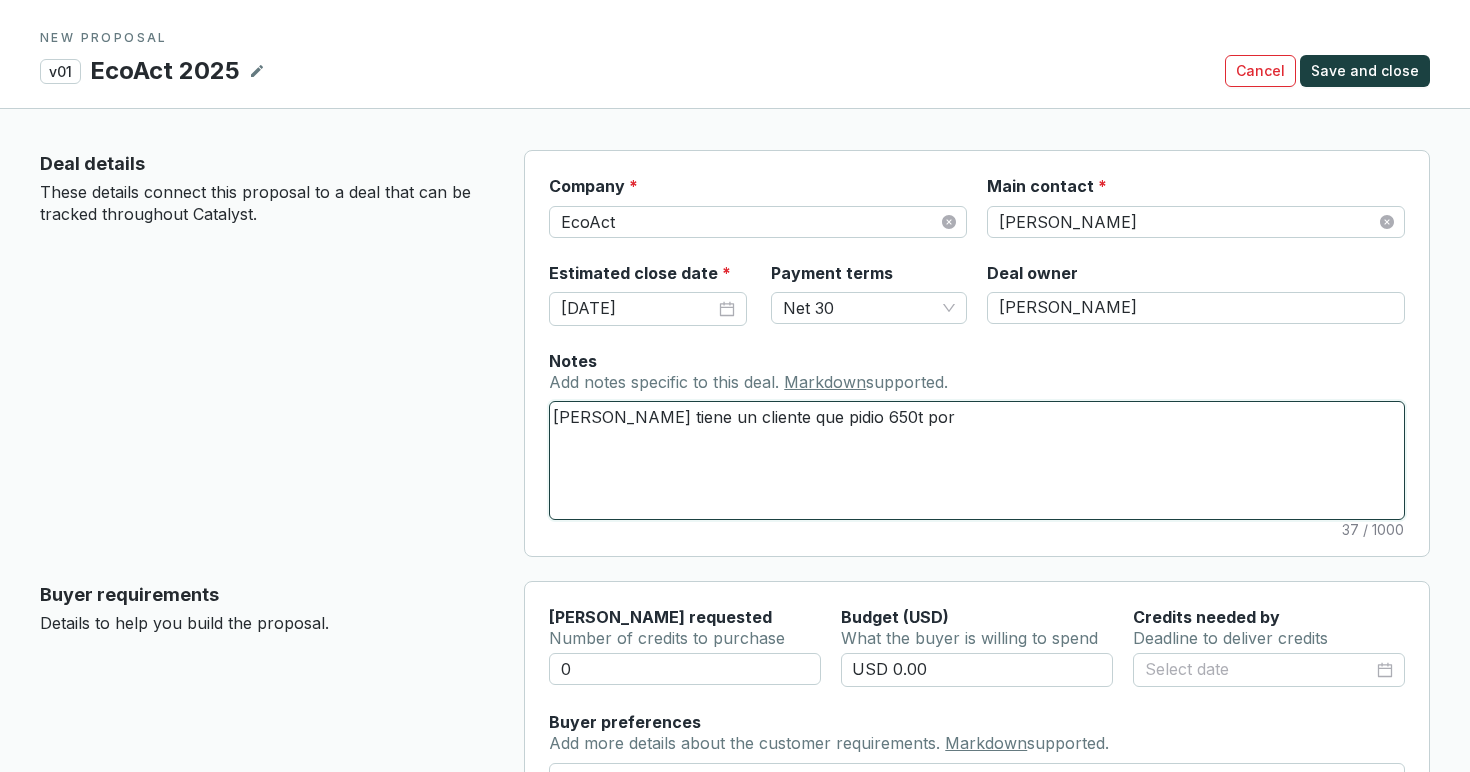 type 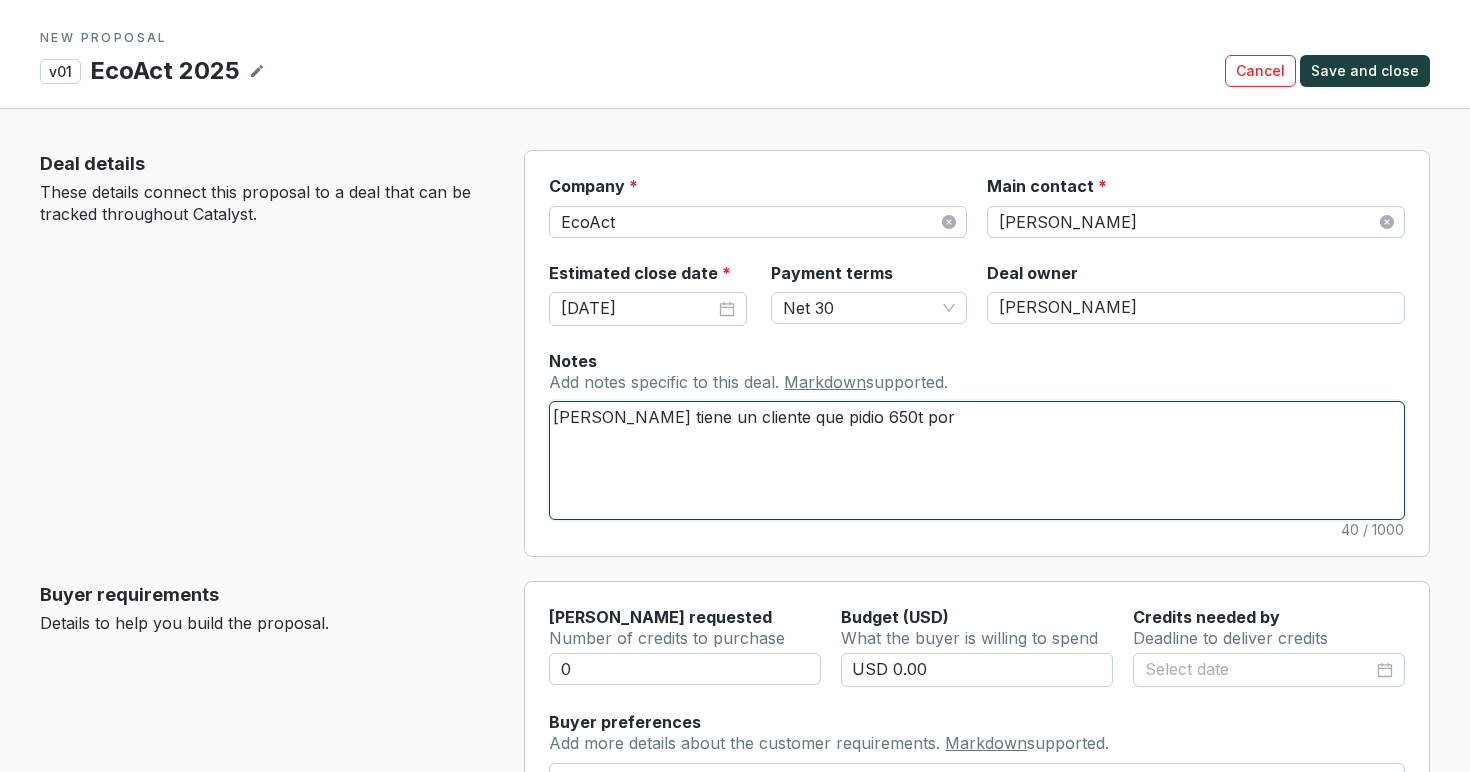 type 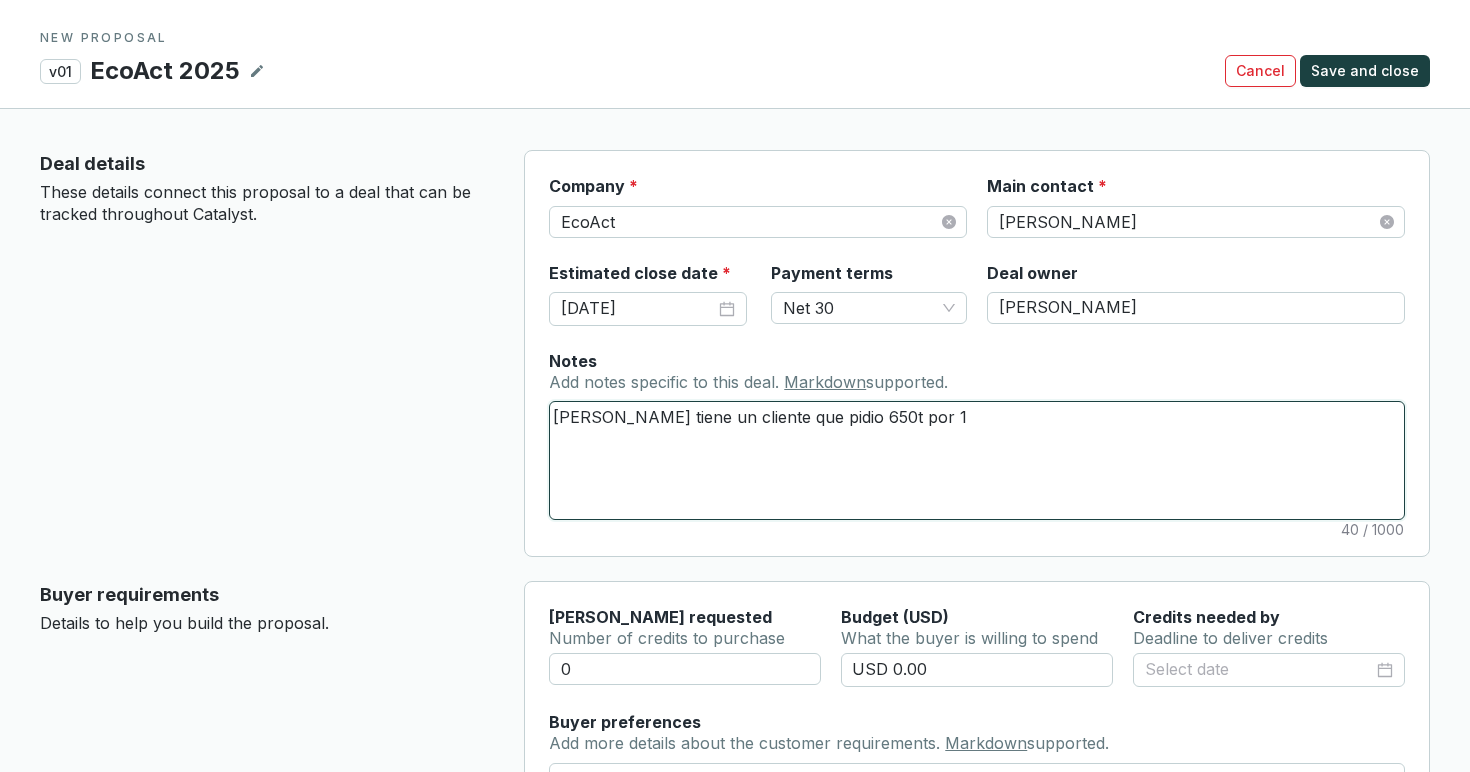 type 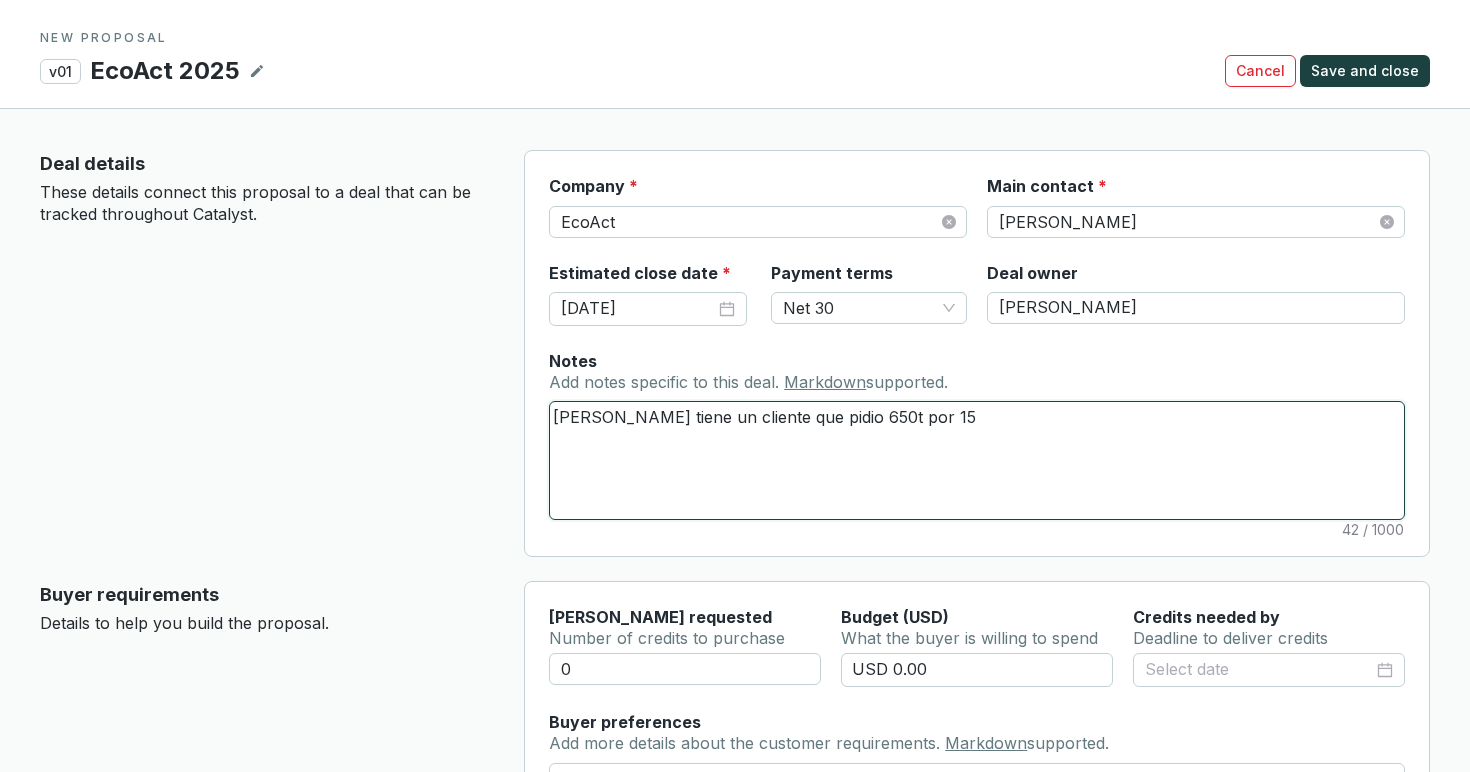 type 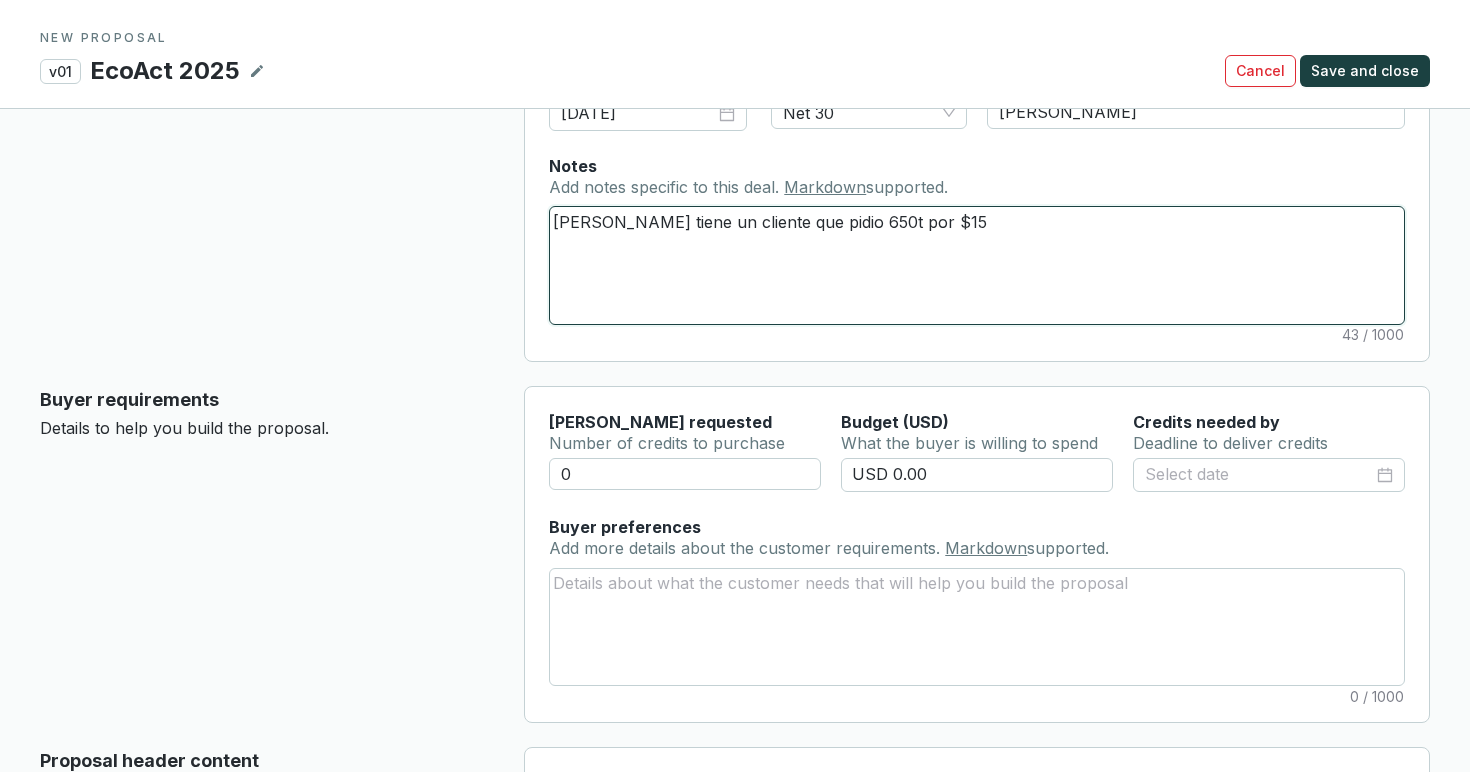 scroll, scrollTop: 217, scrollLeft: 0, axis: vertical 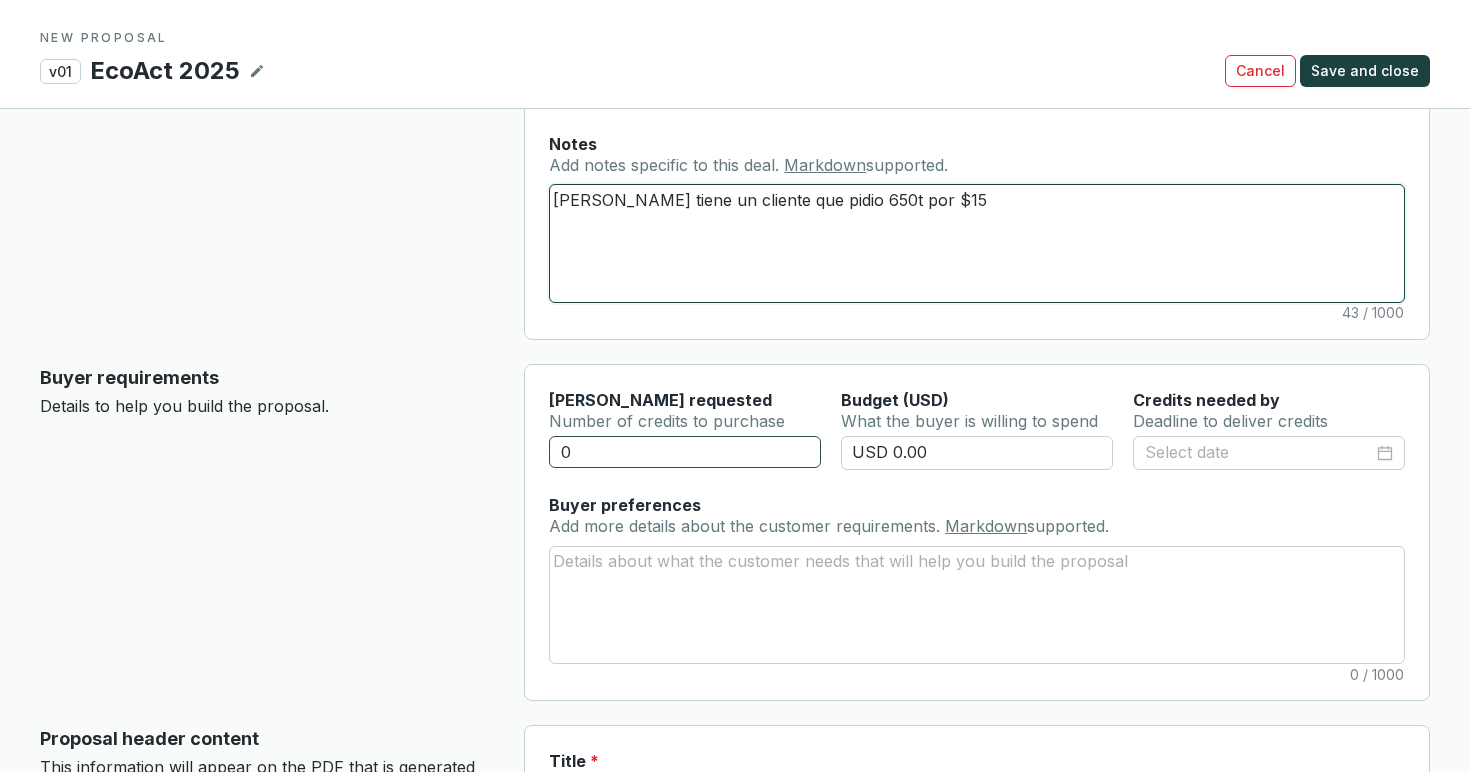 type on "[PERSON_NAME] tiene un cliente que pidio 650t por $15" 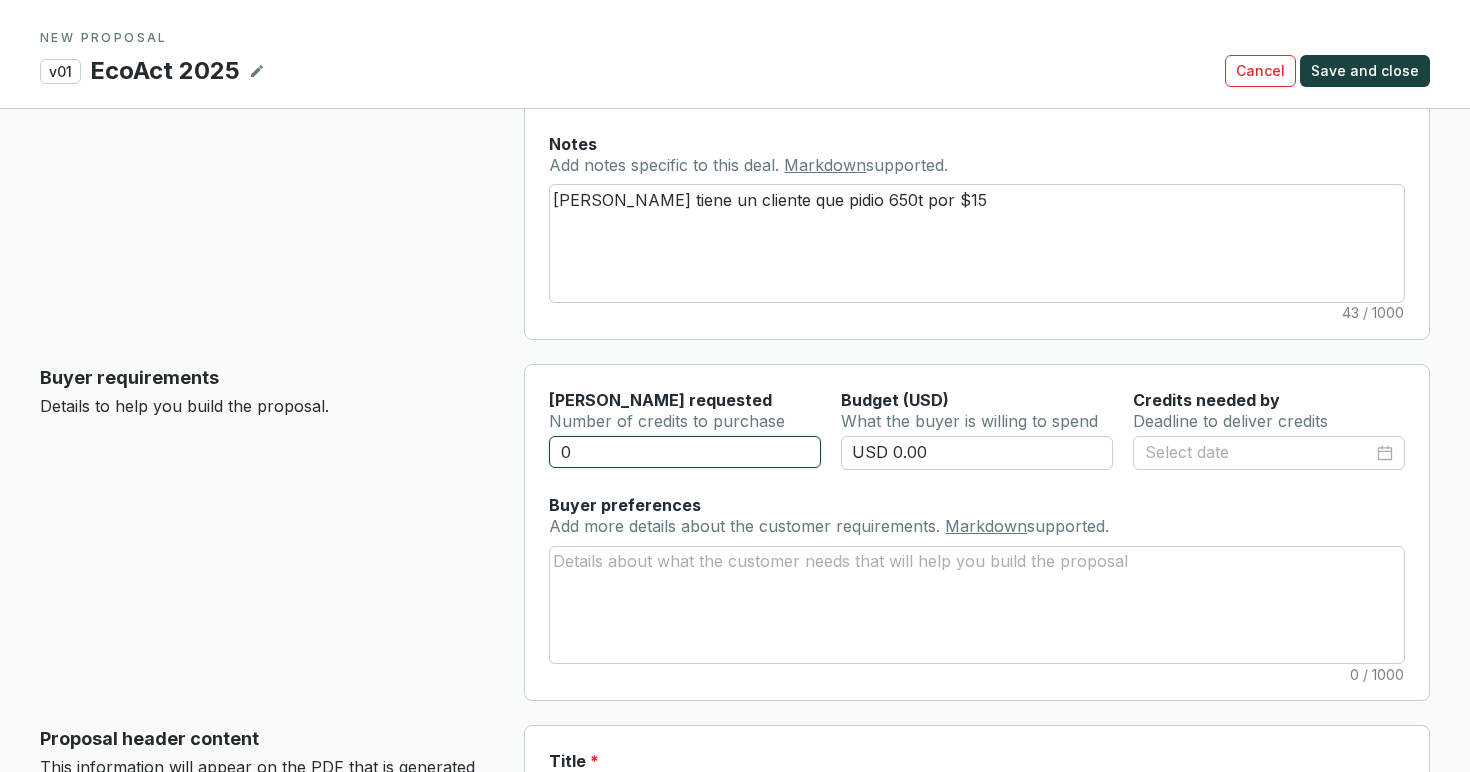 click on "0" at bounding box center (685, 452) 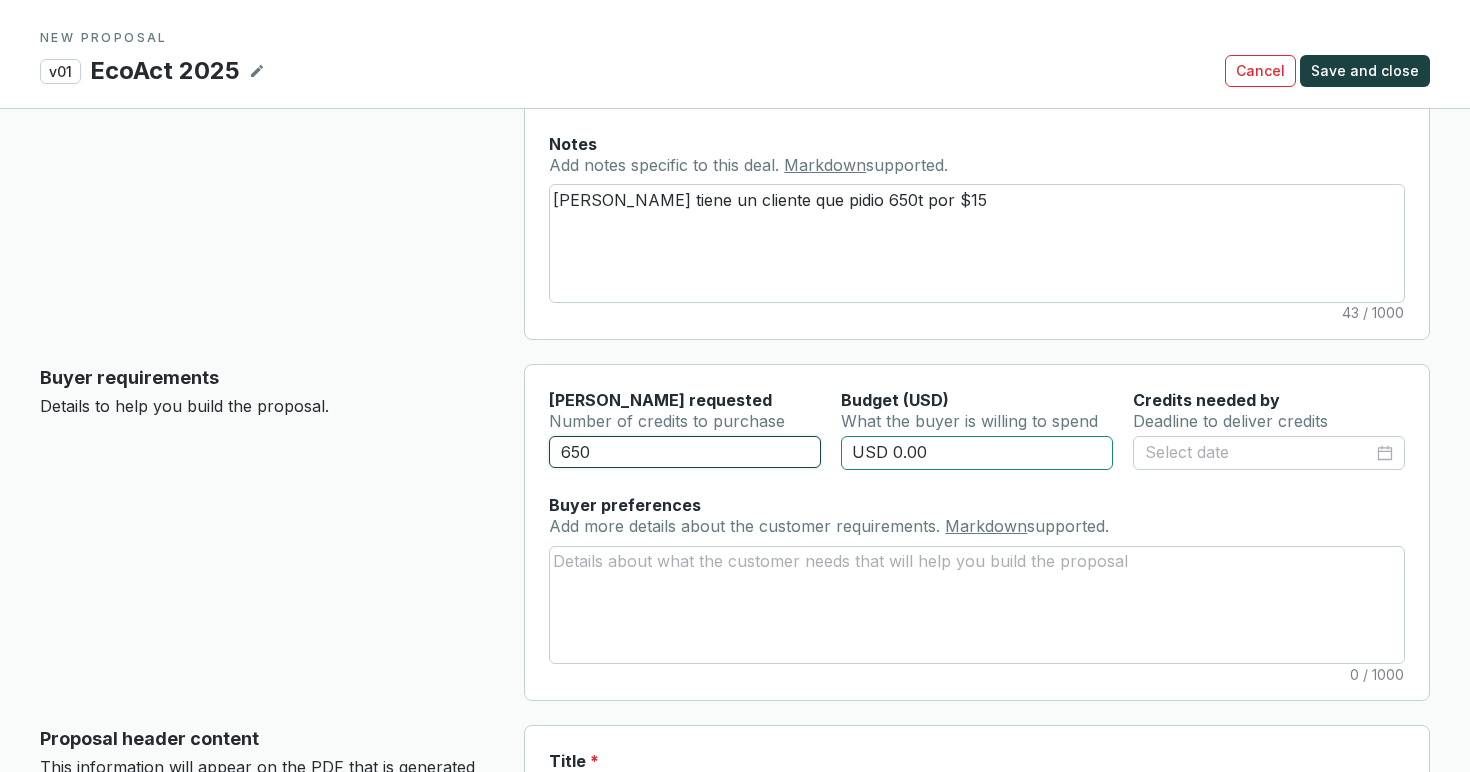 type on "650" 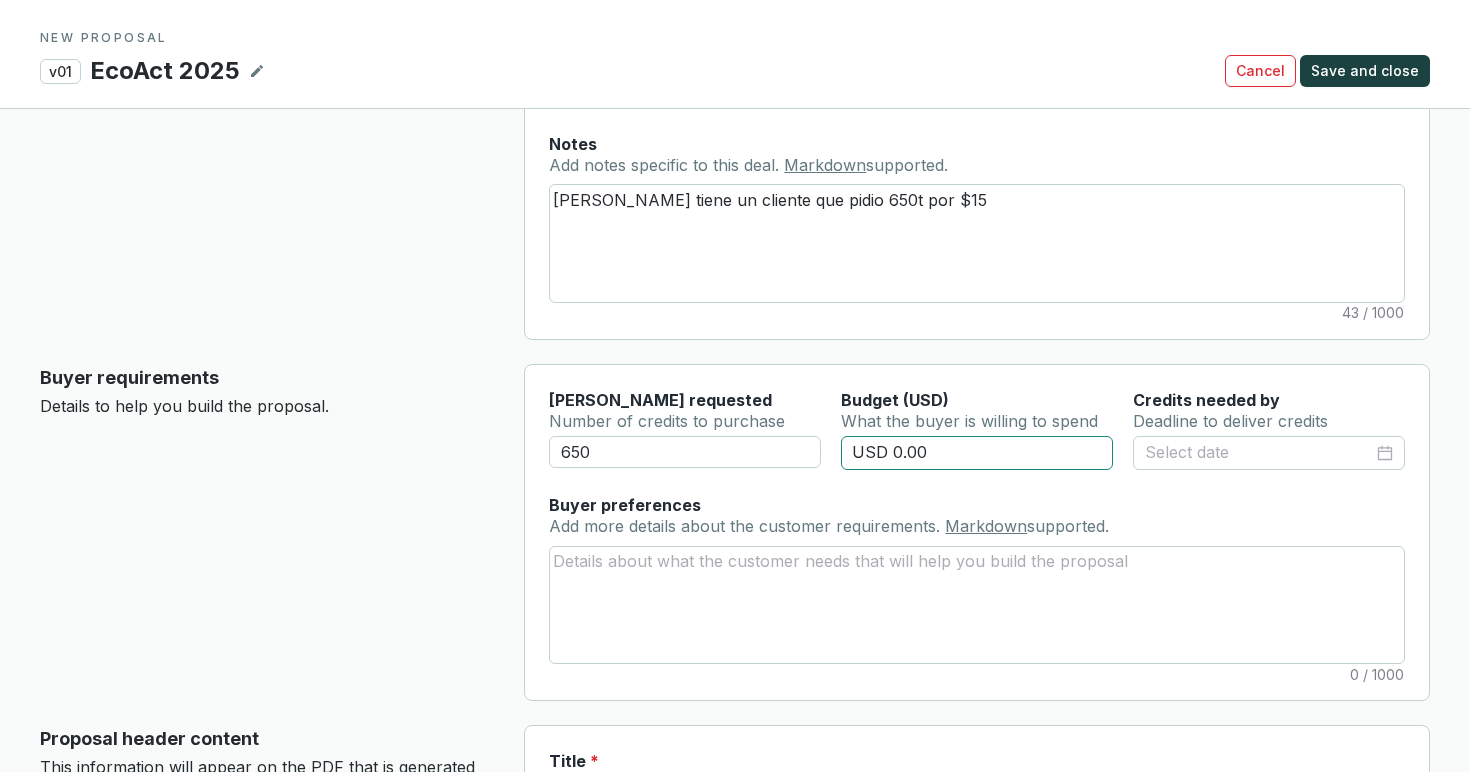 click on "USD 0.00" at bounding box center [977, 453] 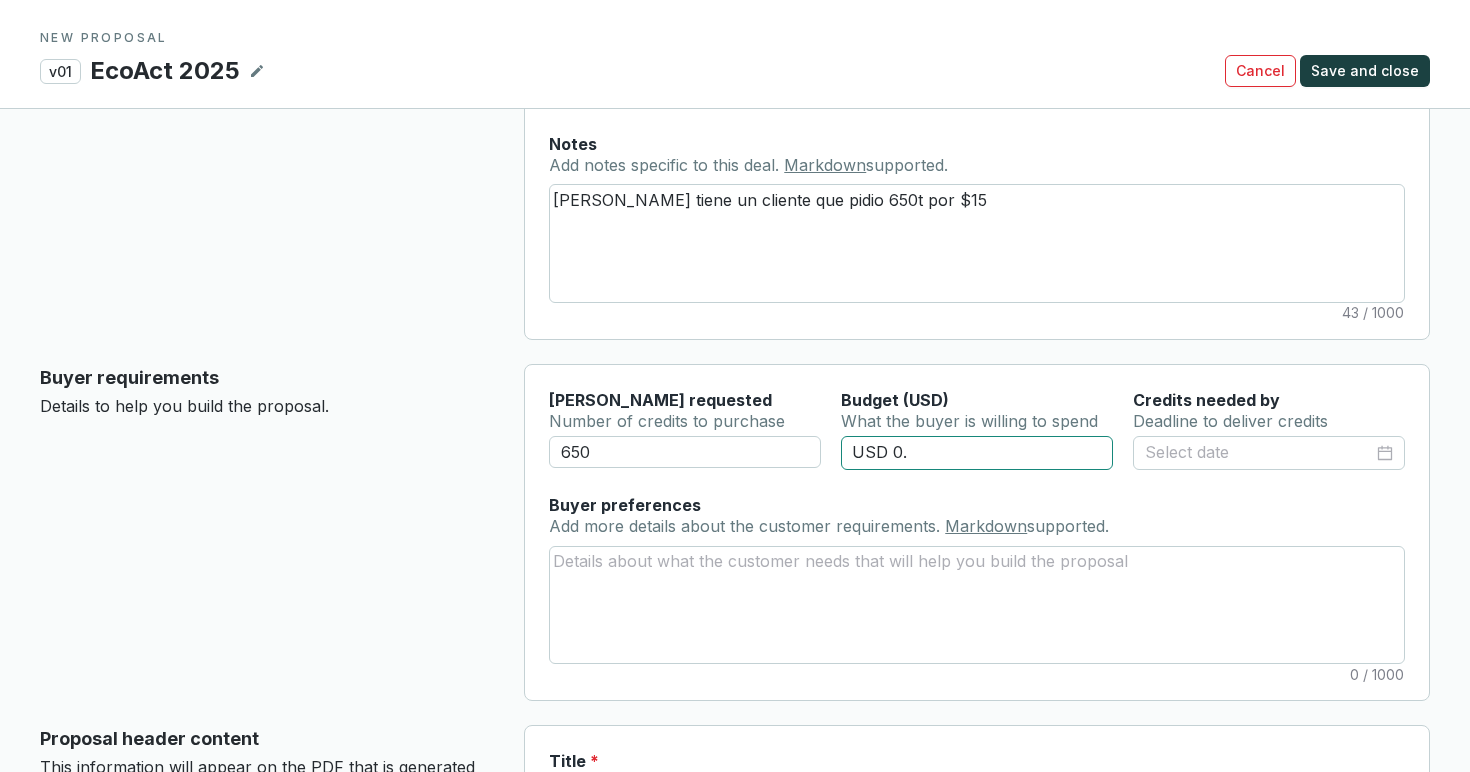 type on "USD 0" 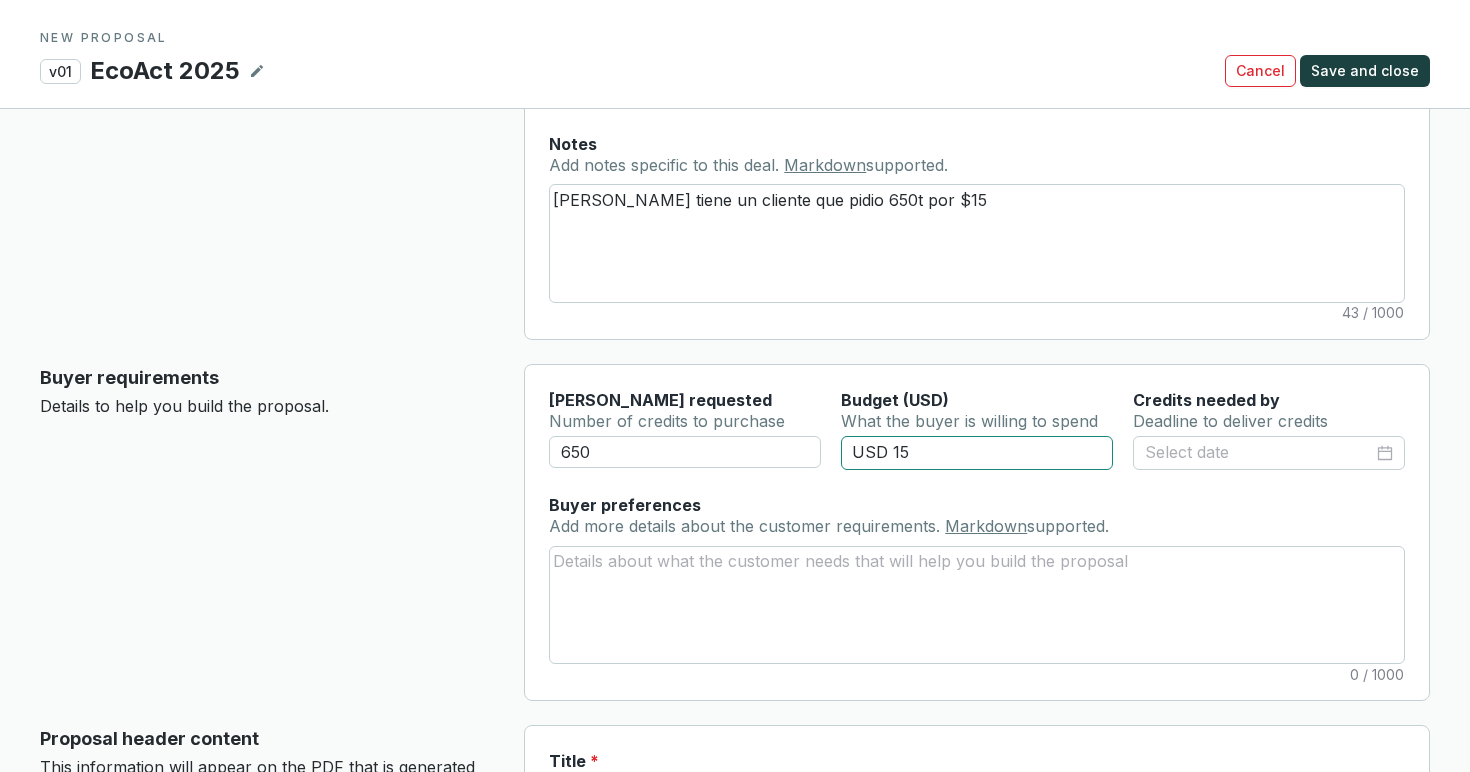 type on "USD 15" 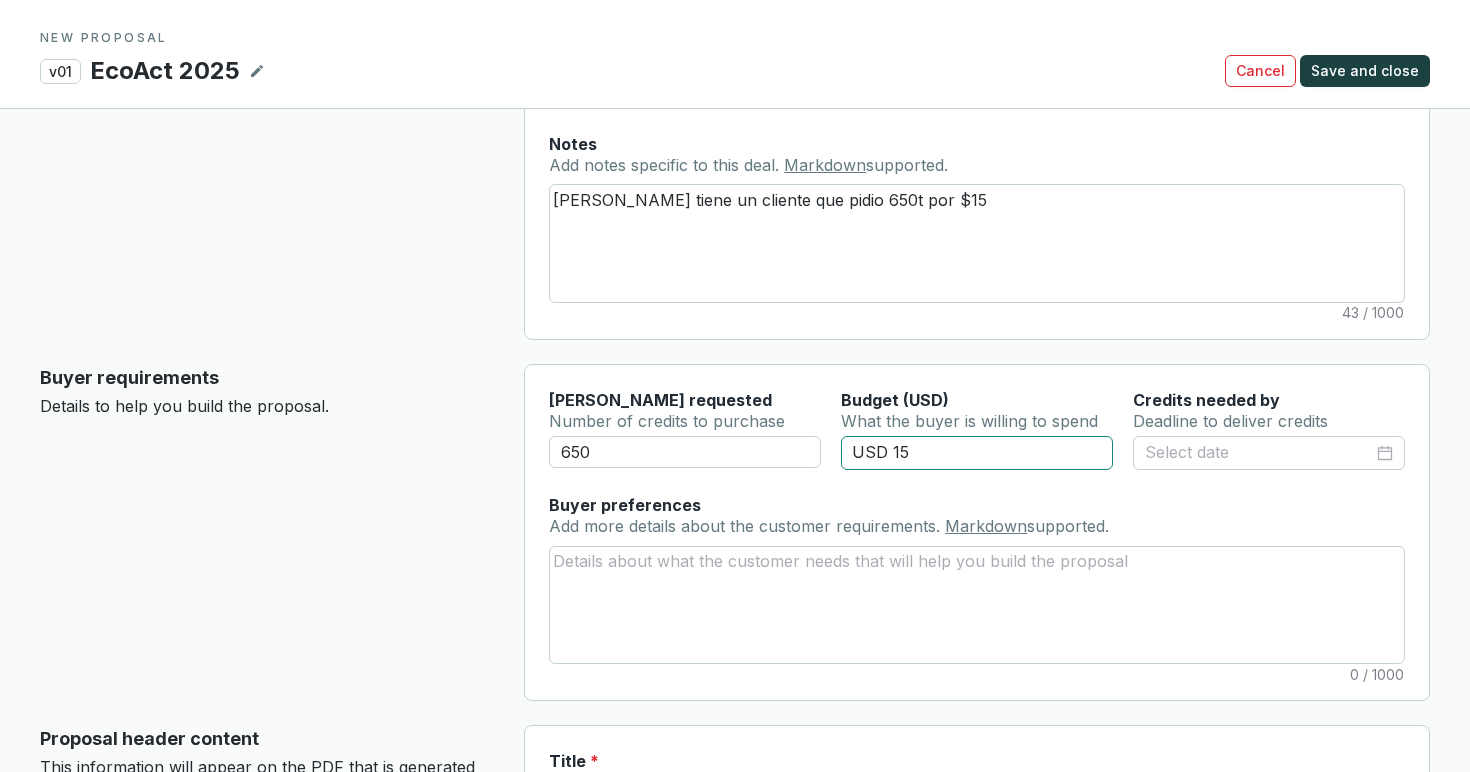 click on "Save and close" at bounding box center (1365, 71) 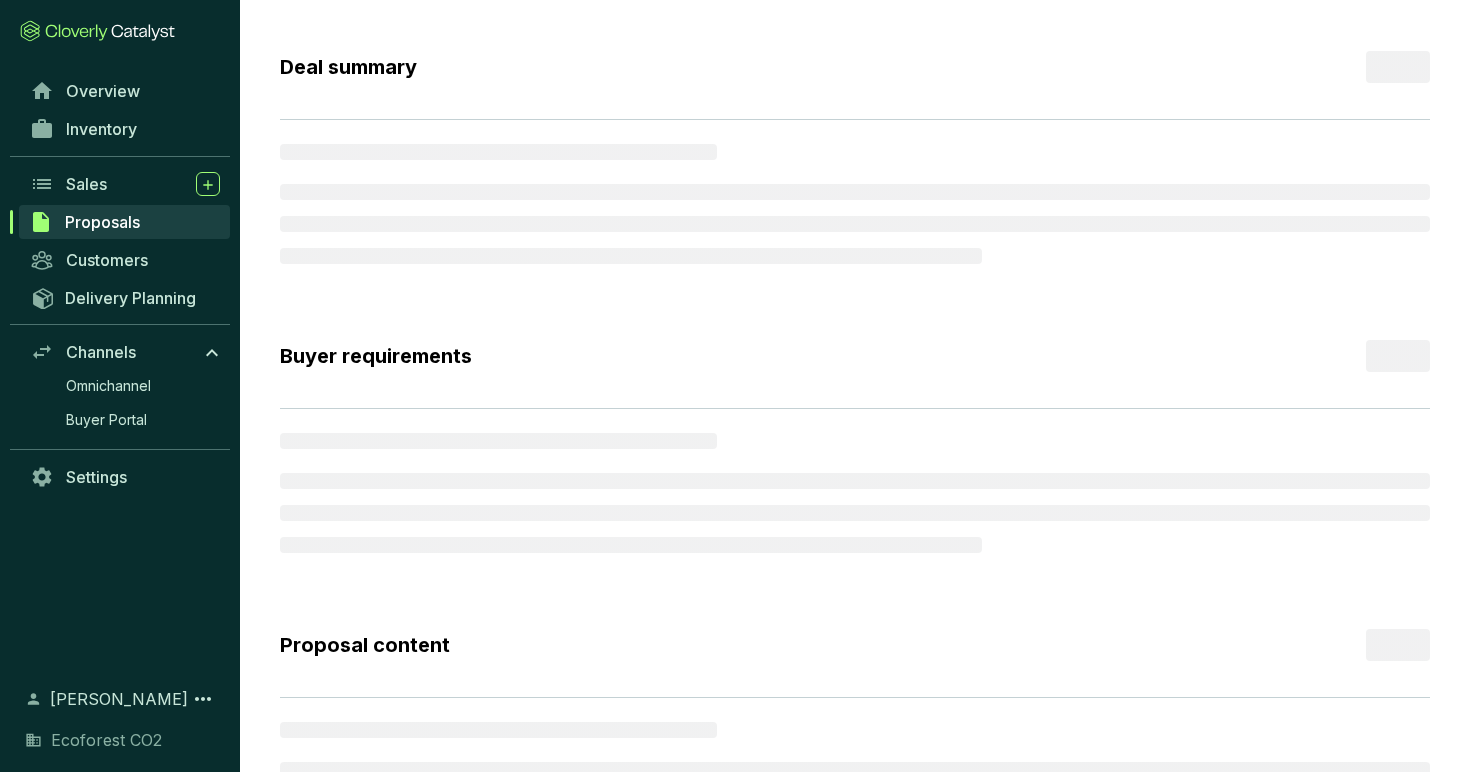 scroll, scrollTop: 0, scrollLeft: 0, axis: both 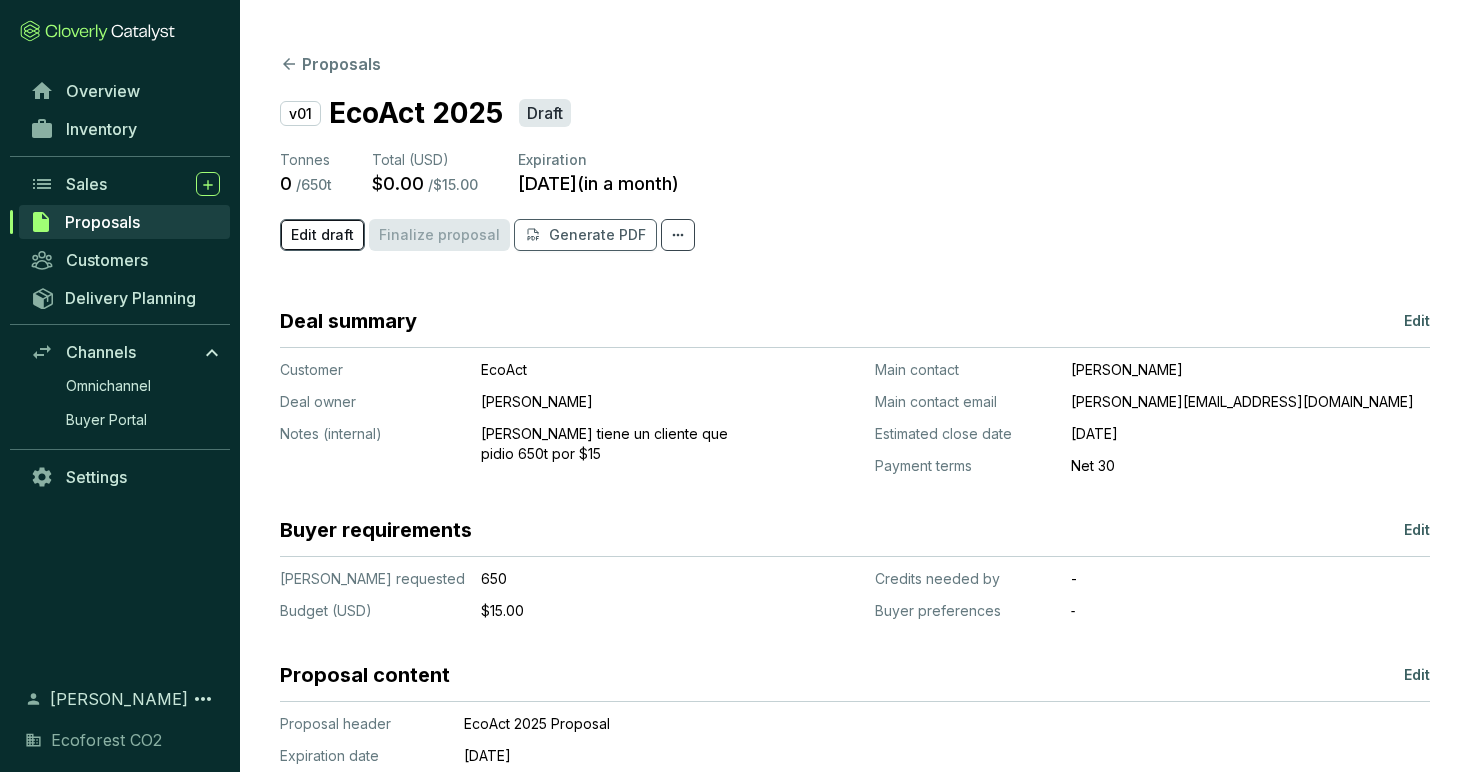 click on "Edit draft" at bounding box center [322, 235] 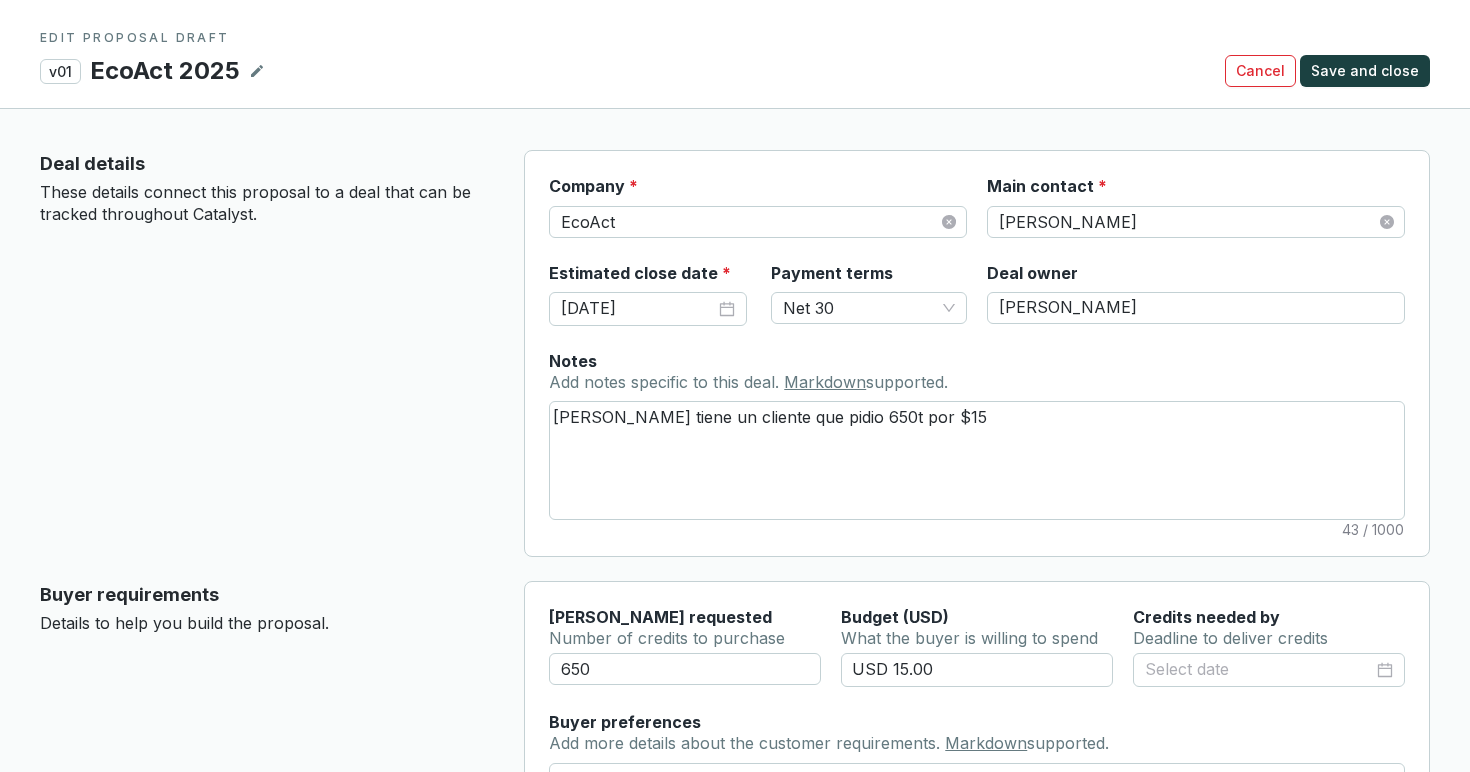 type 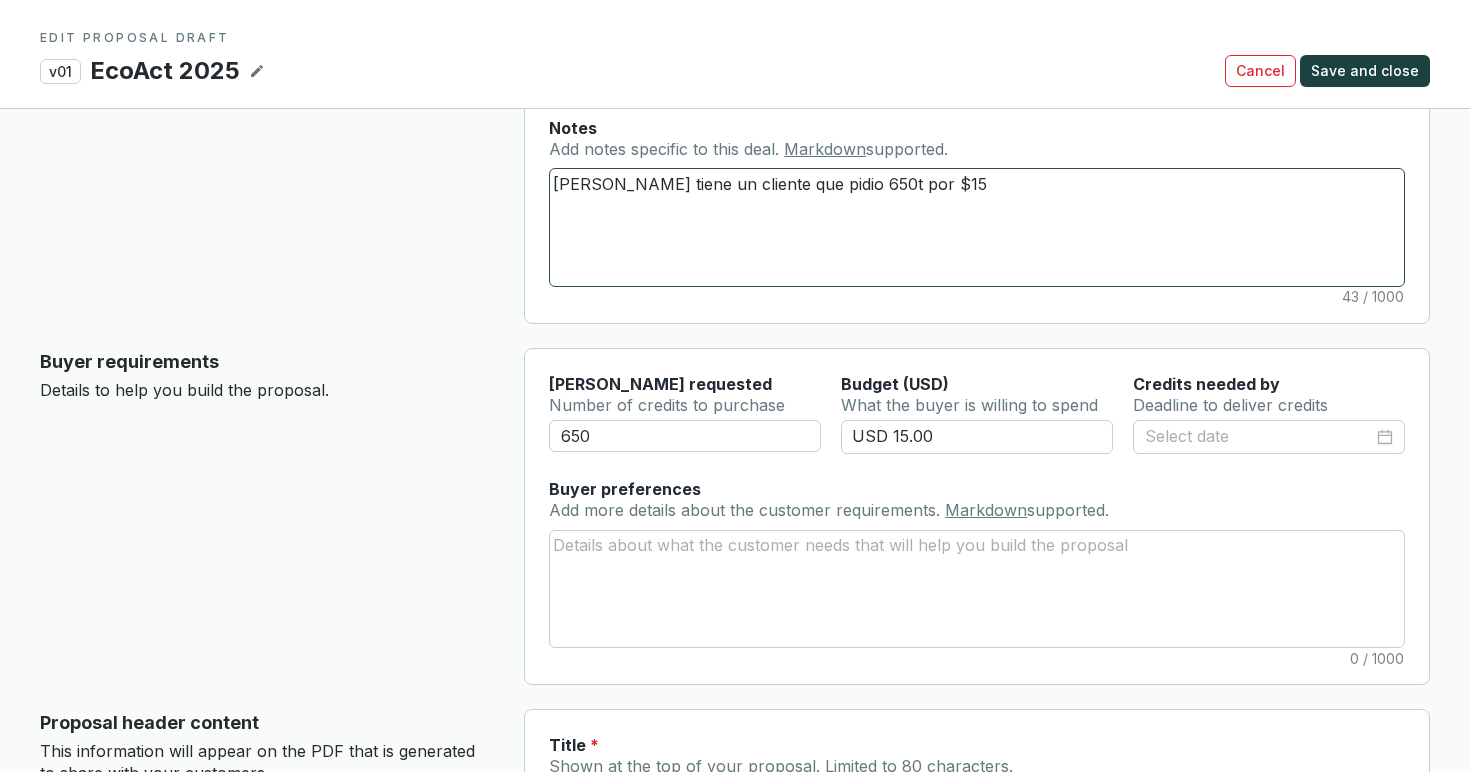 scroll, scrollTop: 280, scrollLeft: 0, axis: vertical 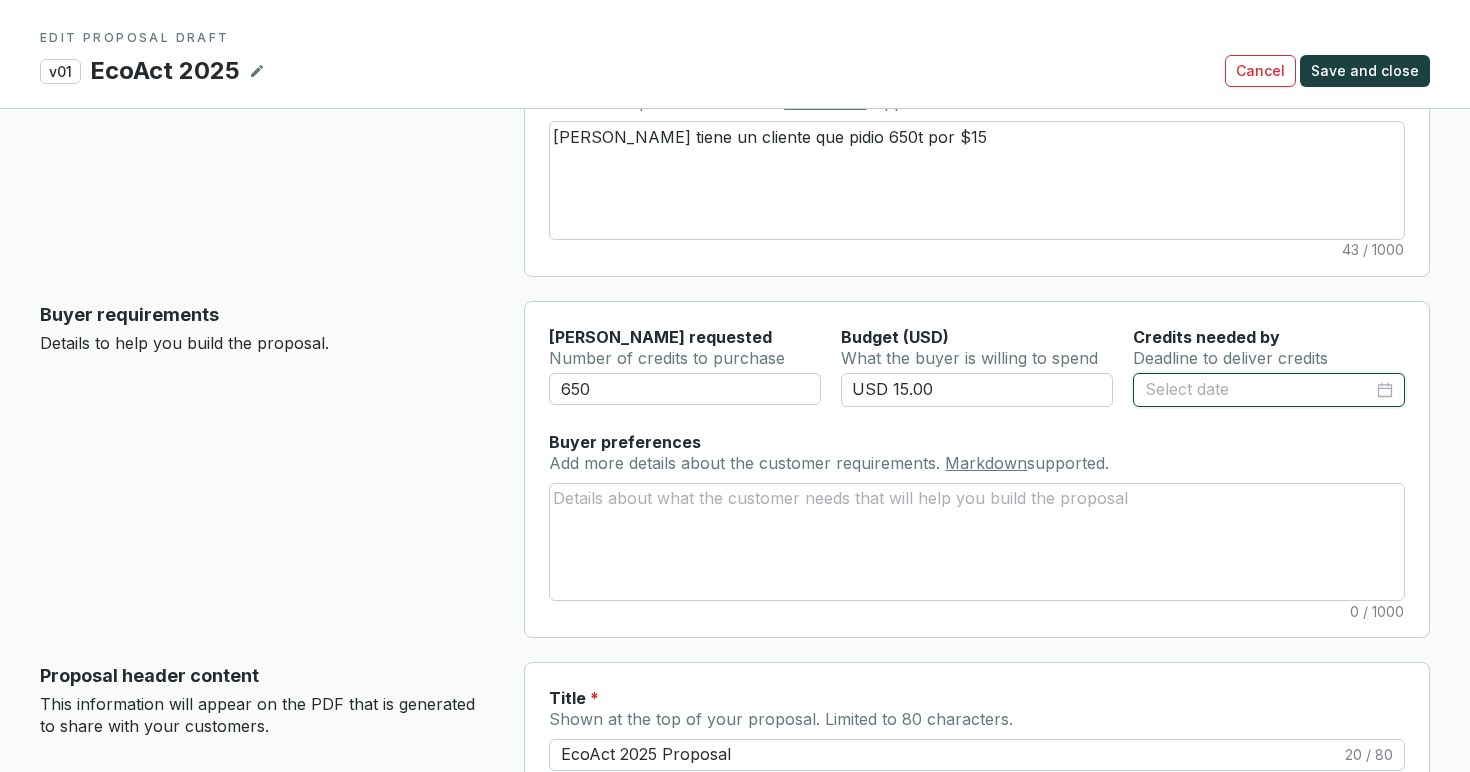 click at bounding box center (1259, 390) 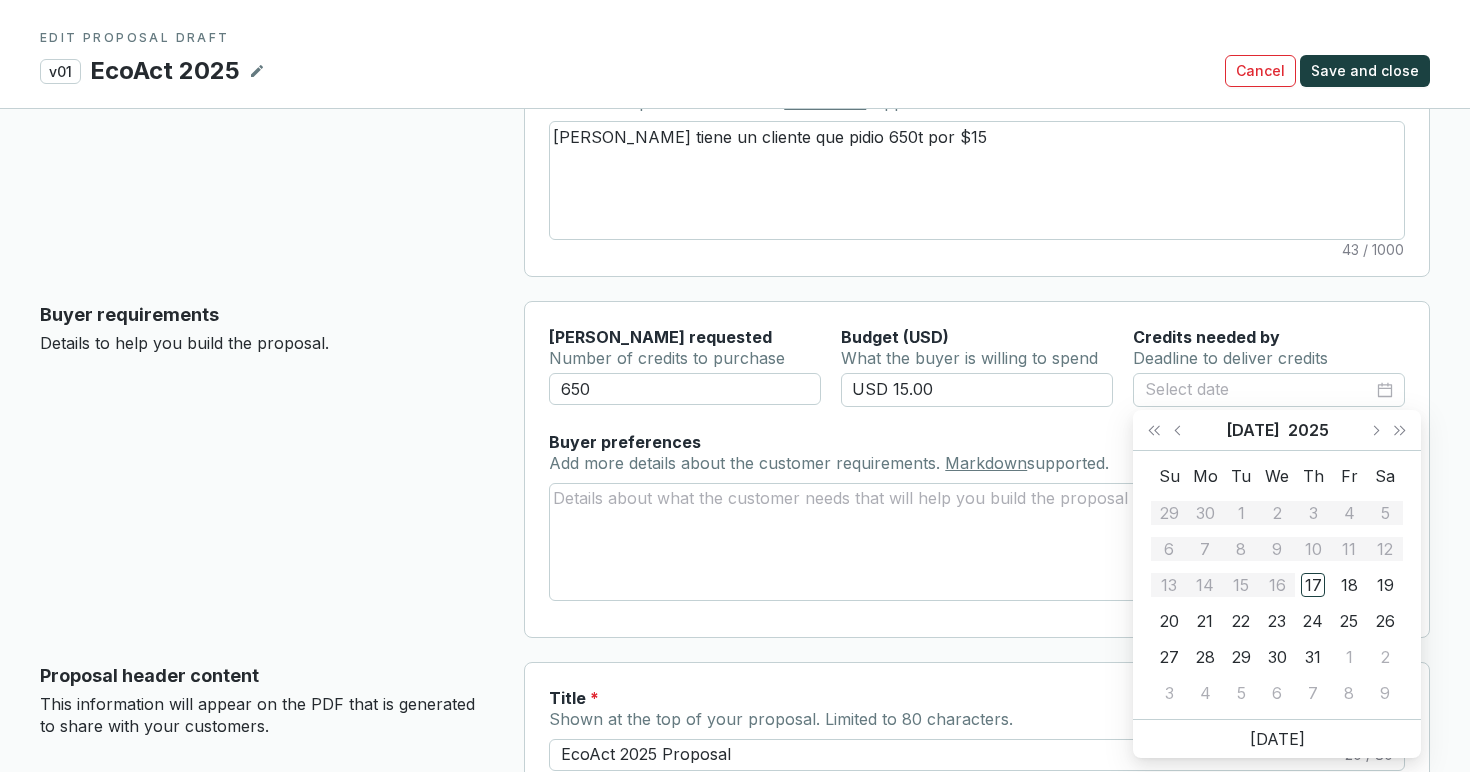 click on "[PERSON_NAME] requested   Number of credits to purchase   Budget (USD)   What the buyer is willing to spend   Credits needed by   Deadline to deliver credits   650 USD 15.00 Buyer preferences   Add more details about the customer requirements.   Markdown  supported. 0 / 1000" at bounding box center (977, 469) 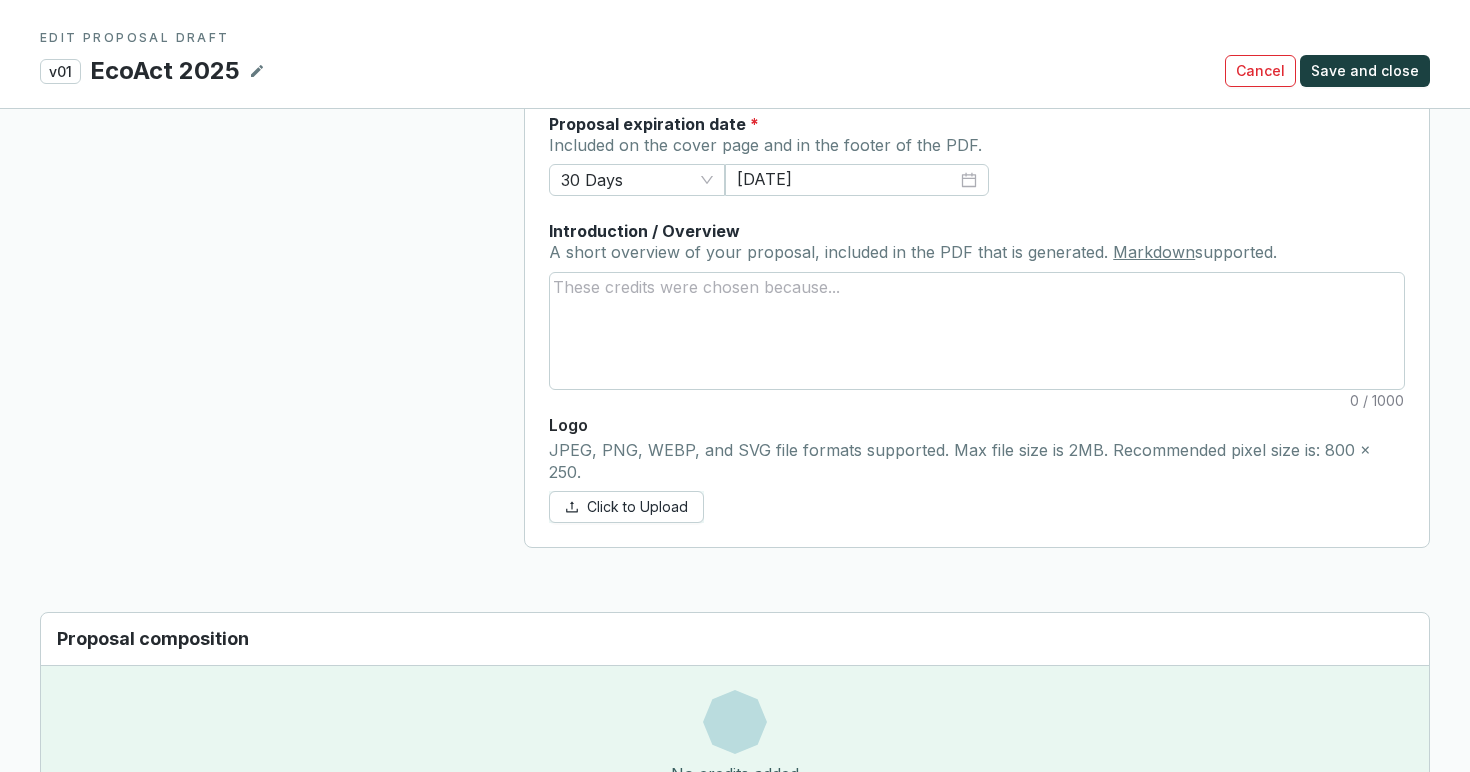 scroll, scrollTop: 965, scrollLeft: 0, axis: vertical 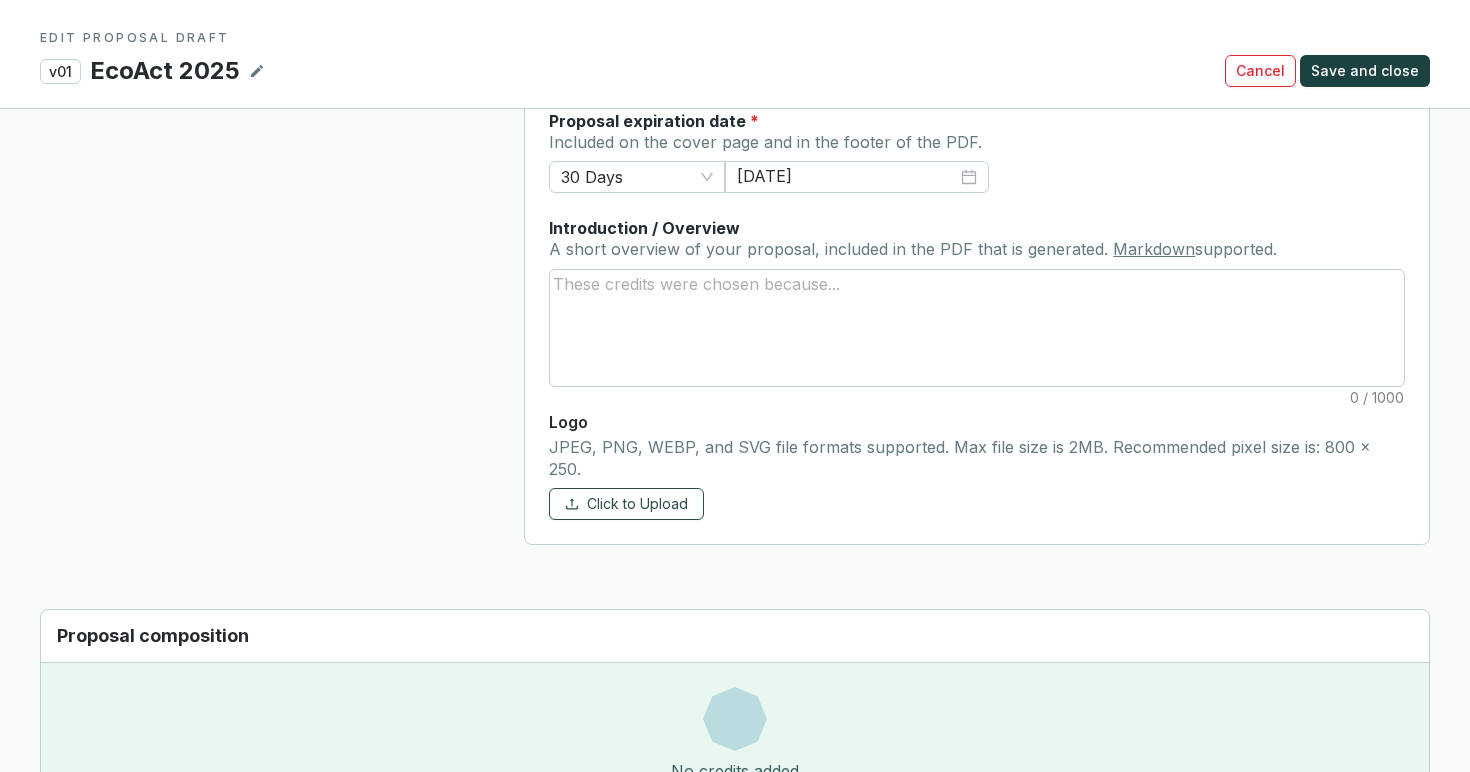 click on "Click to Upload" at bounding box center (637, 504) 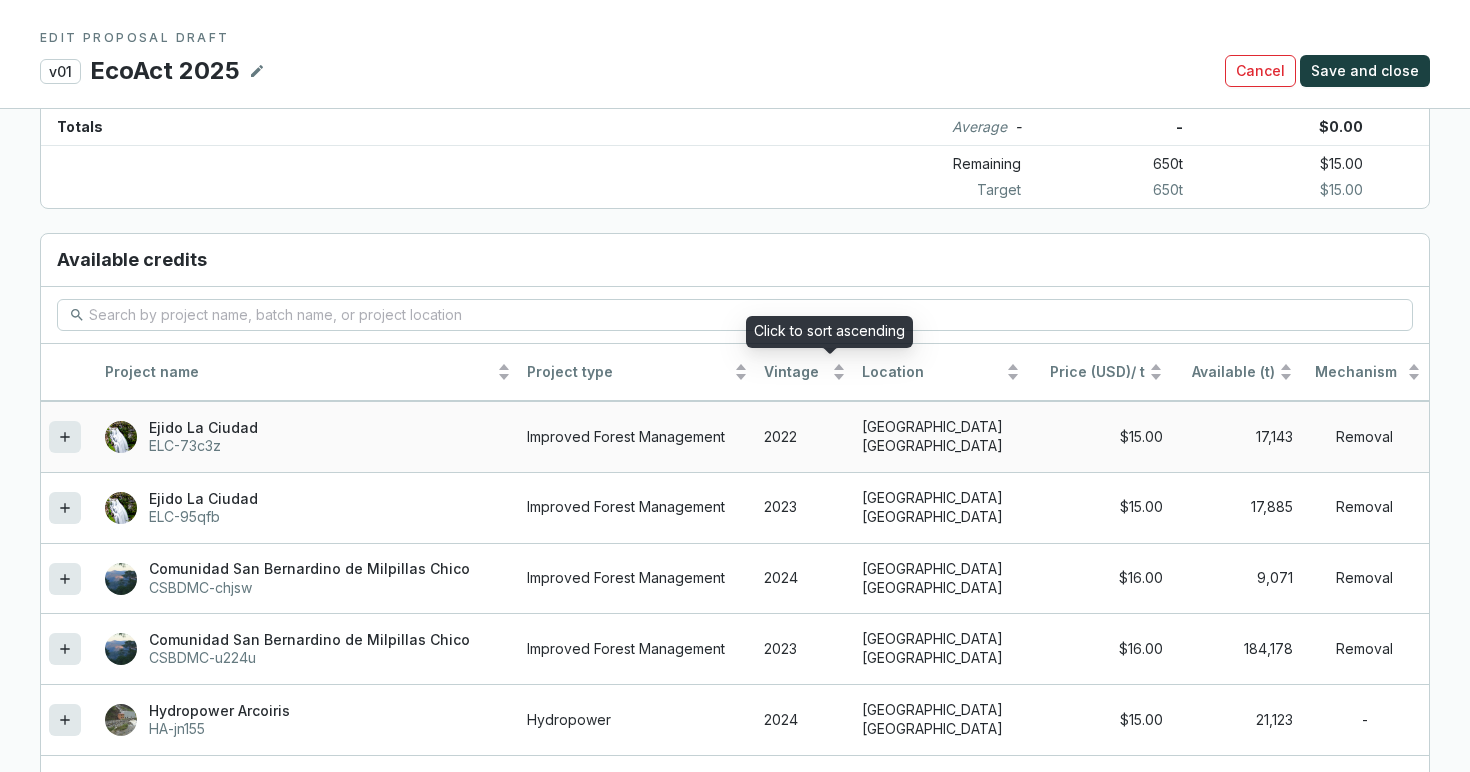 scroll, scrollTop: 1760, scrollLeft: 0, axis: vertical 